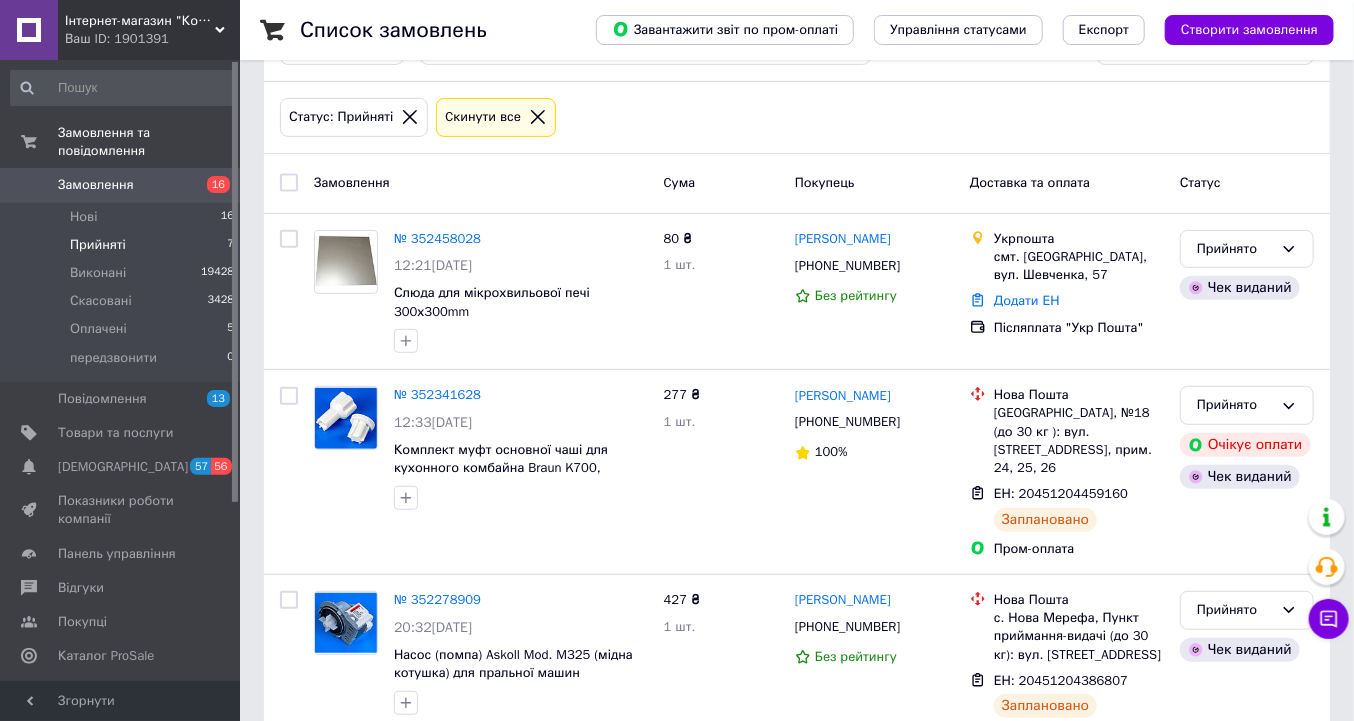 scroll, scrollTop: 240, scrollLeft: 0, axis: vertical 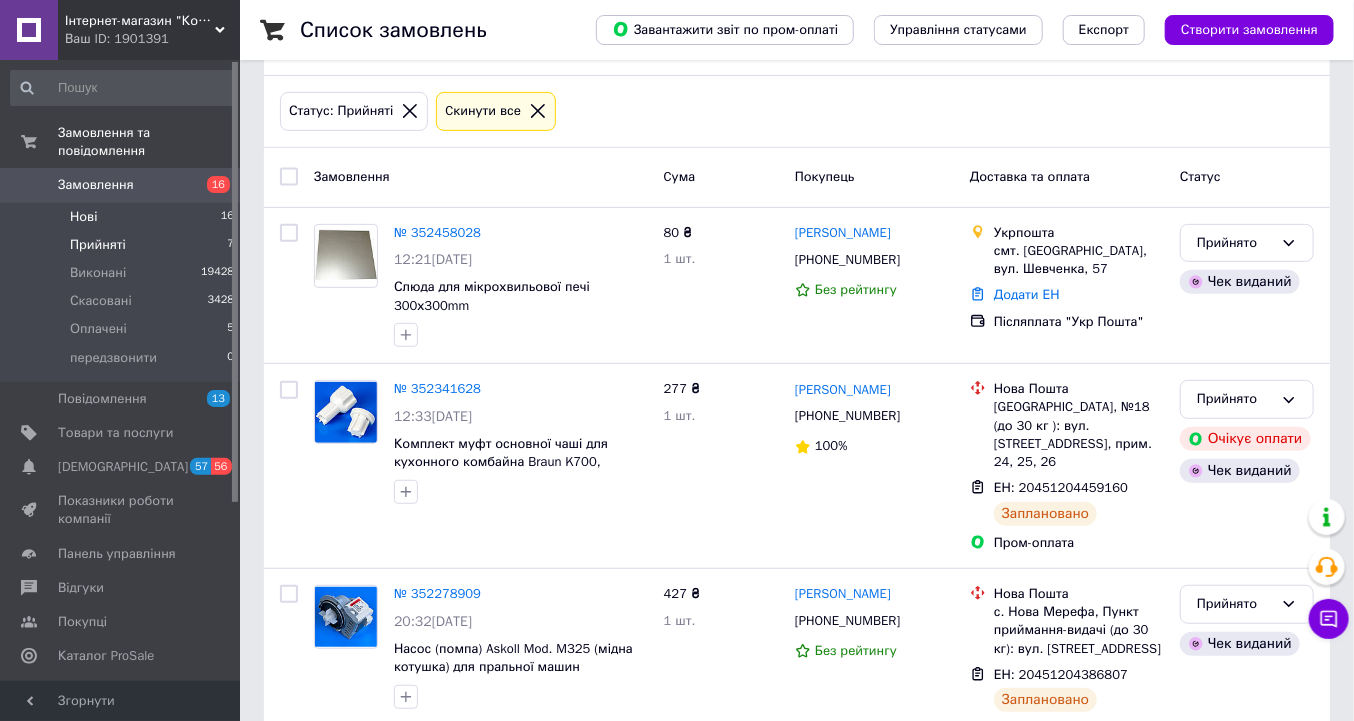 click on "Нові" at bounding box center (83, 217) 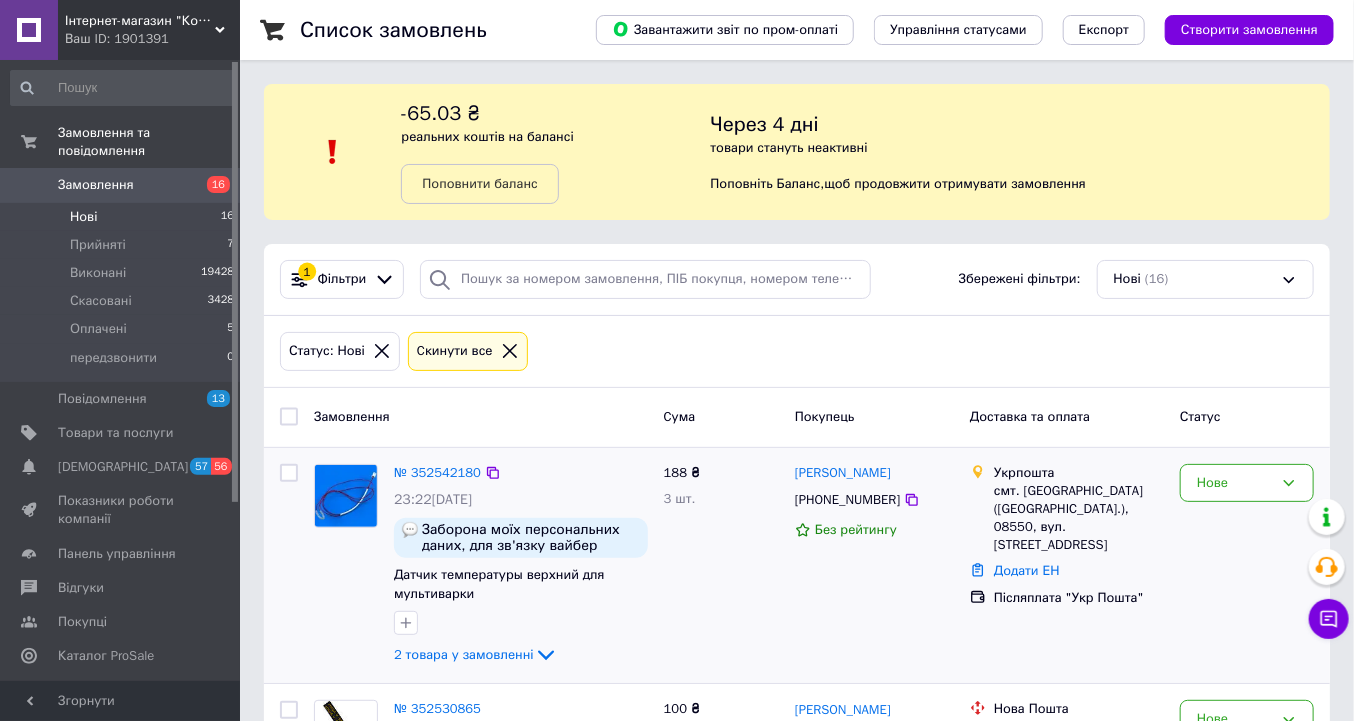 scroll, scrollTop: 160, scrollLeft: 0, axis: vertical 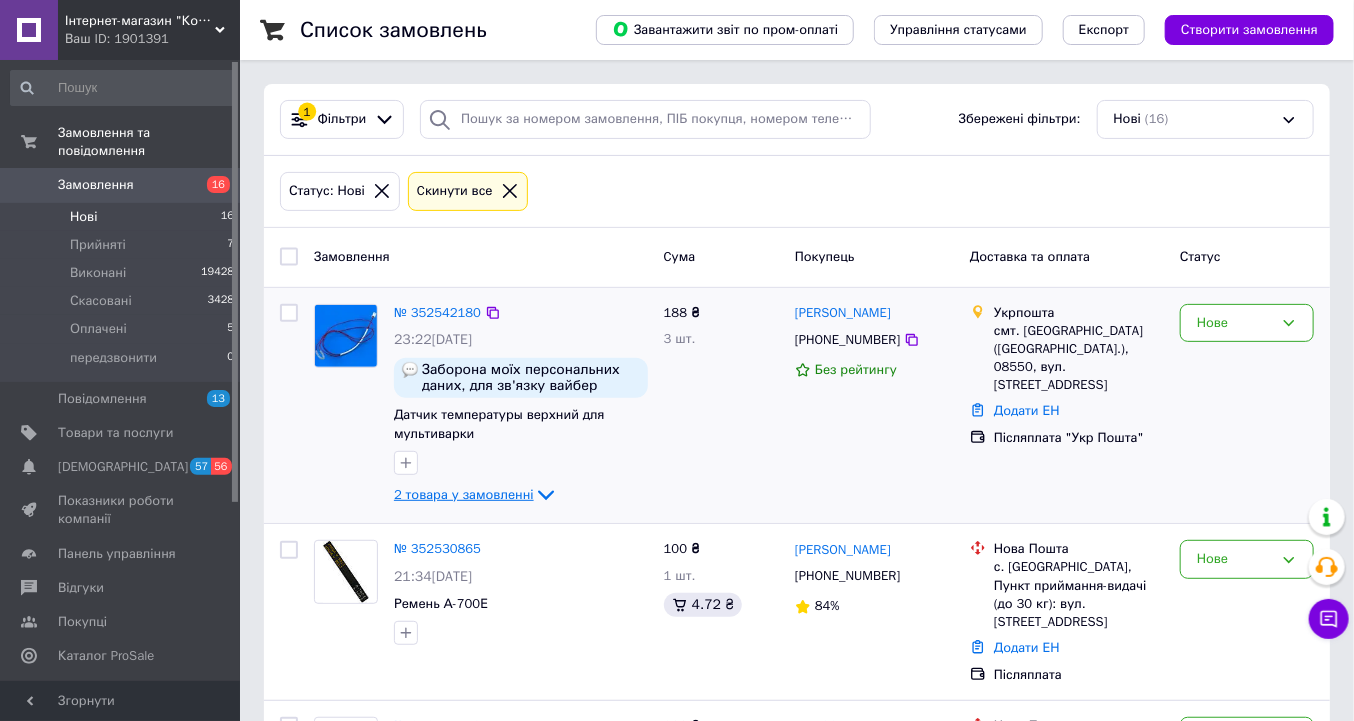 click 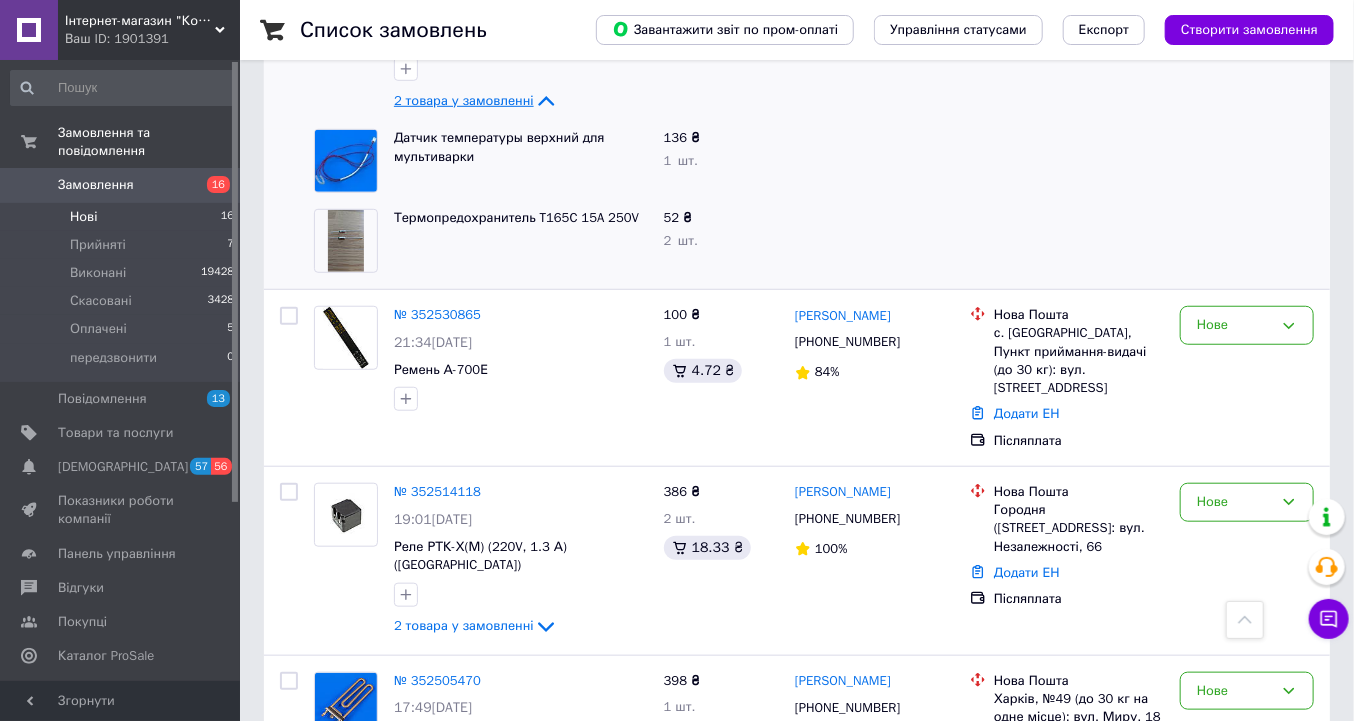 scroll, scrollTop: 560, scrollLeft: 0, axis: vertical 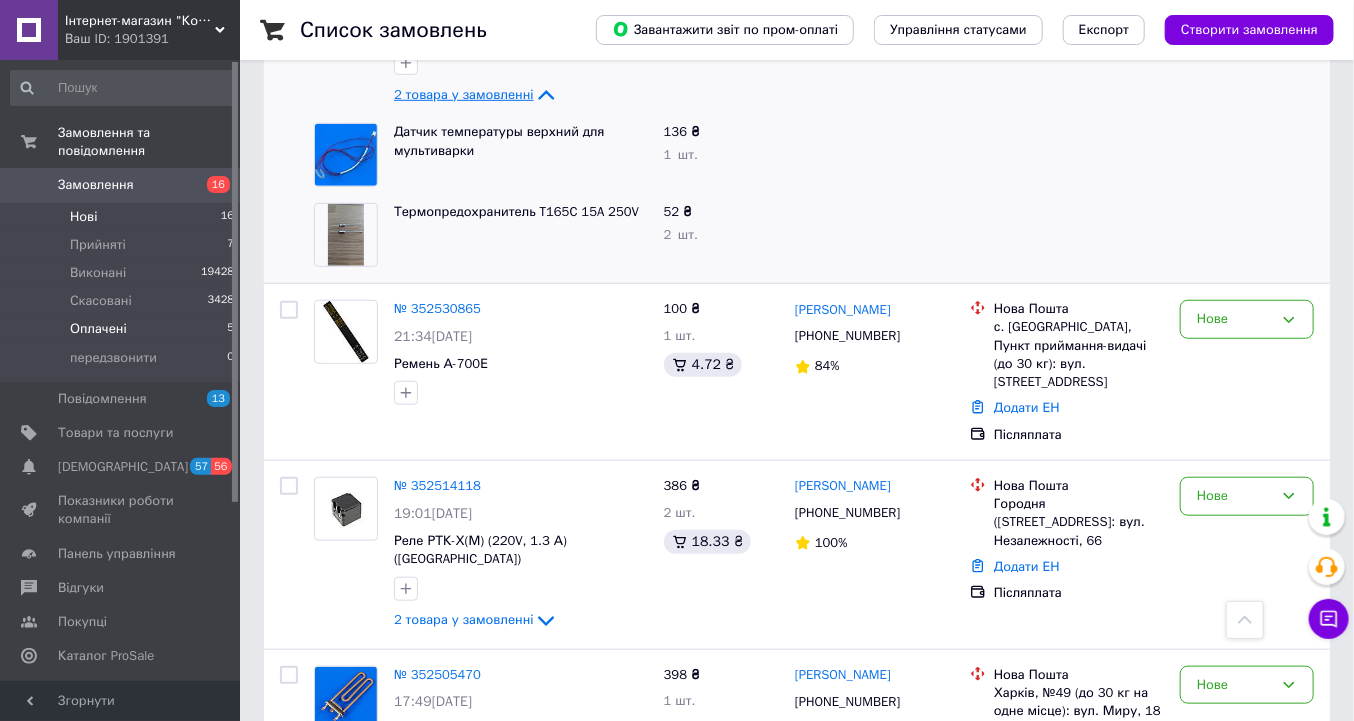 click on "Оплачені" at bounding box center [98, 329] 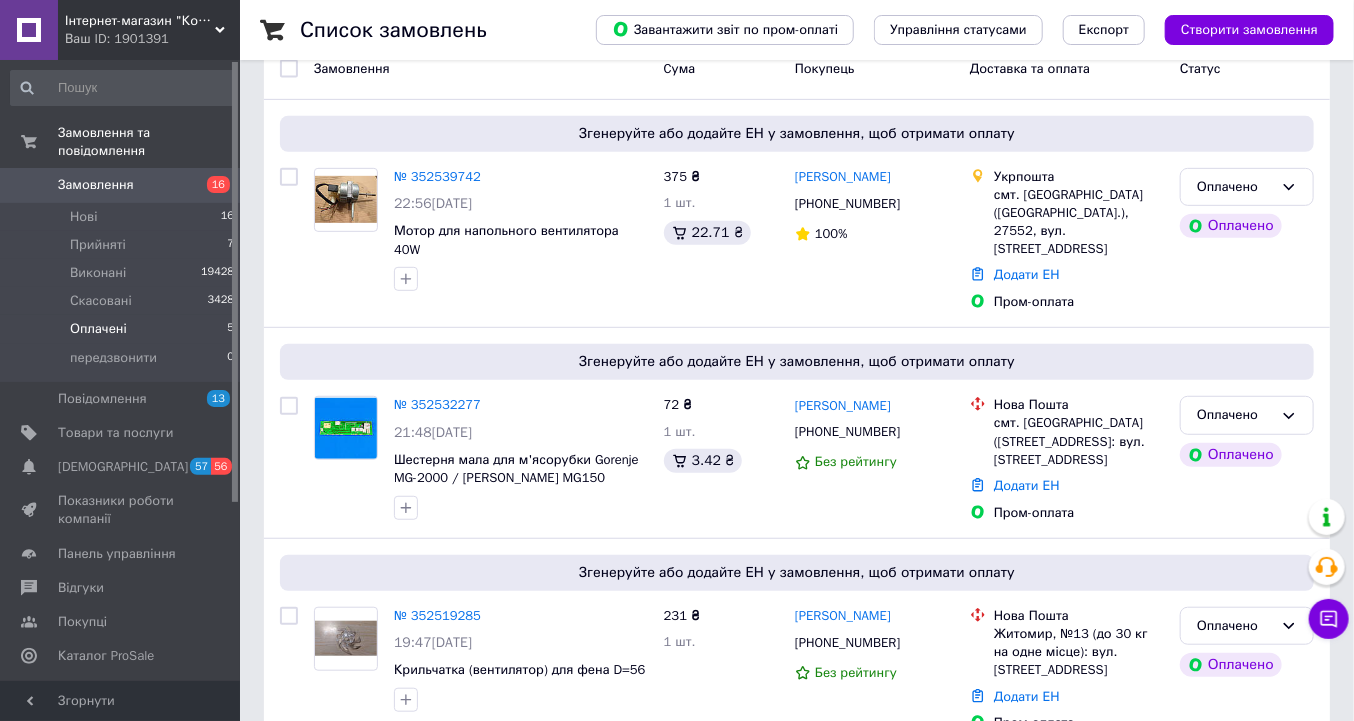 scroll, scrollTop: 400, scrollLeft: 0, axis: vertical 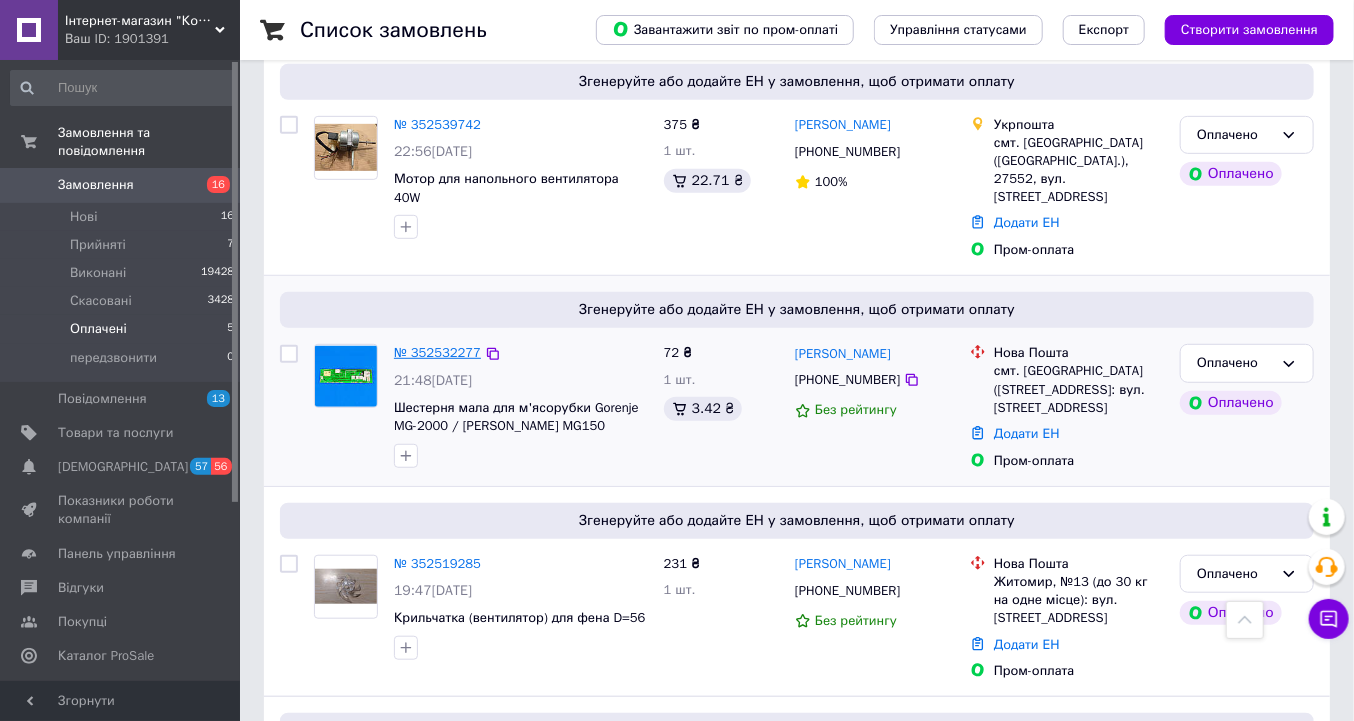 click on "№ 352532277" at bounding box center (437, 352) 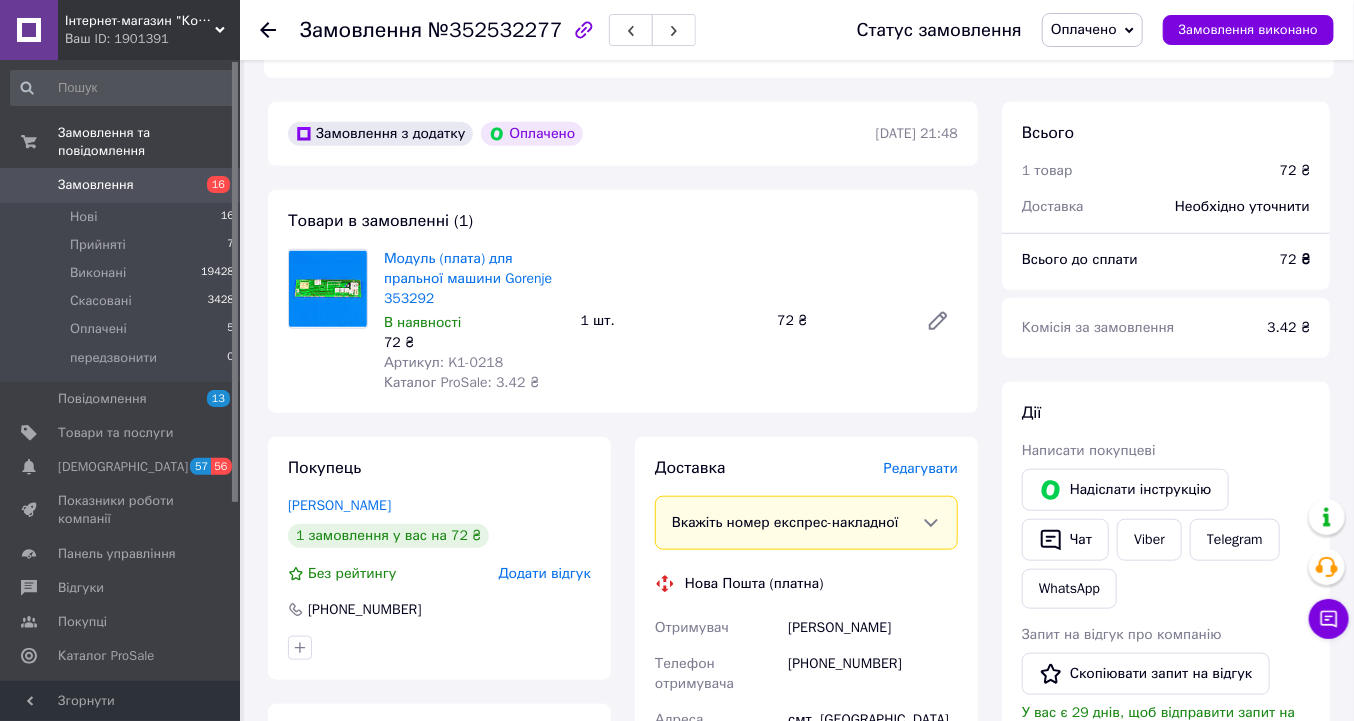 scroll, scrollTop: 560, scrollLeft: 0, axis: vertical 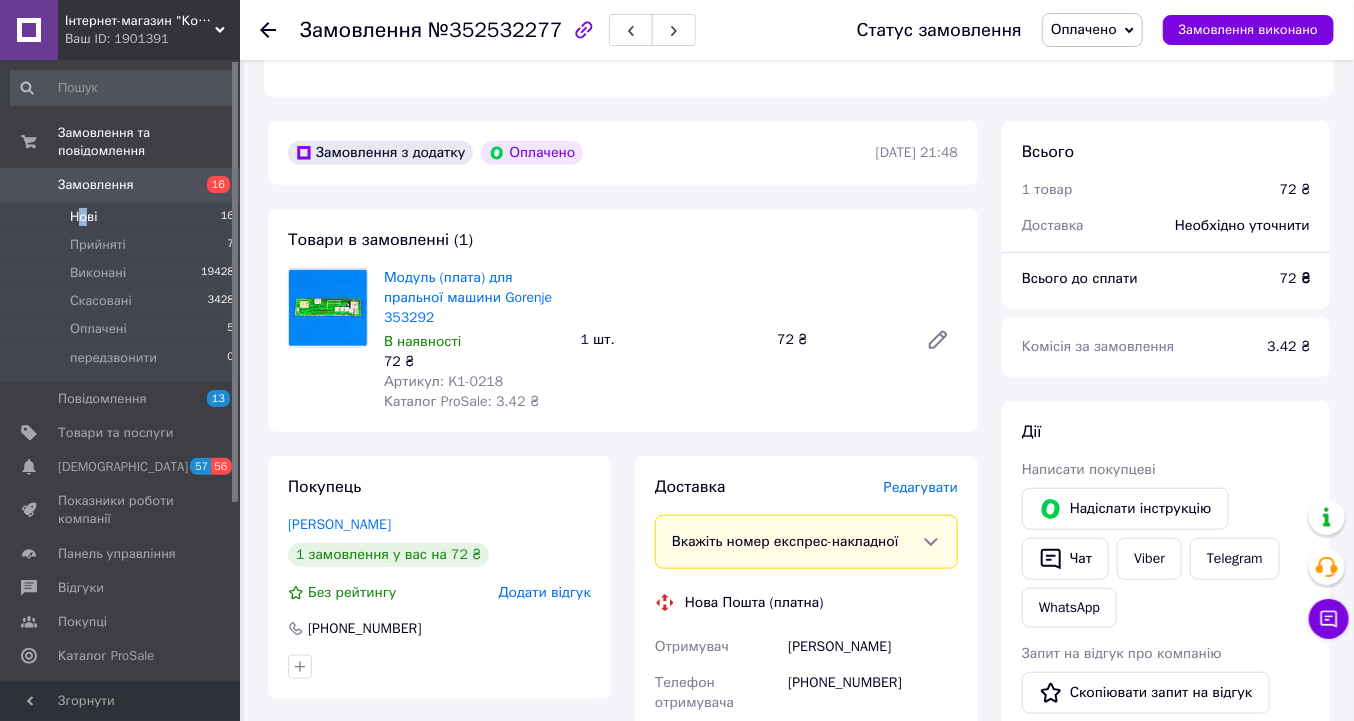 click on "Нові" at bounding box center (83, 217) 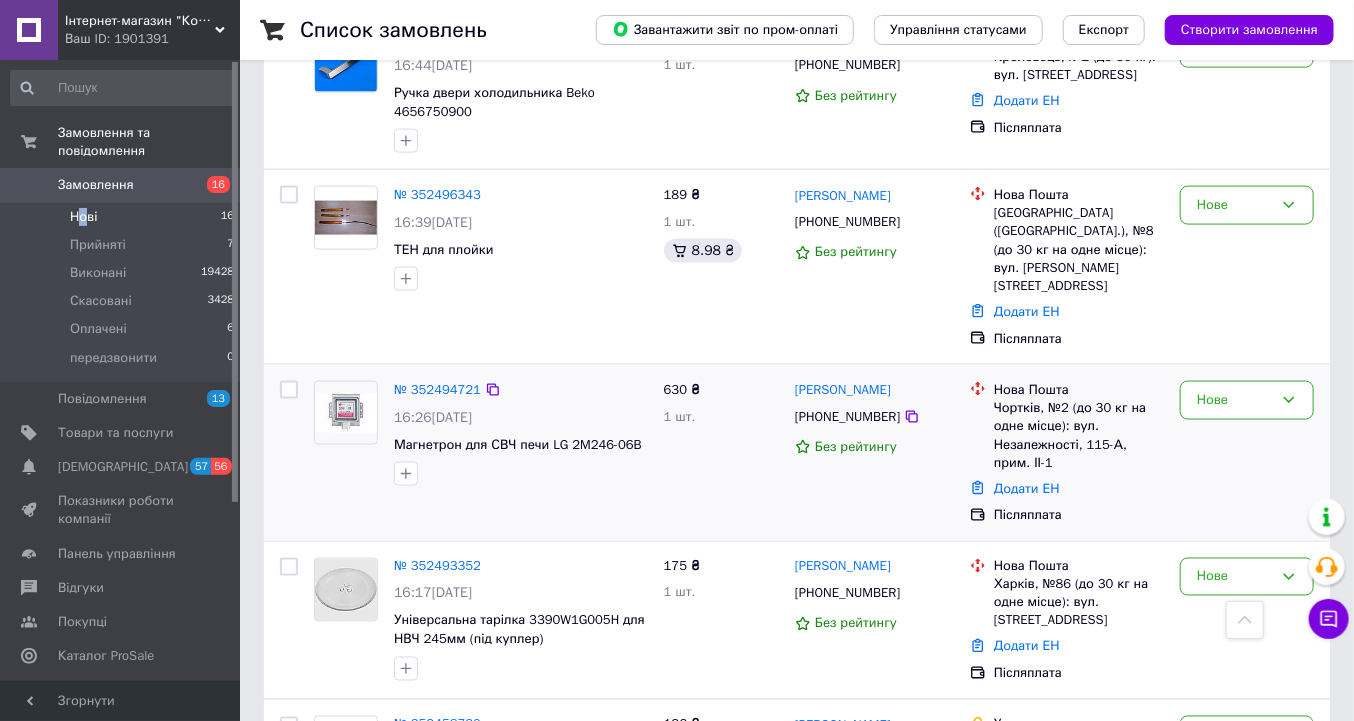 scroll, scrollTop: 1200, scrollLeft: 0, axis: vertical 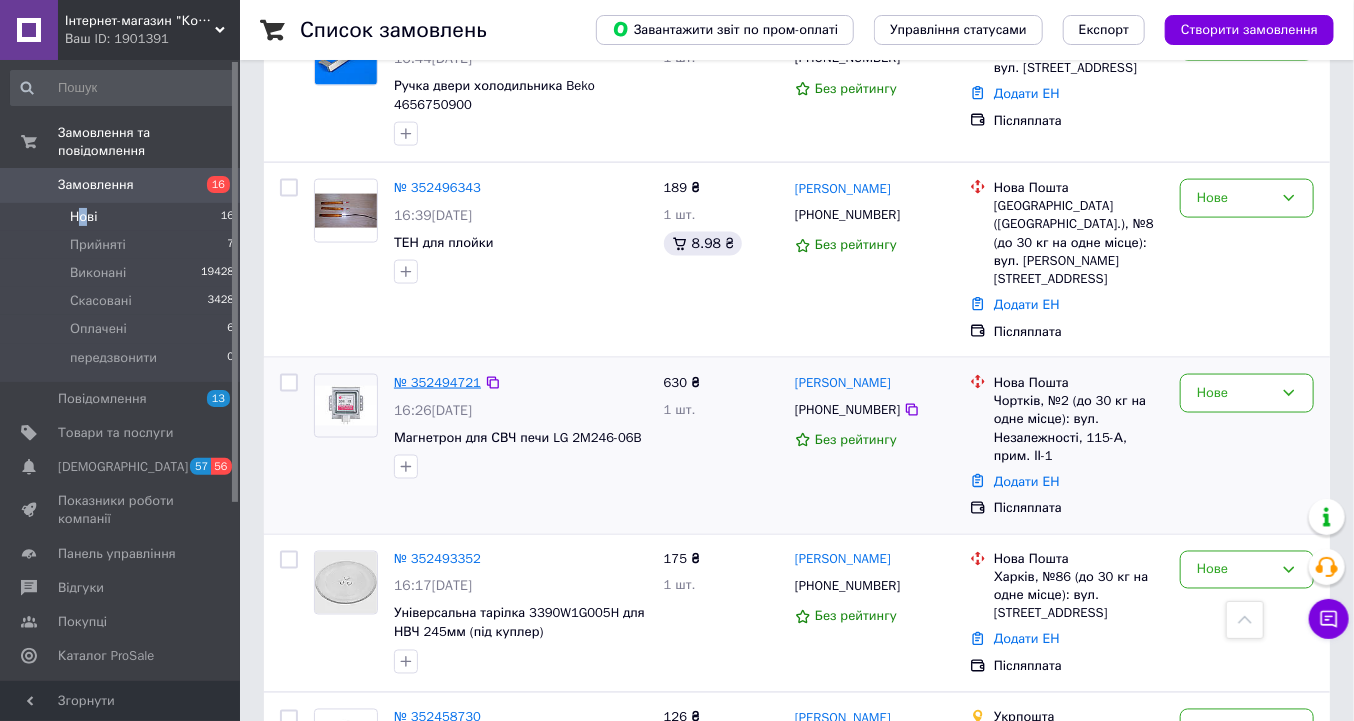 click on "№ 352494721" at bounding box center (437, 382) 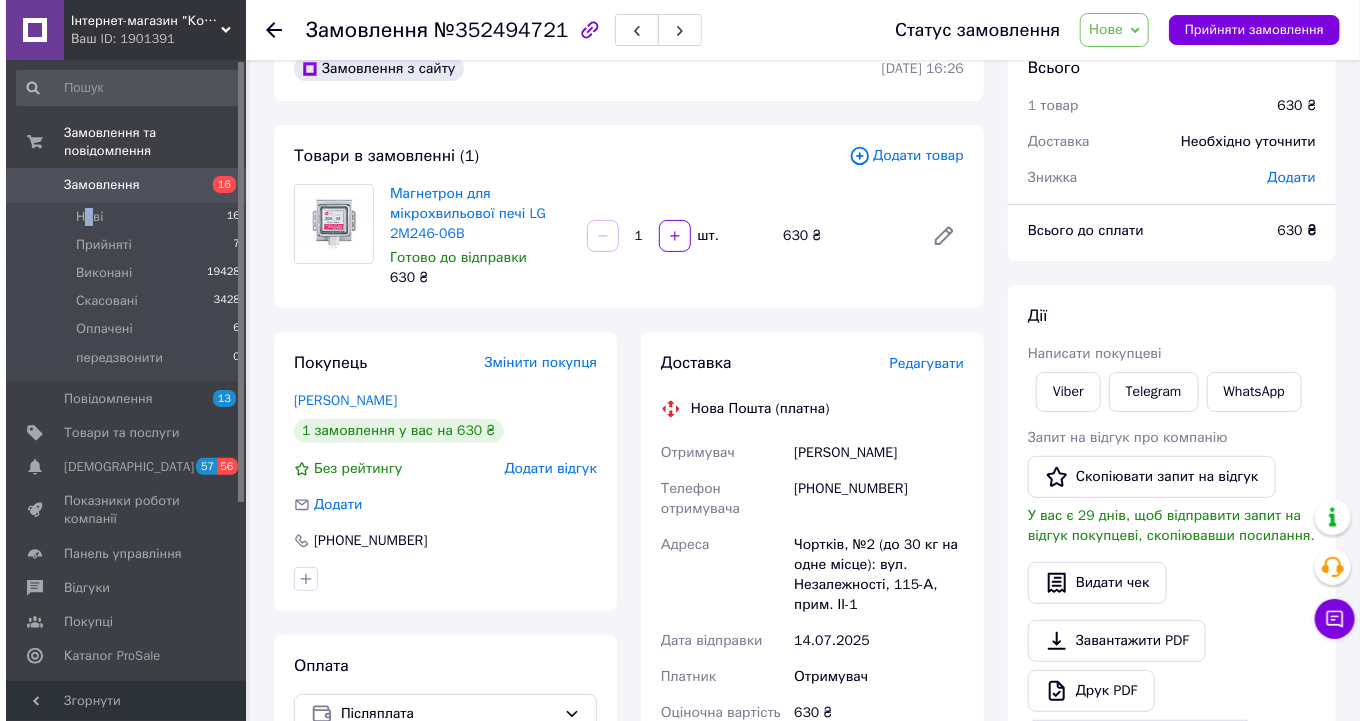 scroll, scrollTop: 44, scrollLeft: 0, axis: vertical 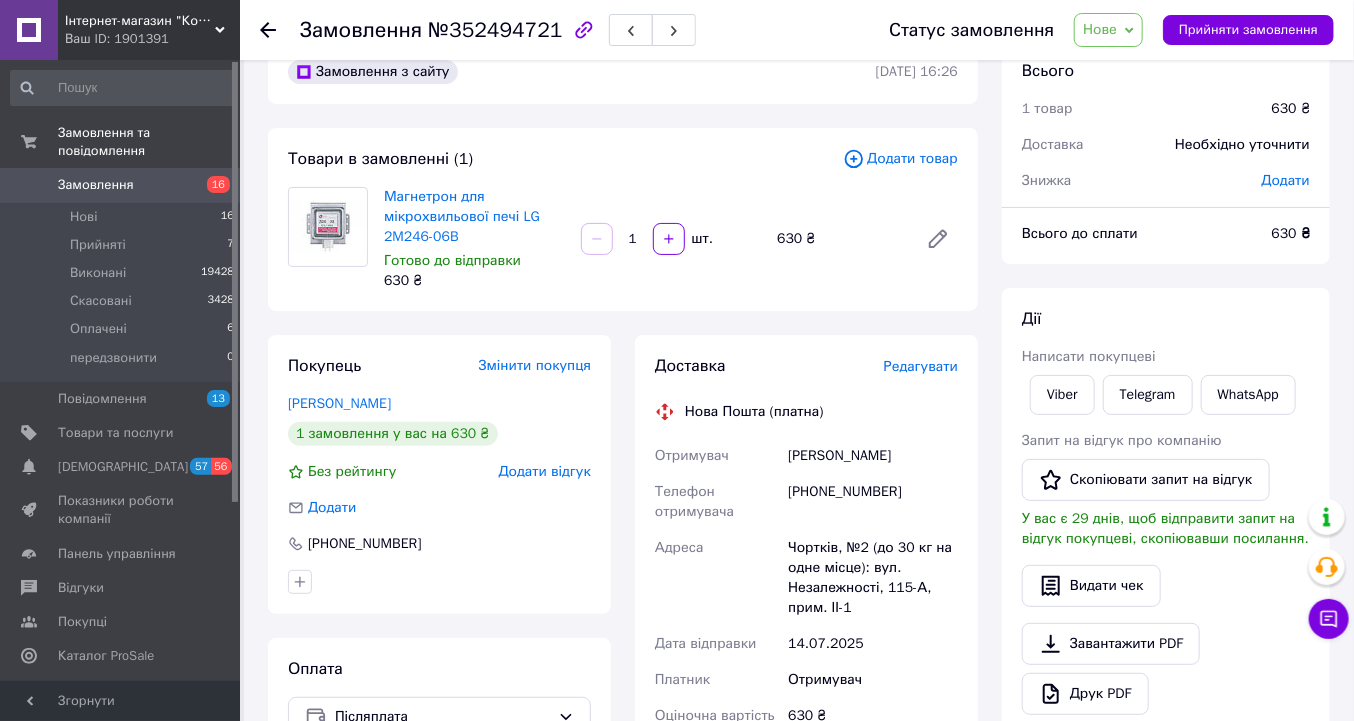 click on "Редагувати" at bounding box center [921, 366] 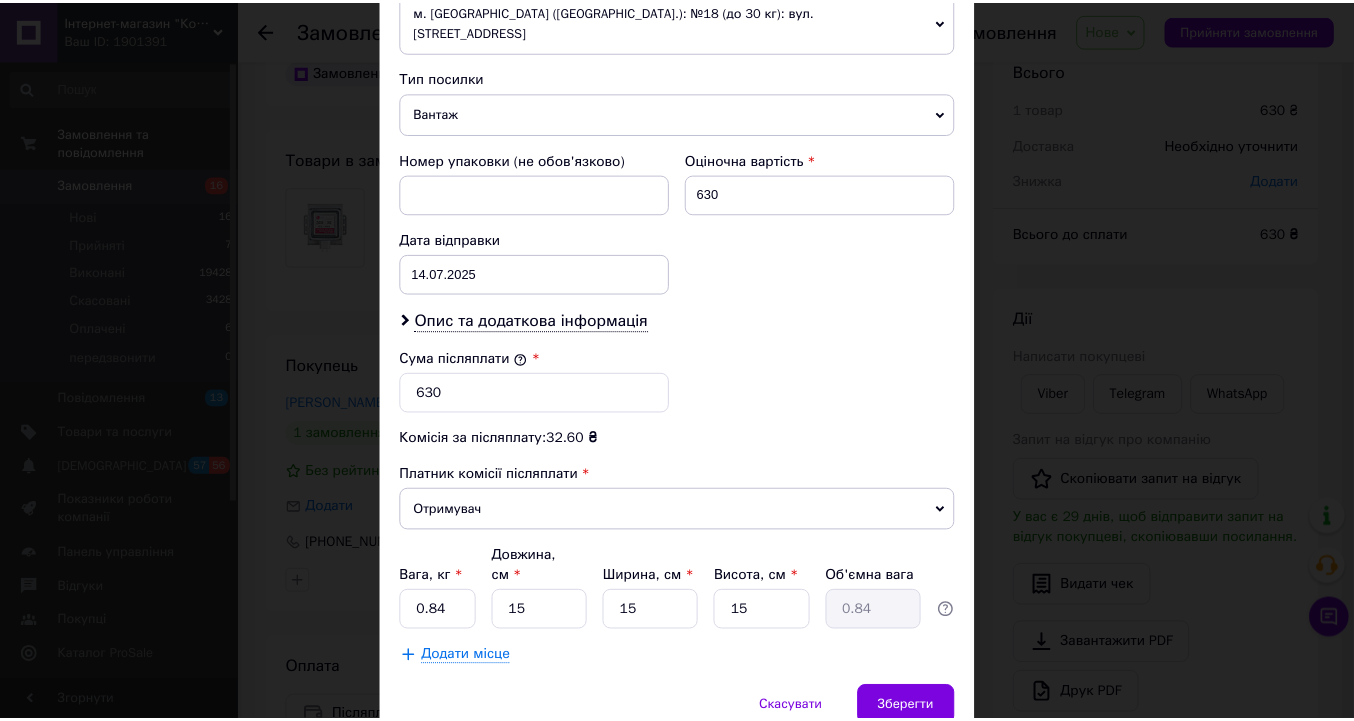 scroll, scrollTop: 799, scrollLeft: 0, axis: vertical 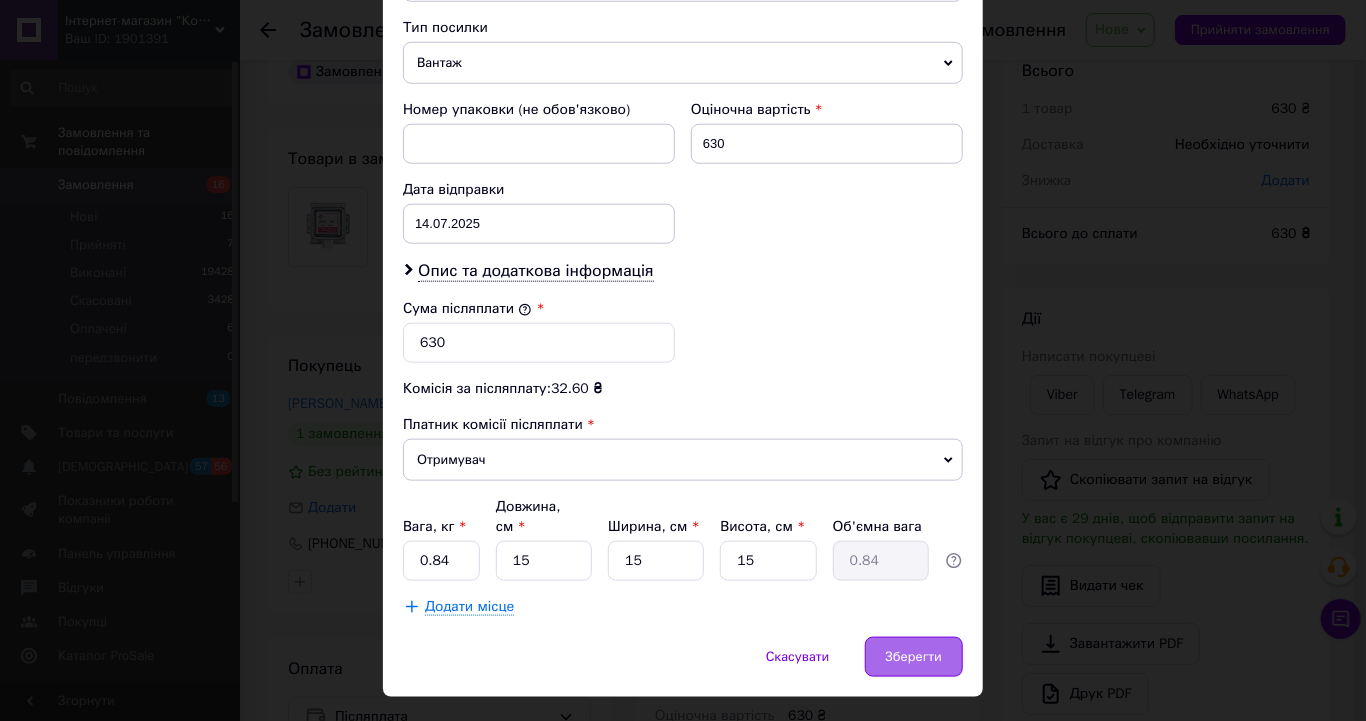 click on "Зберегти" at bounding box center [914, 657] 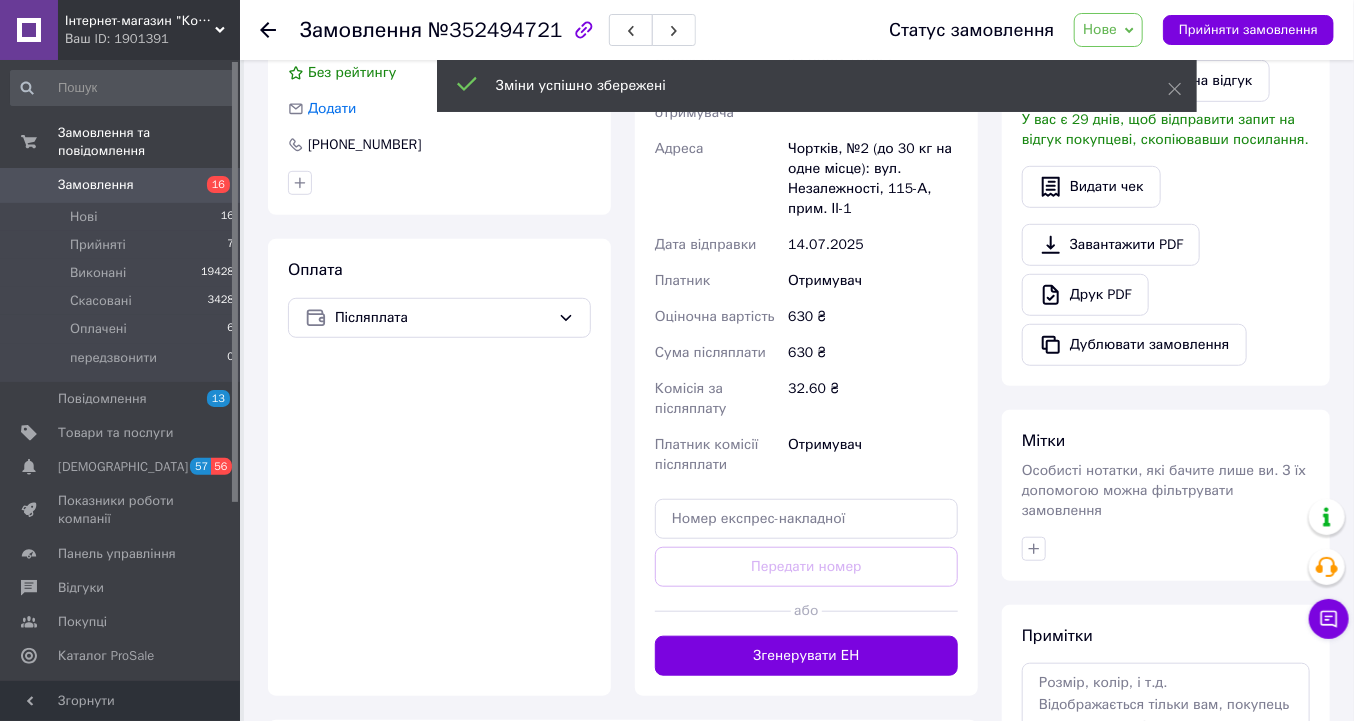 scroll, scrollTop: 444, scrollLeft: 0, axis: vertical 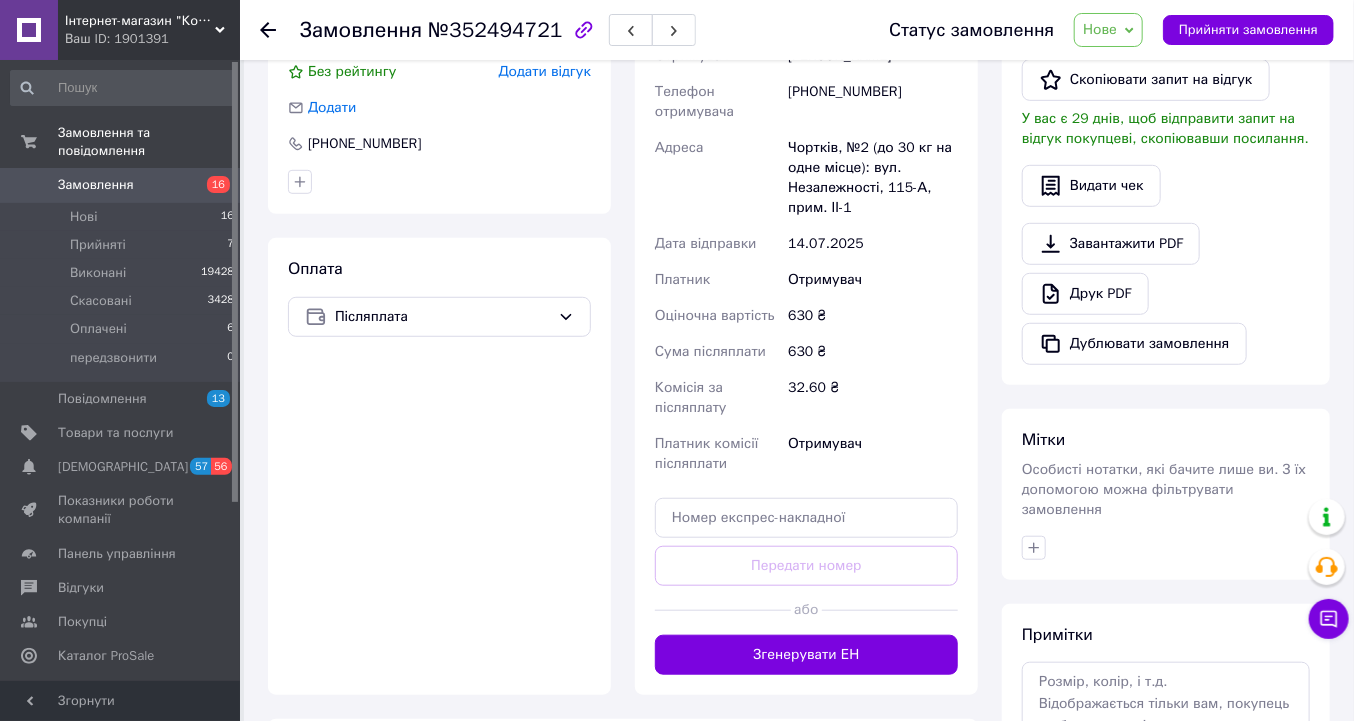 click on "Згенерувати ЕН" at bounding box center (806, 655) 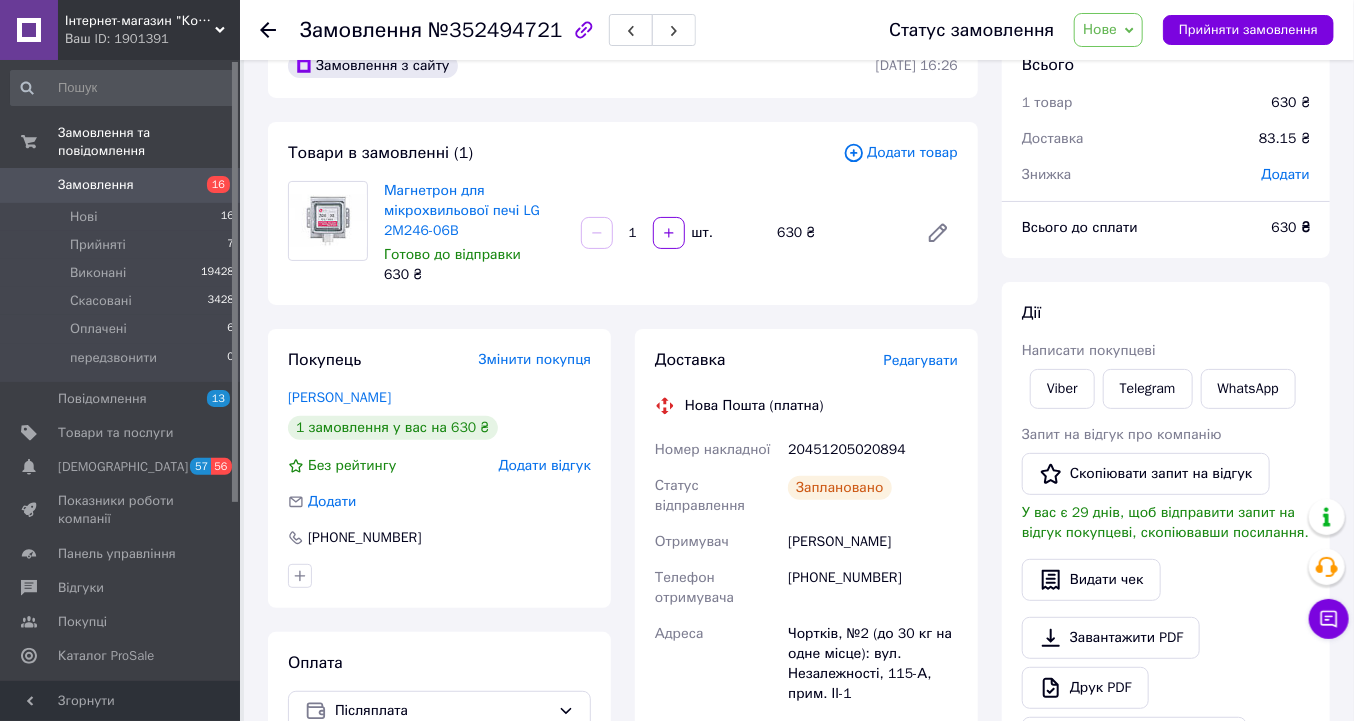 scroll, scrollTop: 44, scrollLeft: 0, axis: vertical 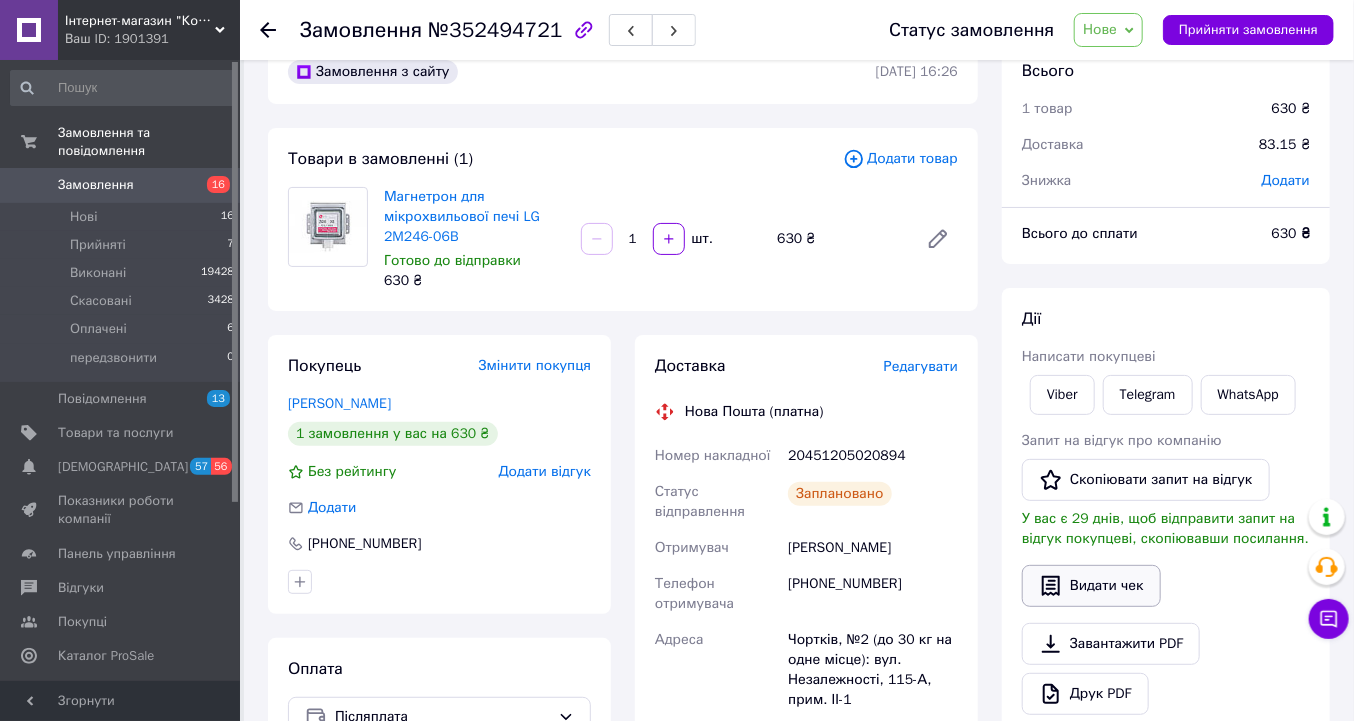 click on "Видати чек" at bounding box center [1091, 586] 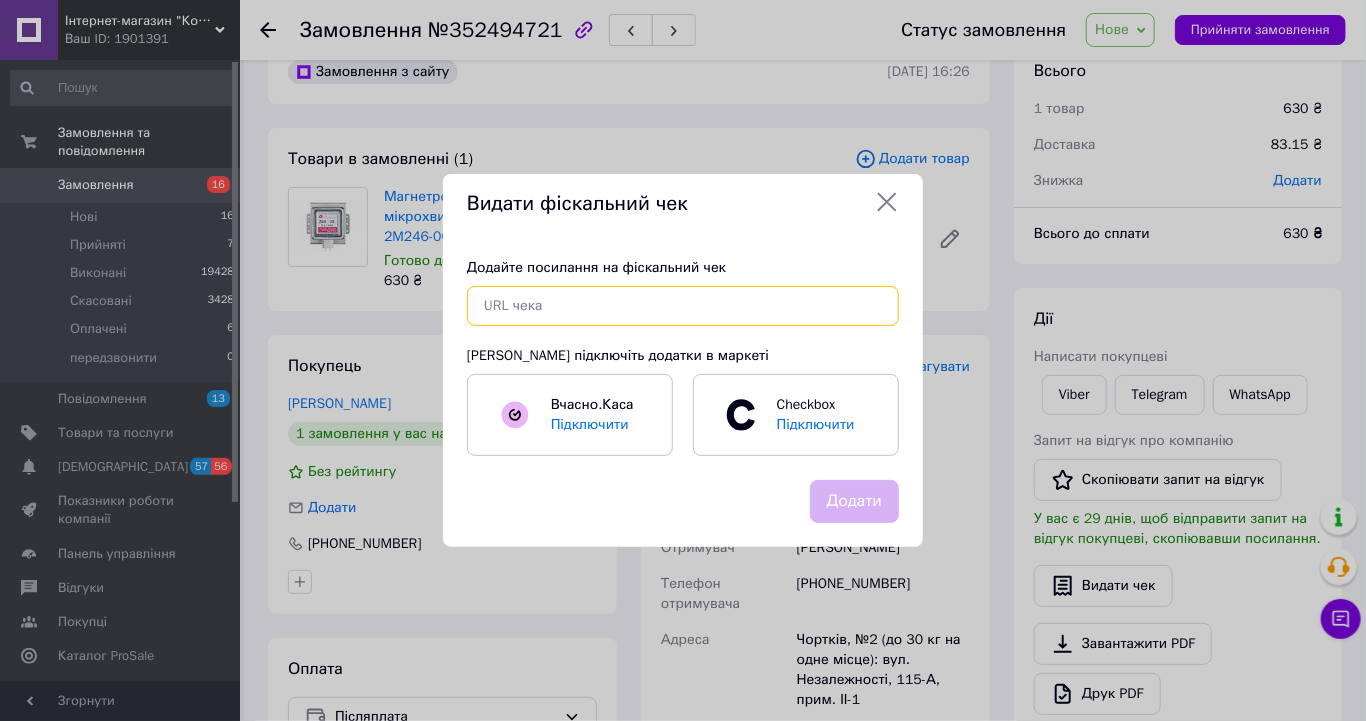 click at bounding box center (683, 306) 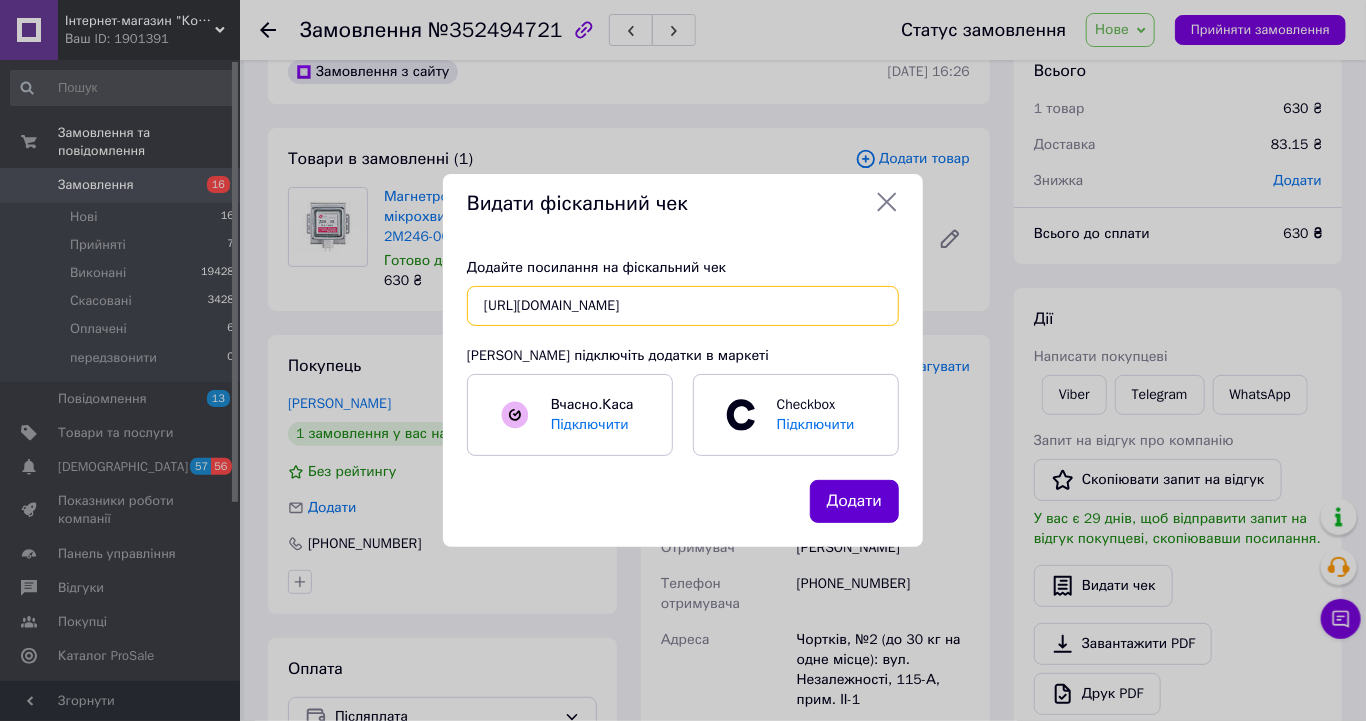 type on "[URL][DOMAIN_NAME]" 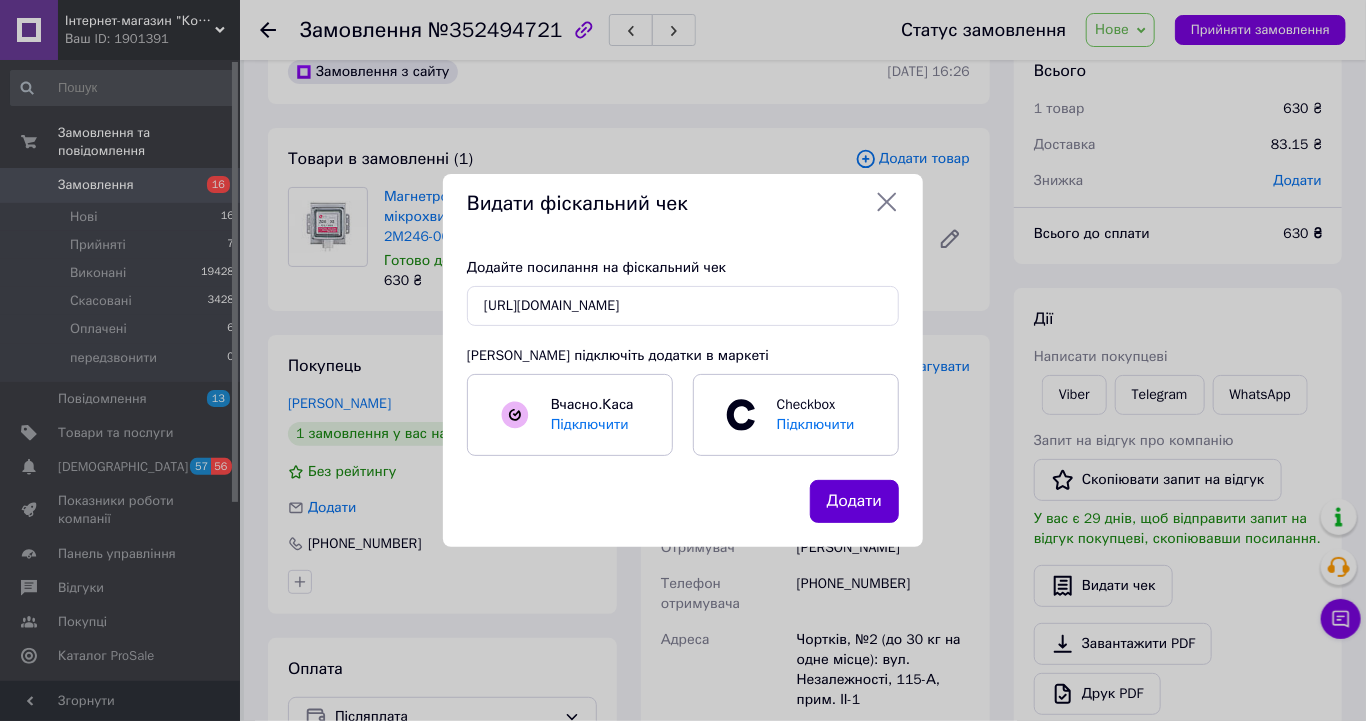 click on "Додати" at bounding box center (854, 501) 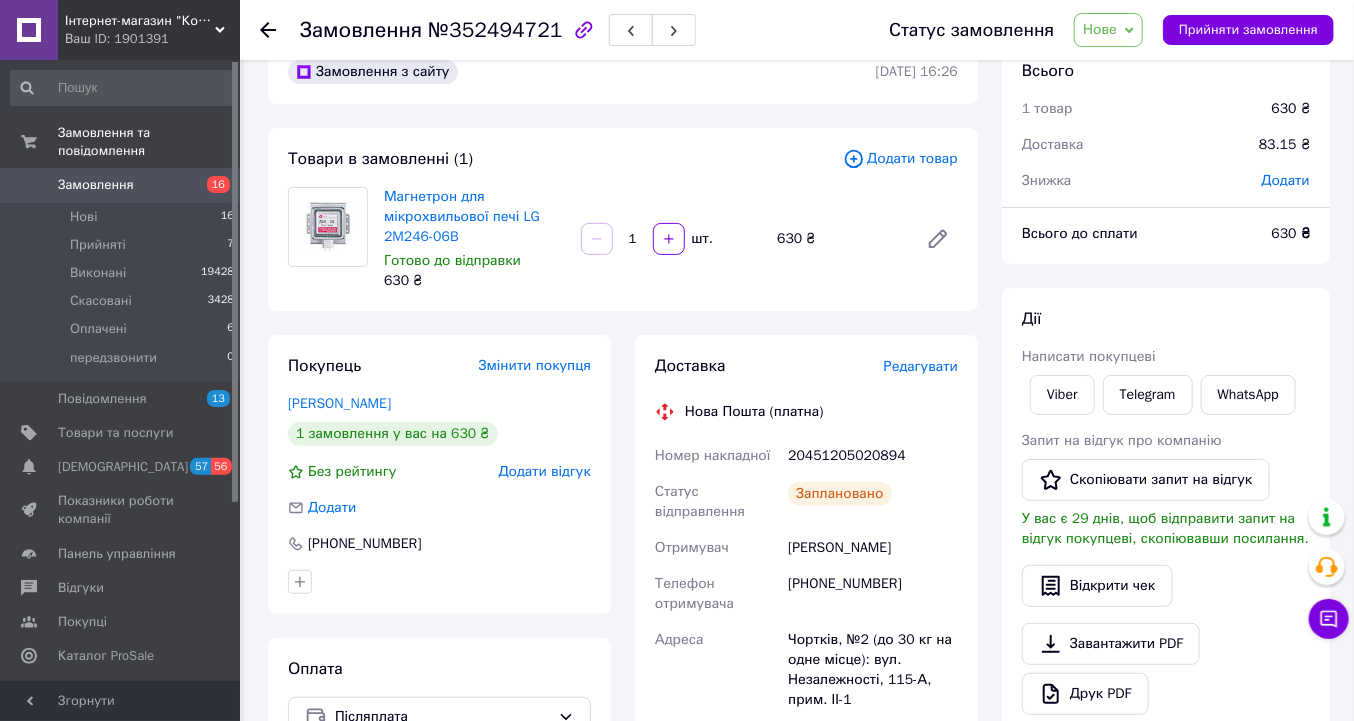 click 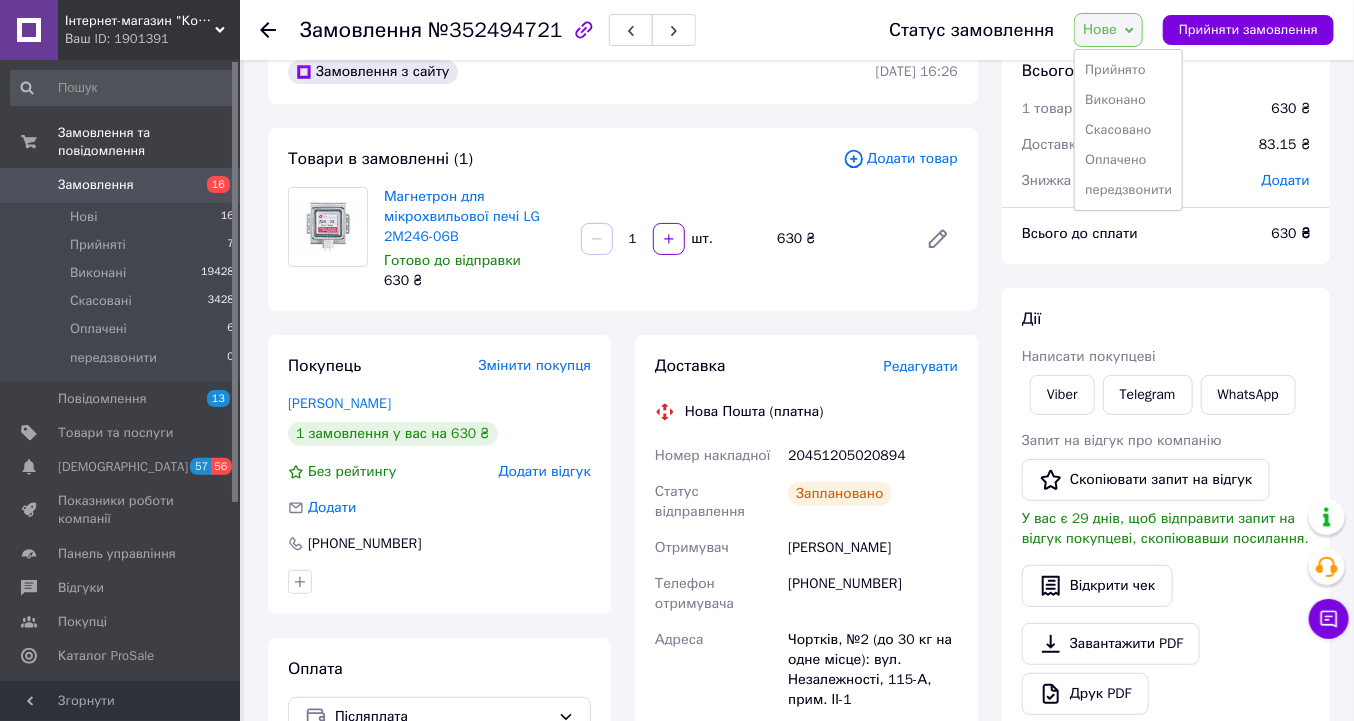 click on "Прийнято" at bounding box center (1128, 70) 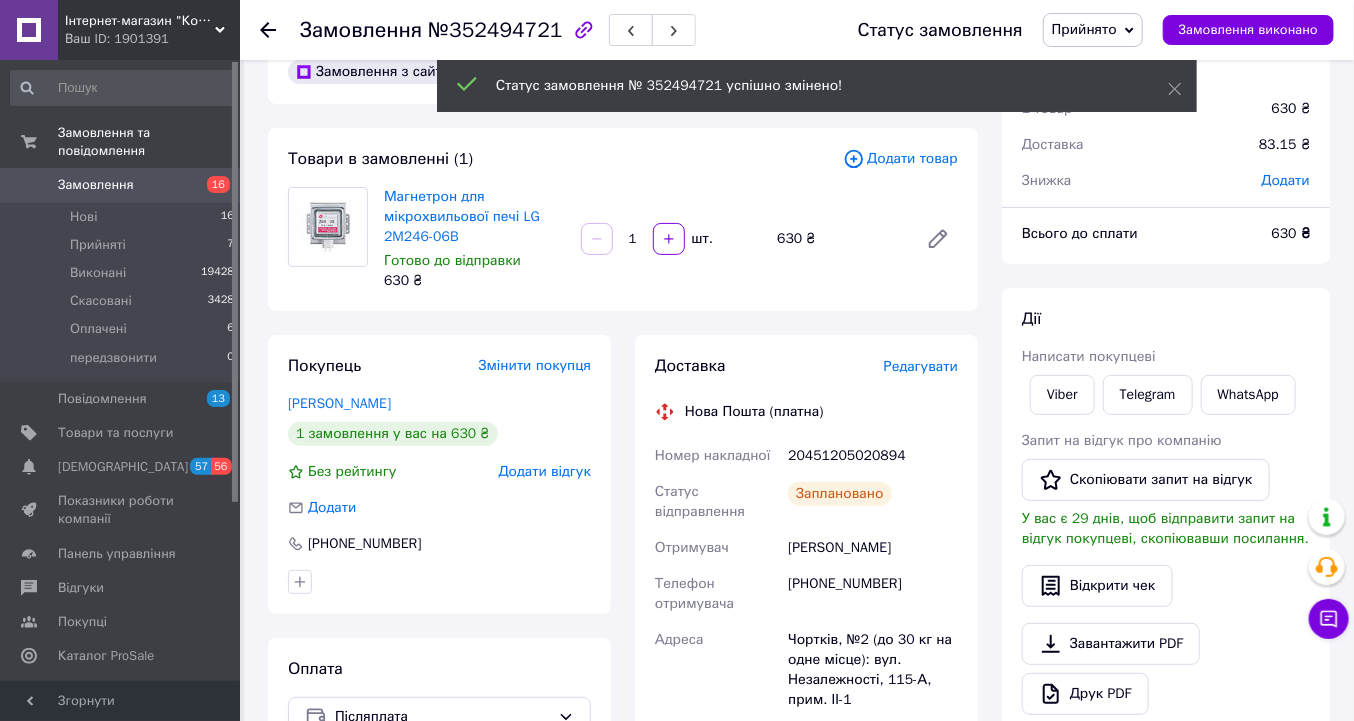 click 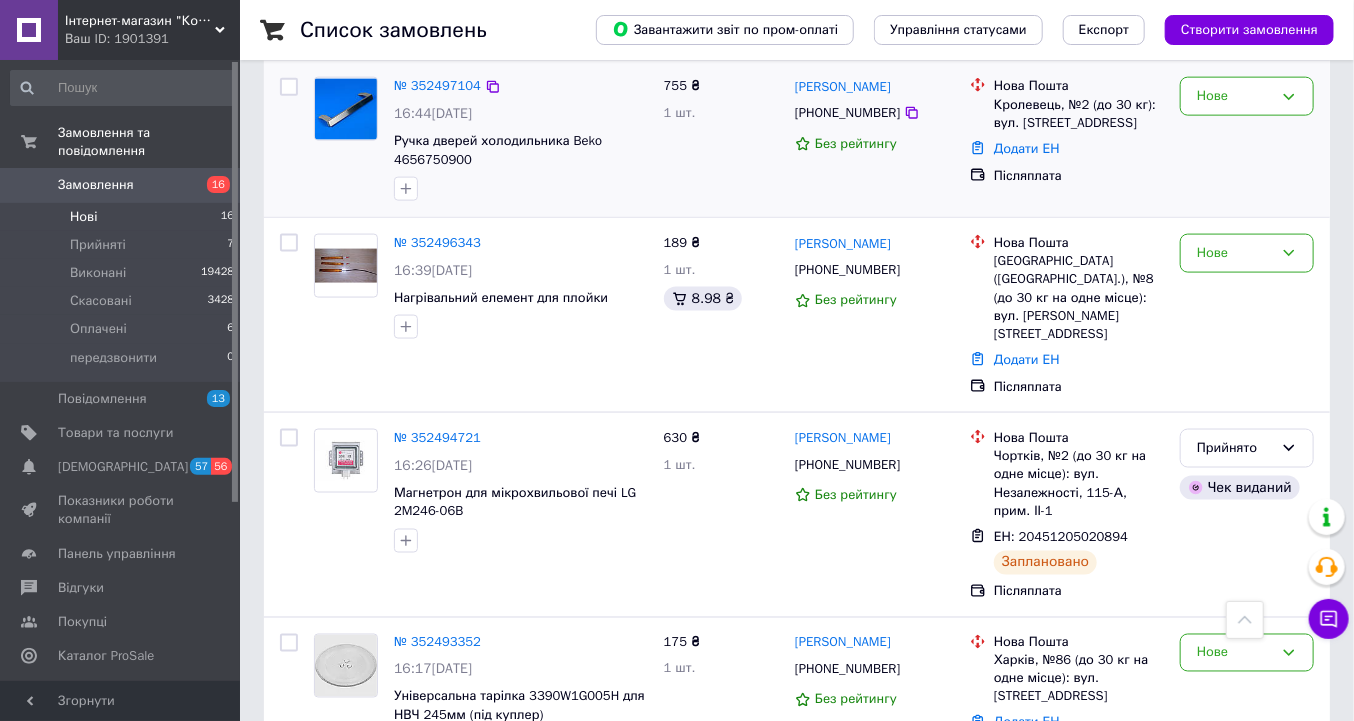 scroll, scrollTop: 1280, scrollLeft: 0, axis: vertical 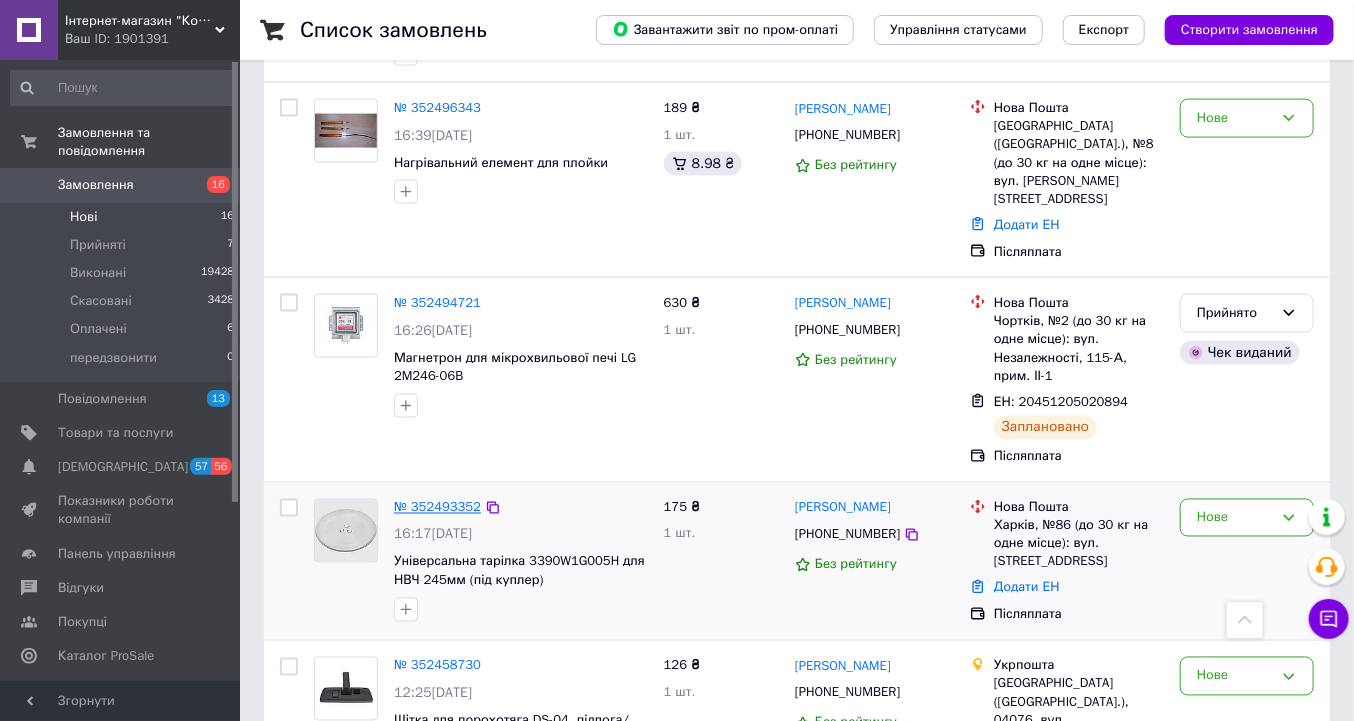 click on "№ 352493352" at bounding box center (437, 507) 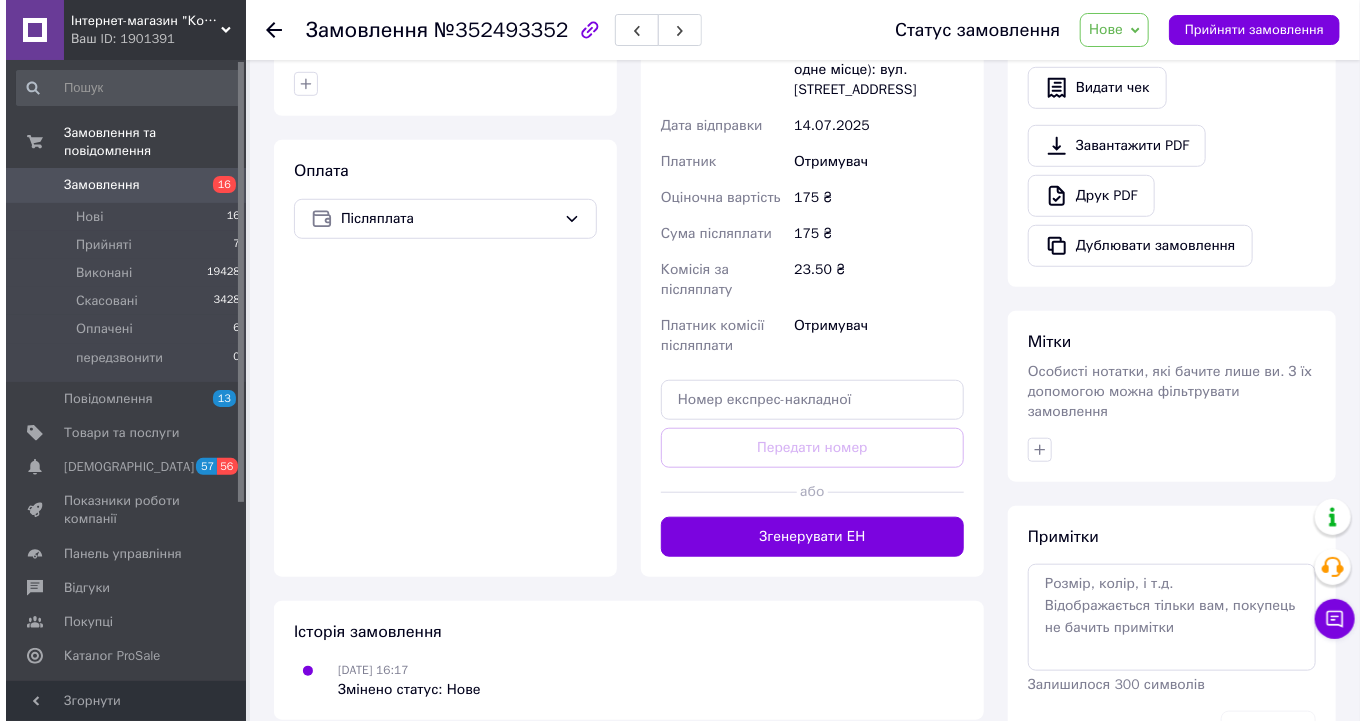 scroll, scrollTop: 33, scrollLeft: 0, axis: vertical 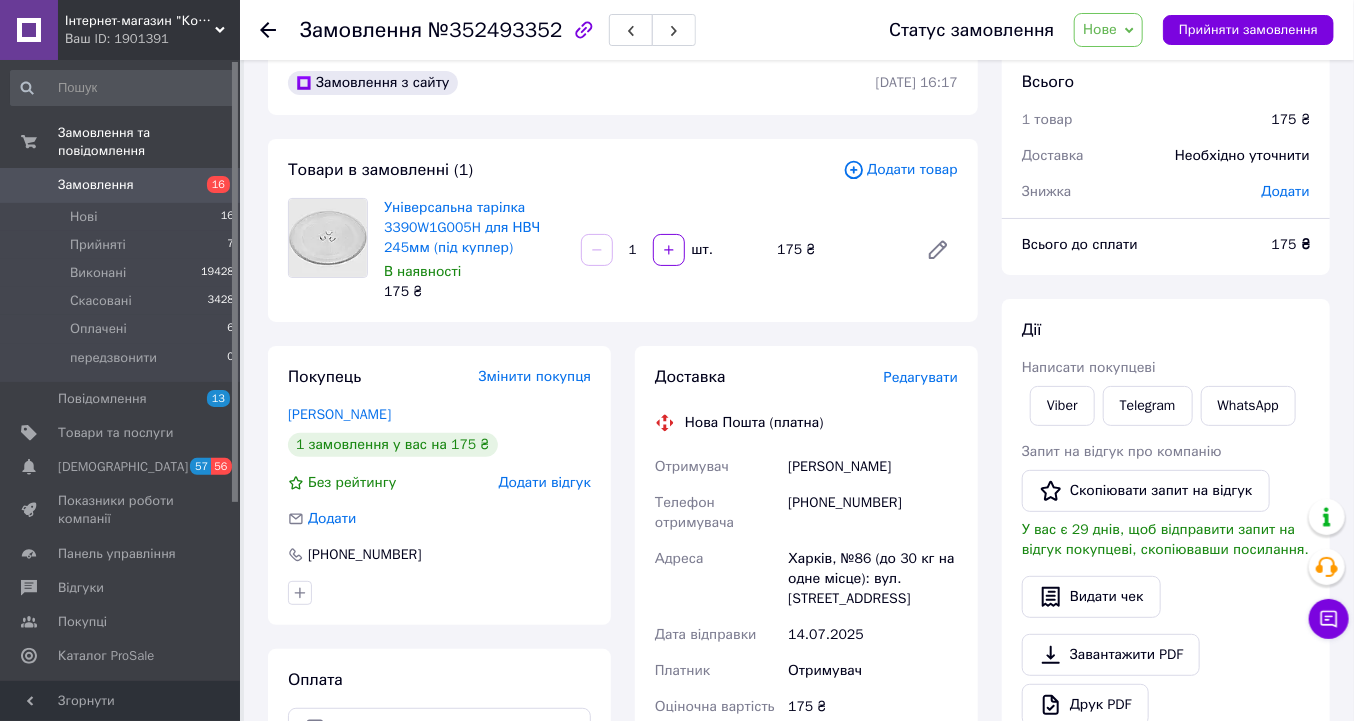 click on "Редагувати" at bounding box center [921, 377] 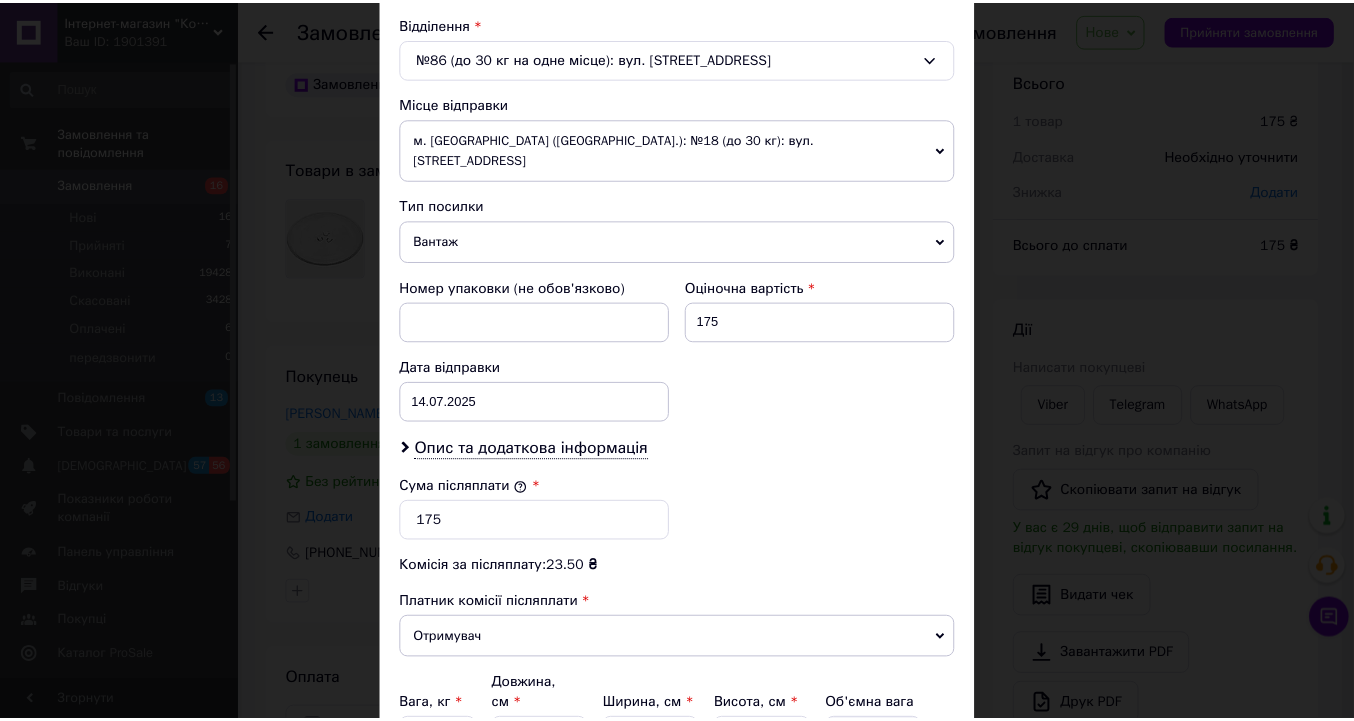 scroll, scrollTop: 720, scrollLeft: 0, axis: vertical 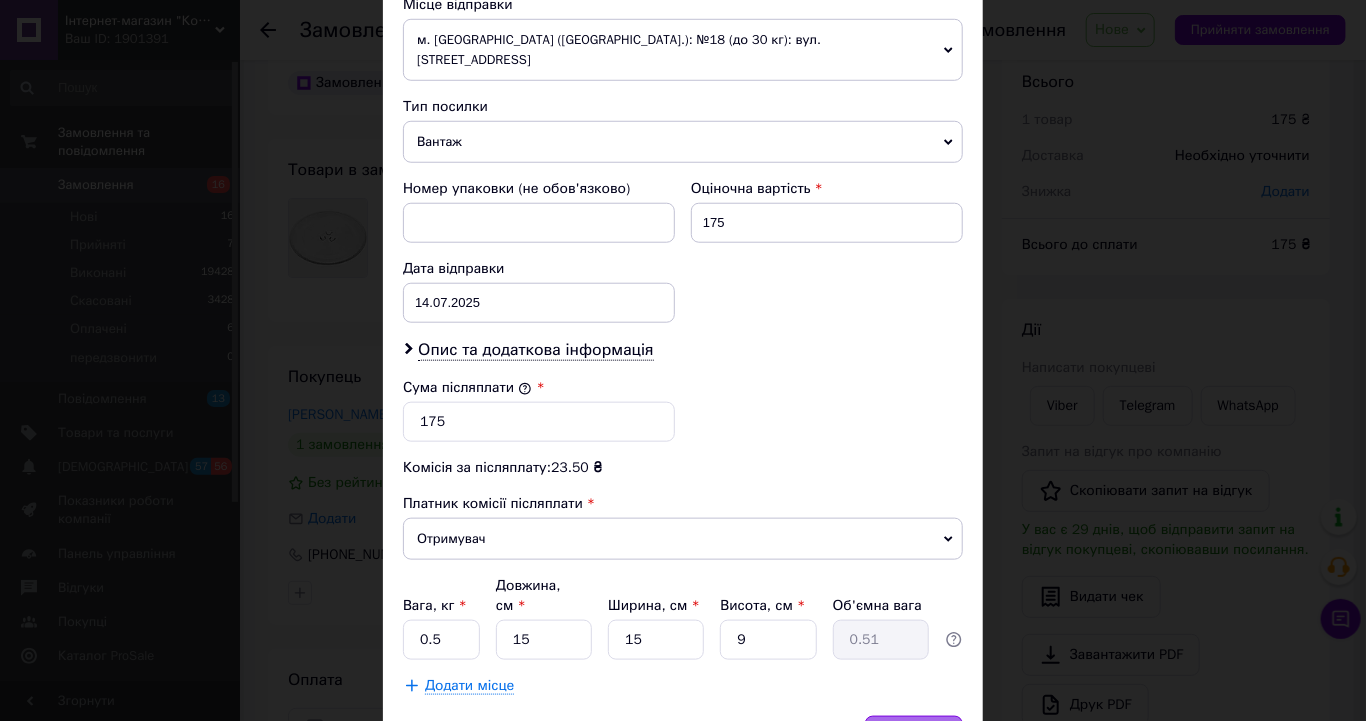 click on "Зберегти" at bounding box center [914, 736] 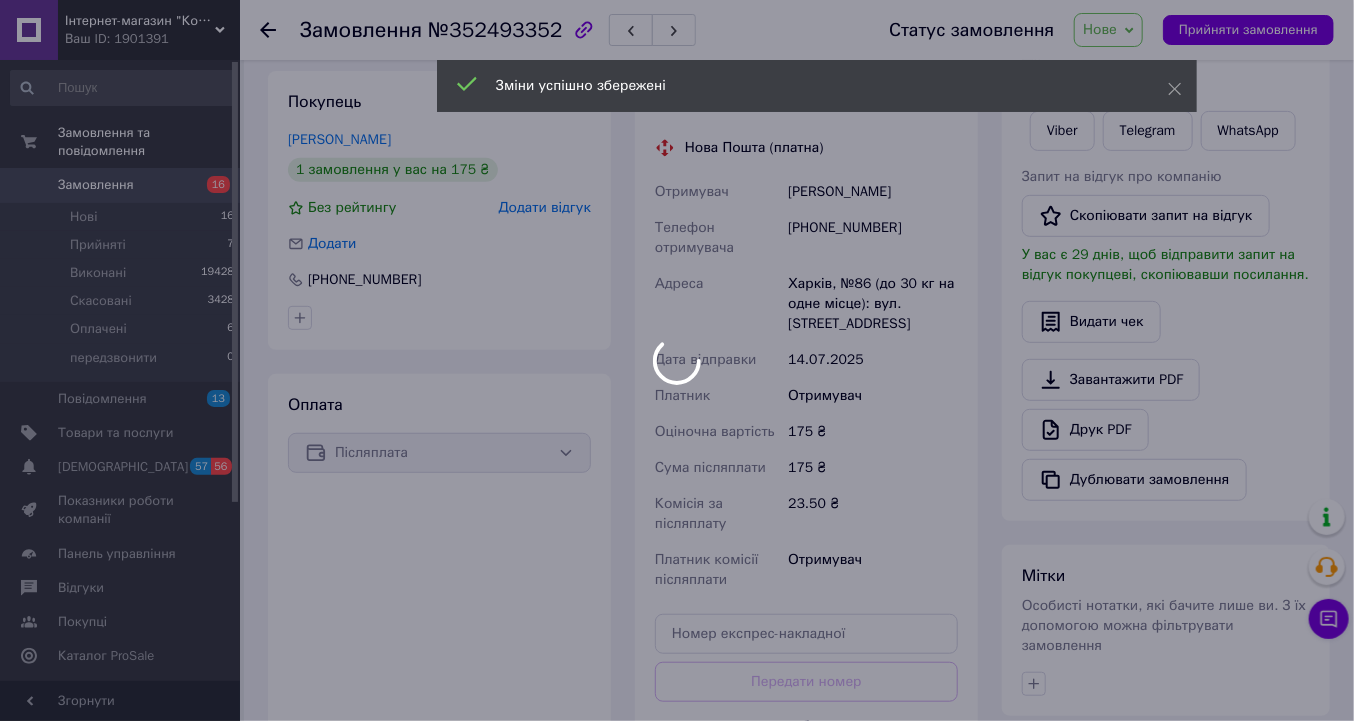 scroll, scrollTop: 433, scrollLeft: 0, axis: vertical 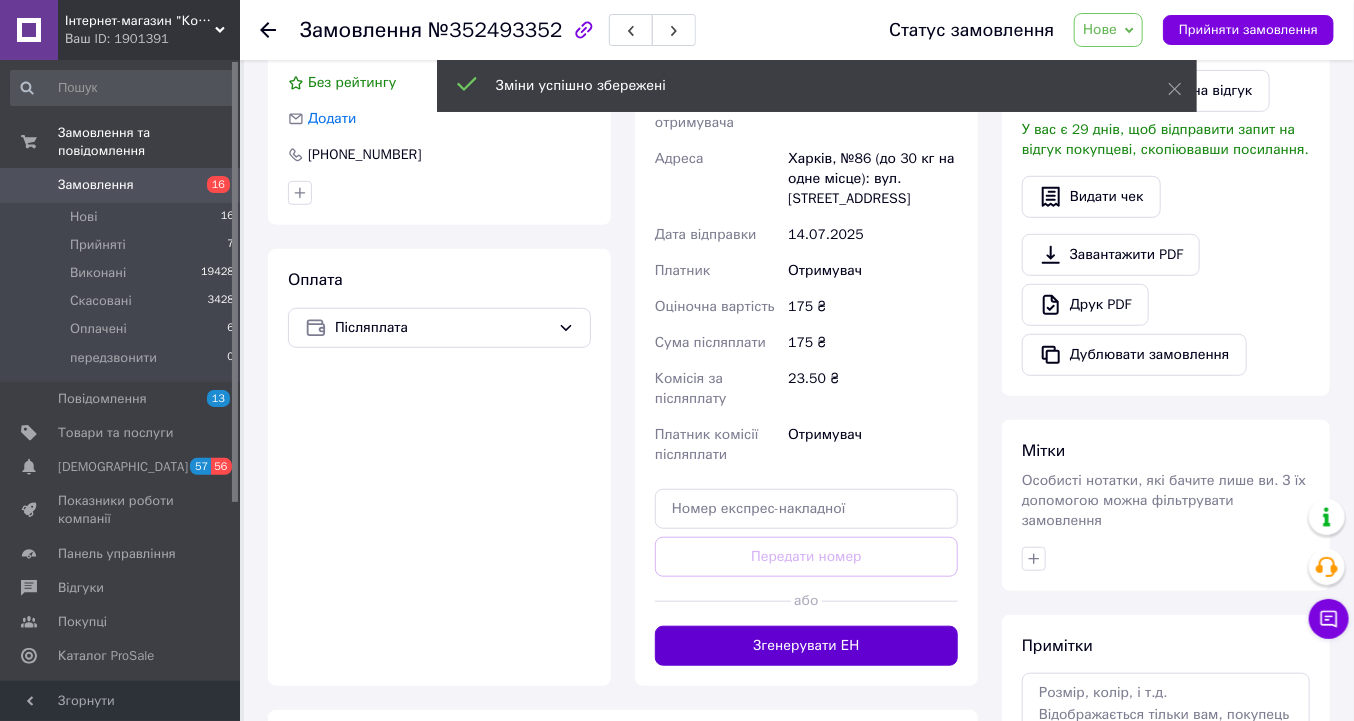 click on "Згенерувати ЕН" at bounding box center (806, 646) 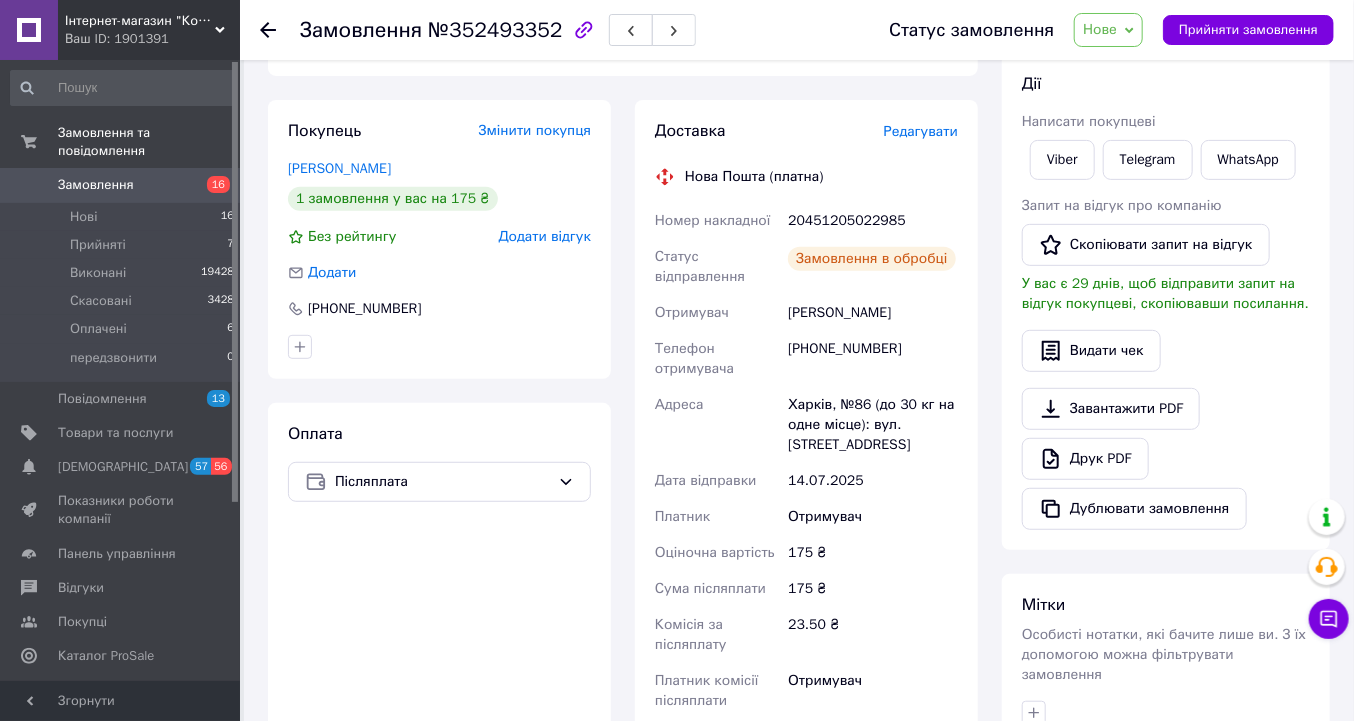 scroll, scrollTop: 273, scrollLeft: 0, axis: vertical 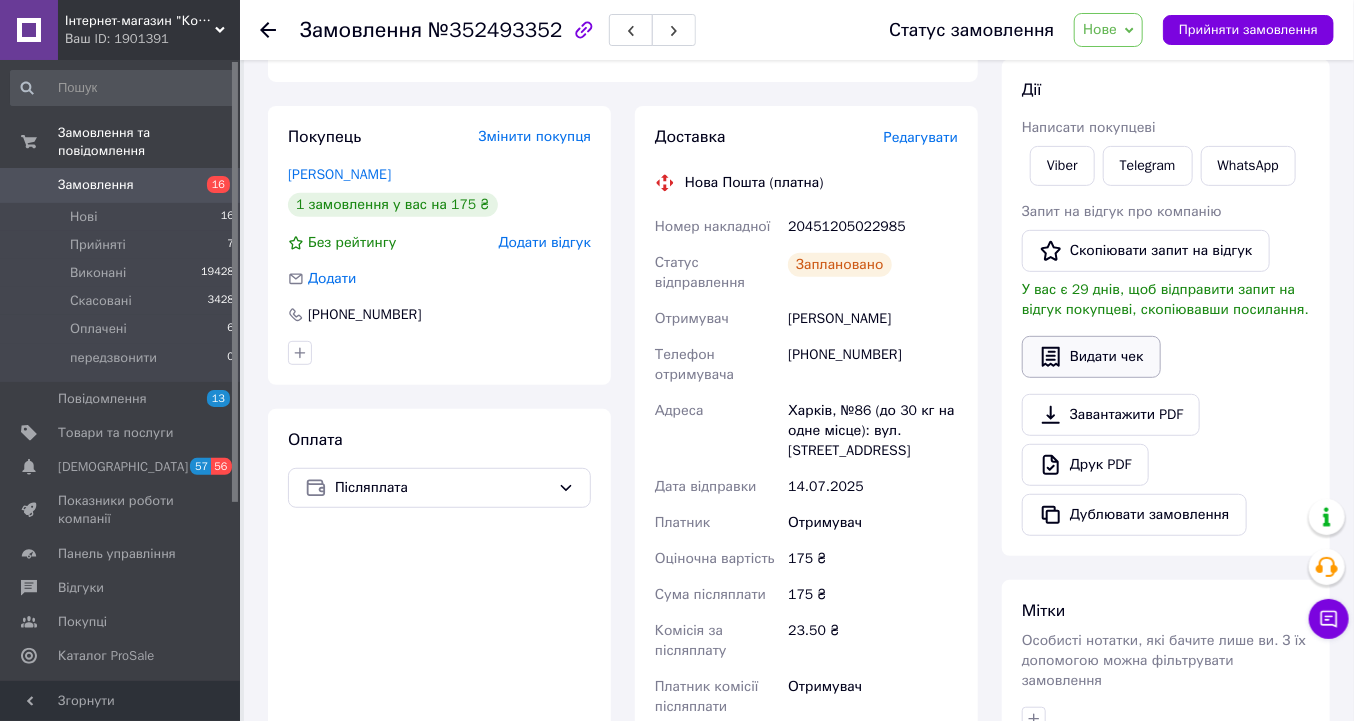 click on "Видати чек" at bounding box center [1091, 357] 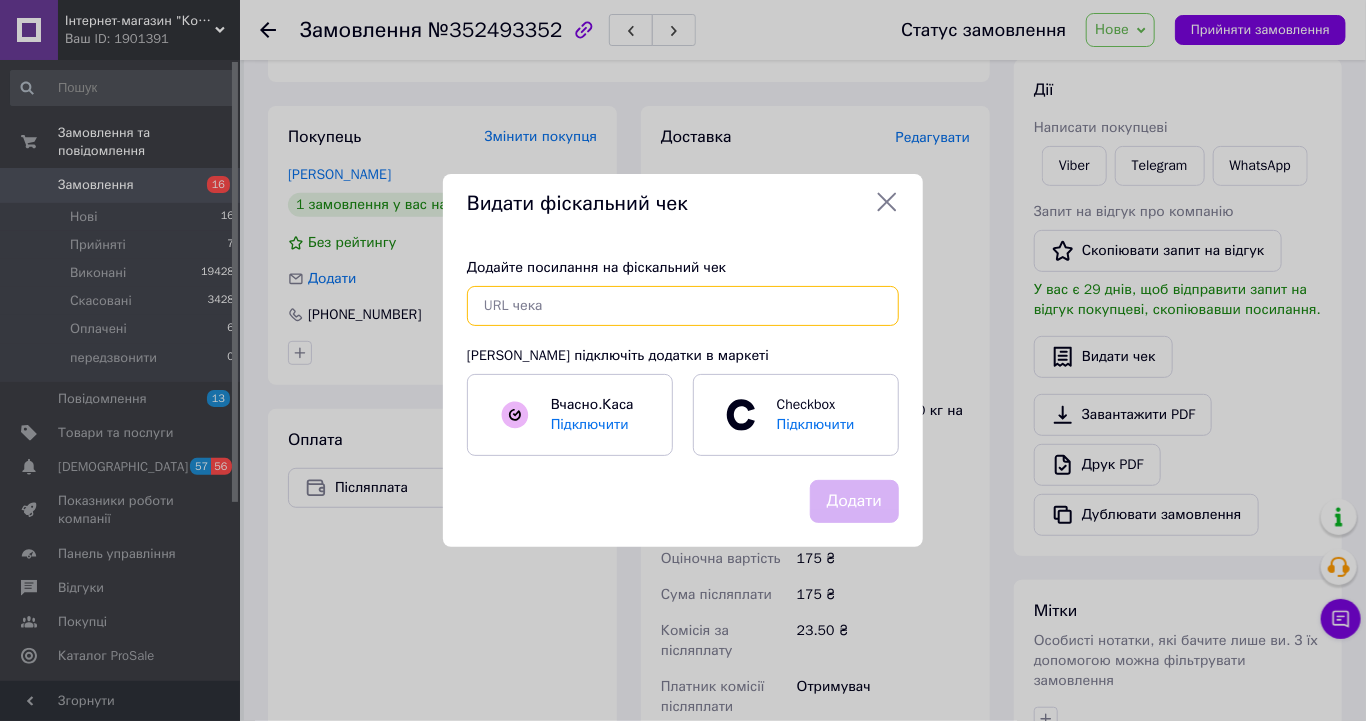 click at bounding box center (683, 306) 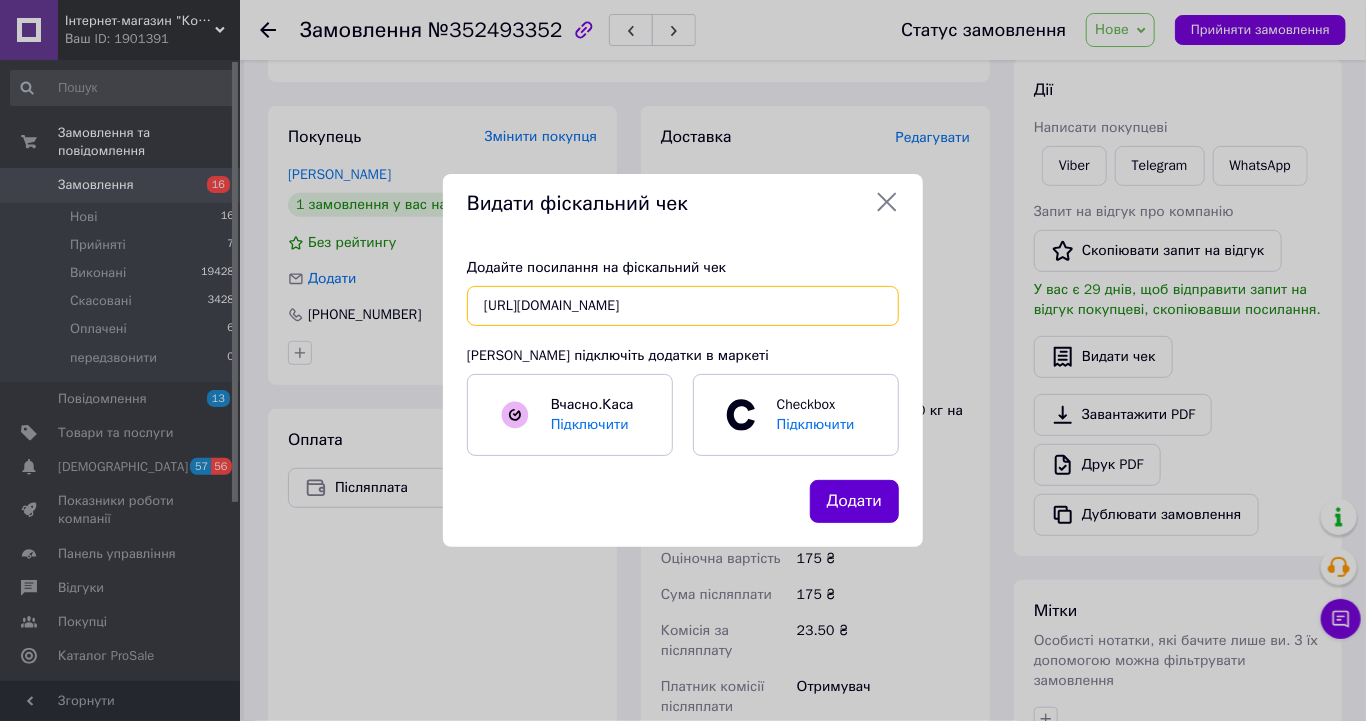 type on "[URL][DOMAIN_NAME]" 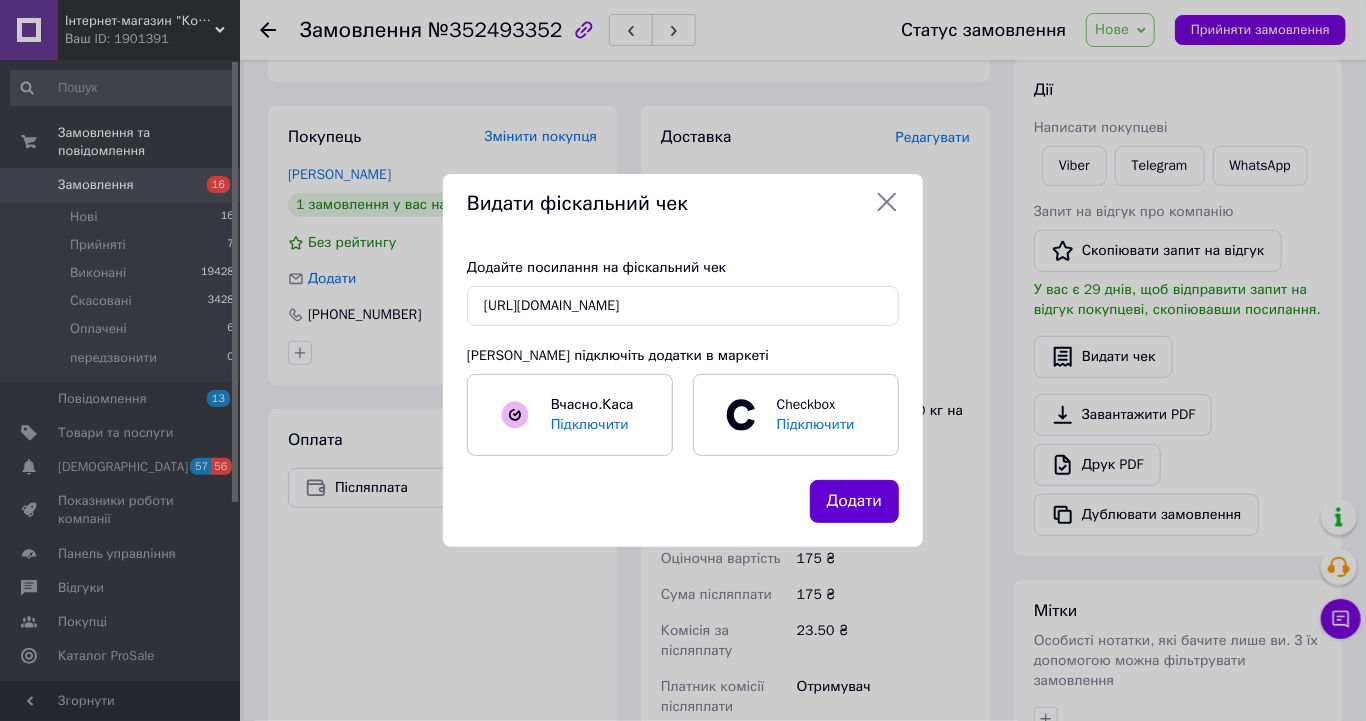 click on "Додати" at bounding box center (854, 501) 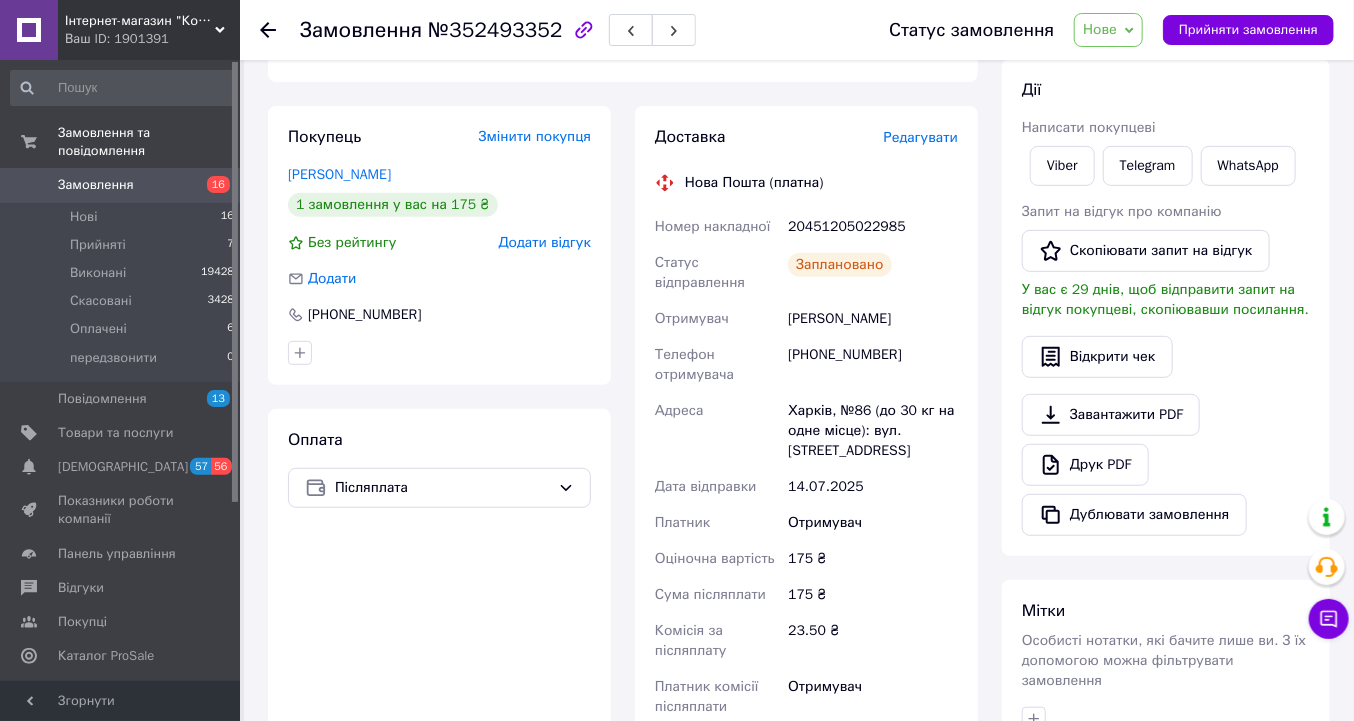 click on "Нове" at bounding box center (1108, 30) 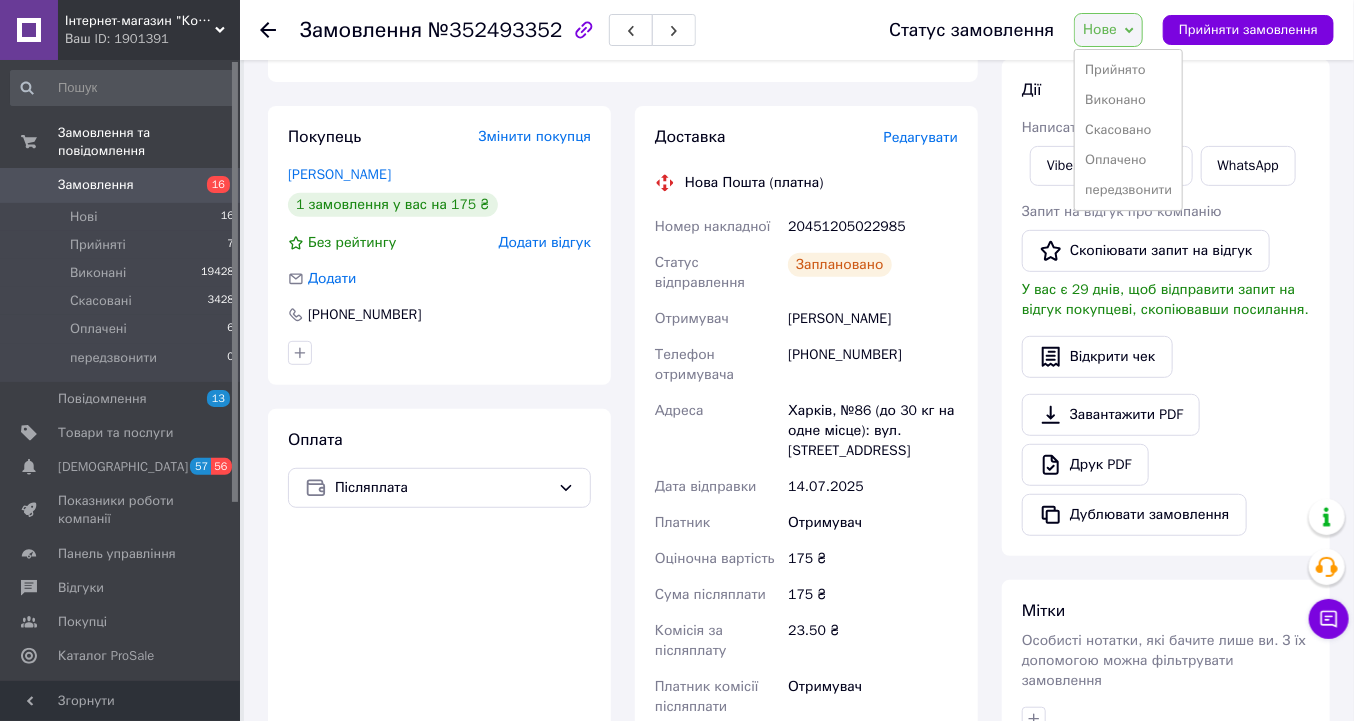 click on "Прийнято" at bounding box center (1128, 70) 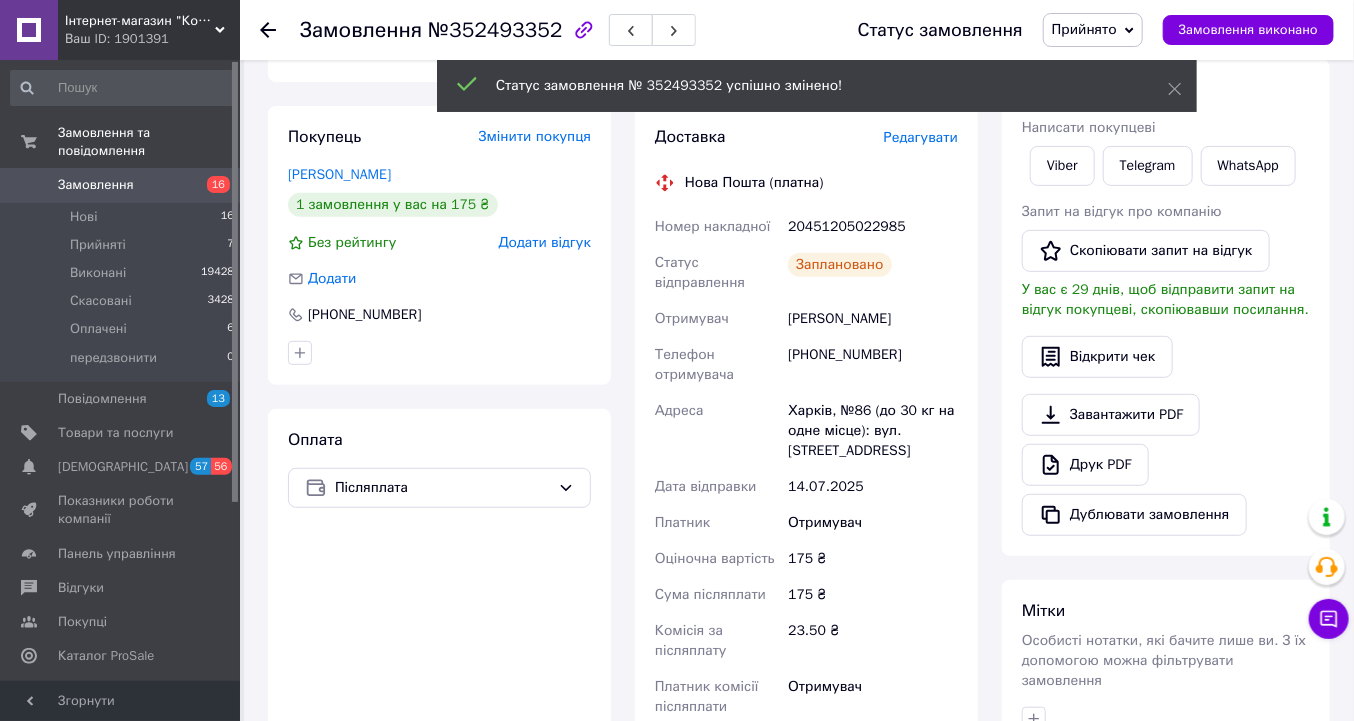 click 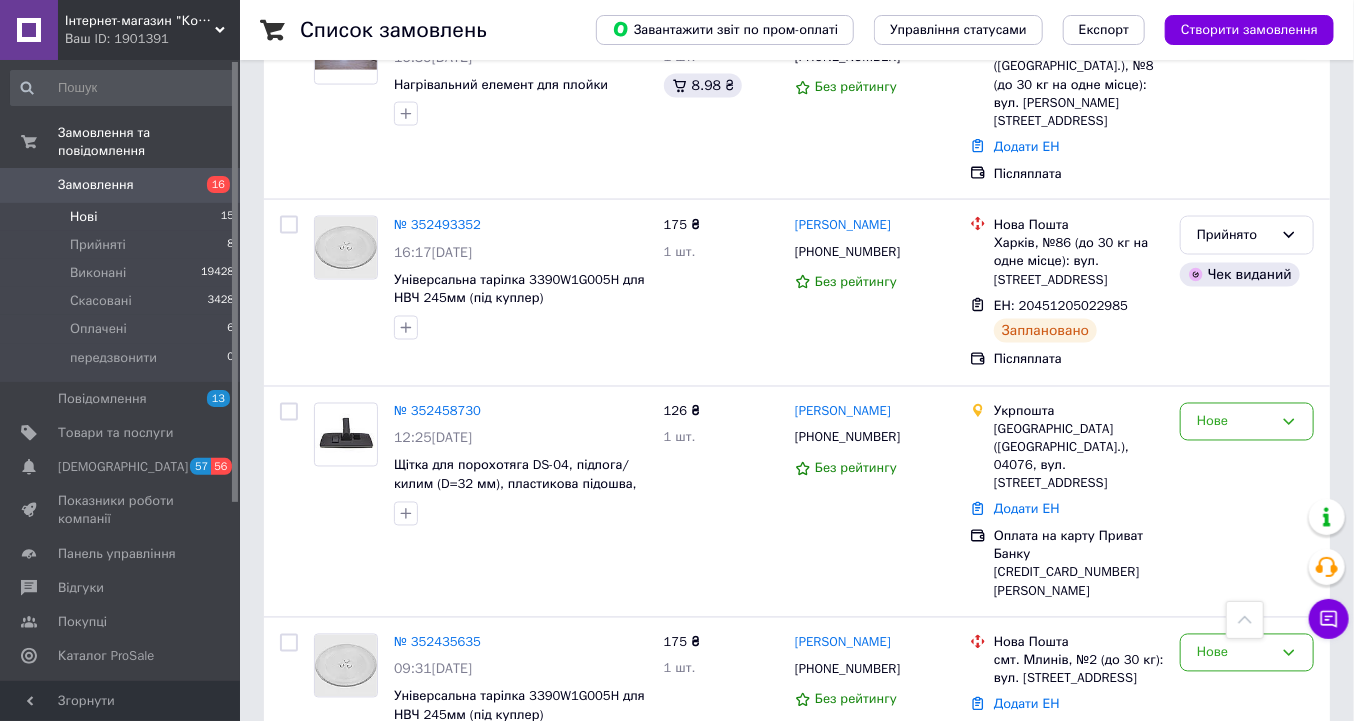 scroll, scrollTop: 1360, scrollLeft: 0, axis: vertical 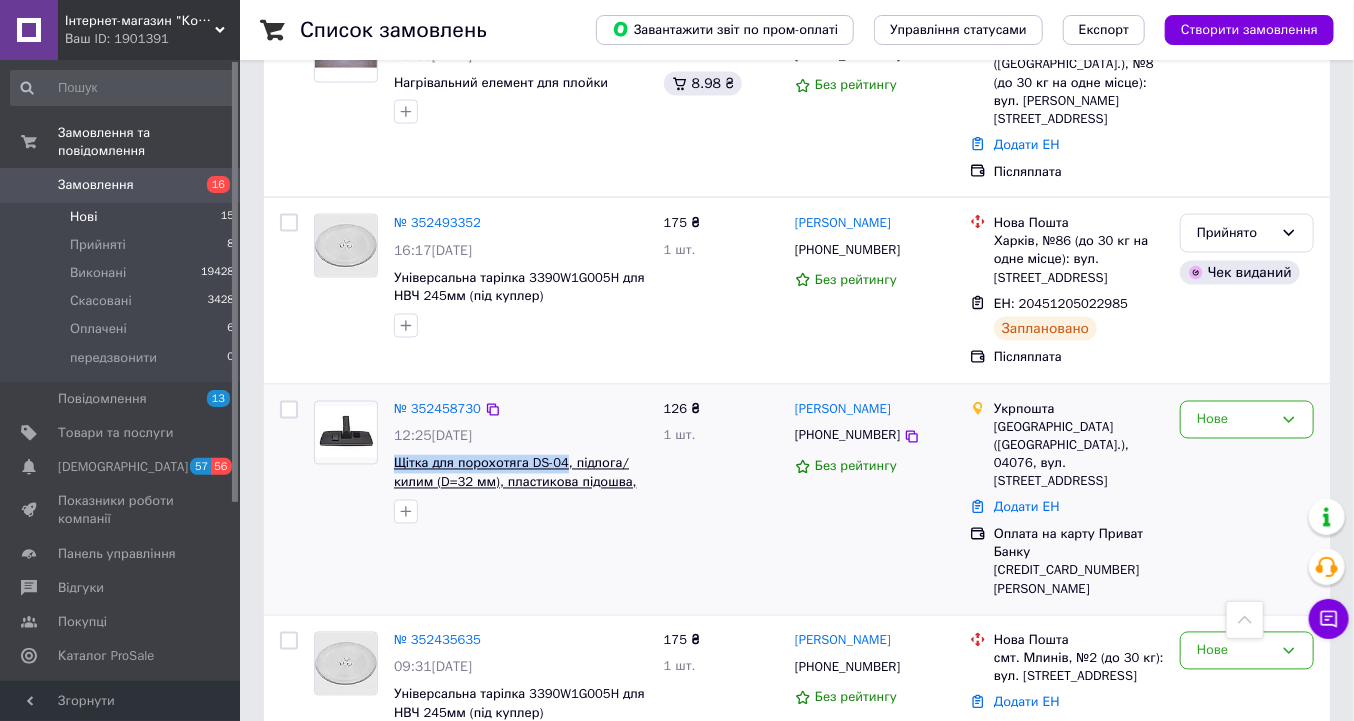 drag, startPoint x: 391, startPoint y: 388, endPoint x: 561, endPoint y: 389, distance: 170.00294 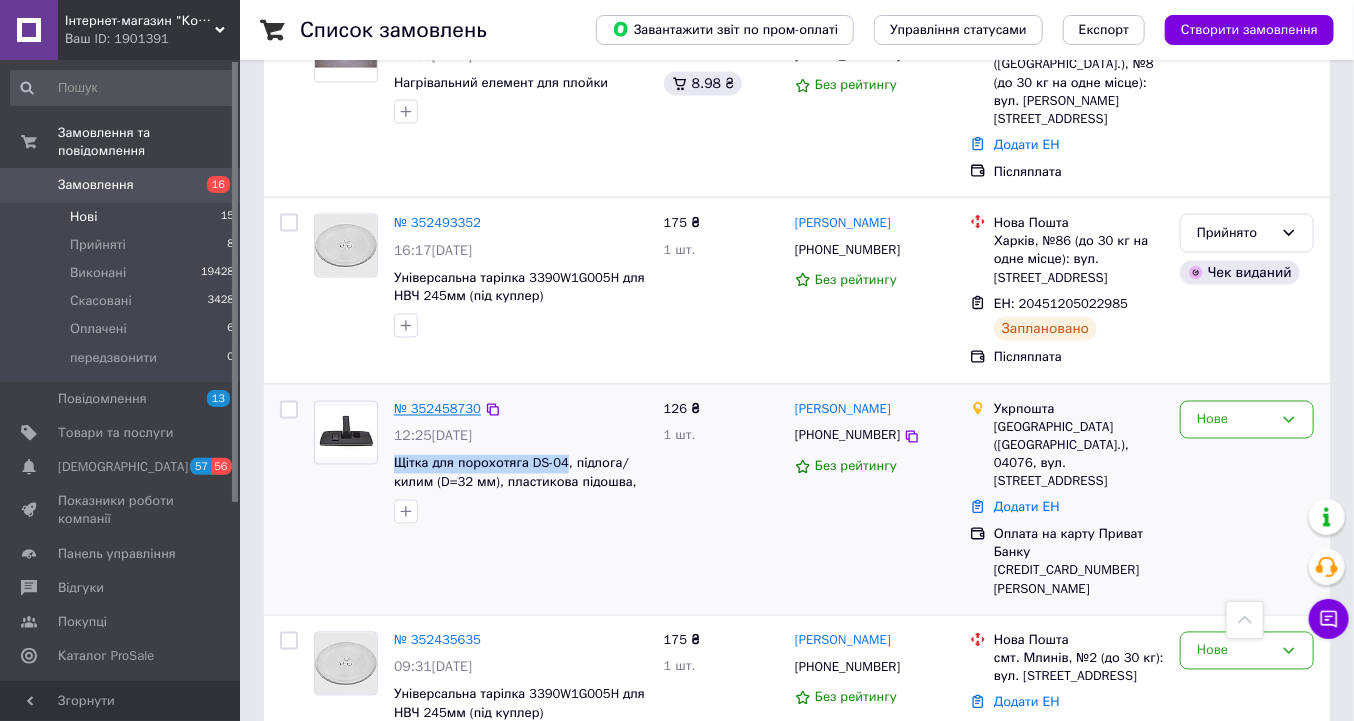 click on "№ 352458730" at bounding box center (437, 409) 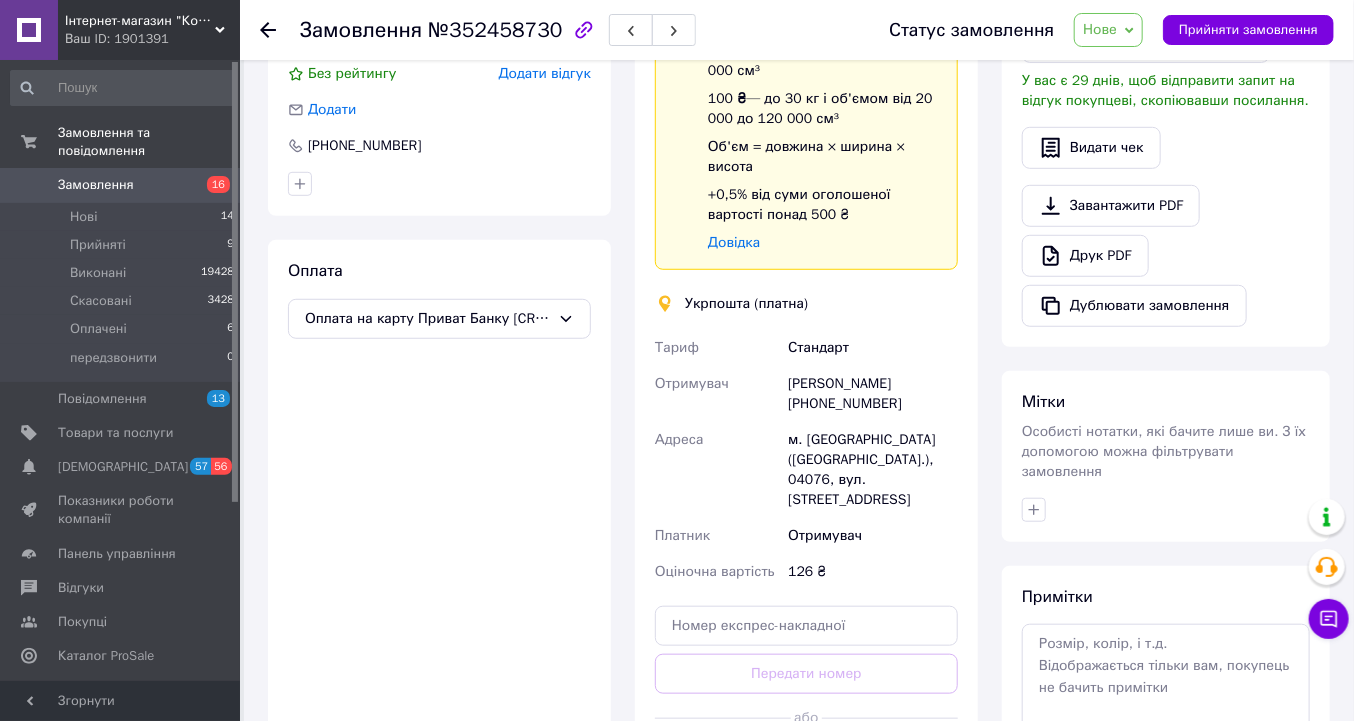 scroll, scrollTop: 449, scrollLeft: 0, axis: vertical 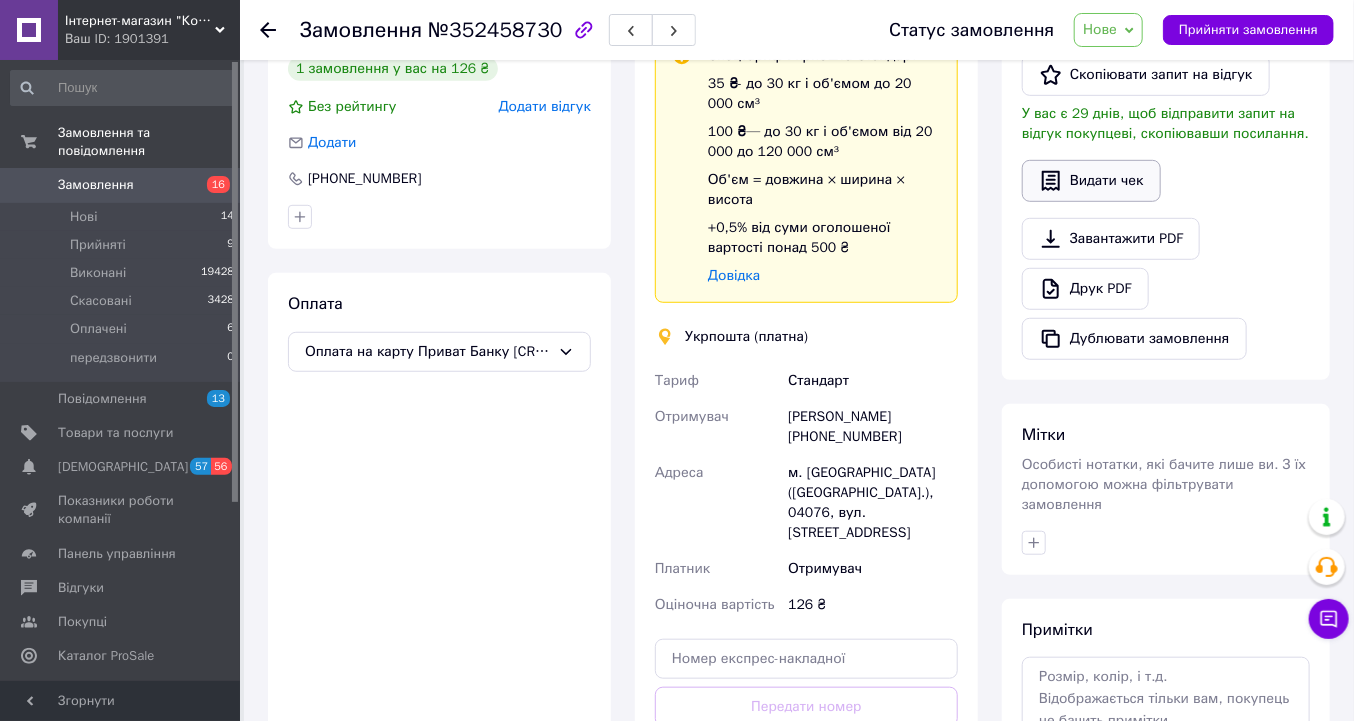 click on "Видати чек" at bounding box center [1091, 181] 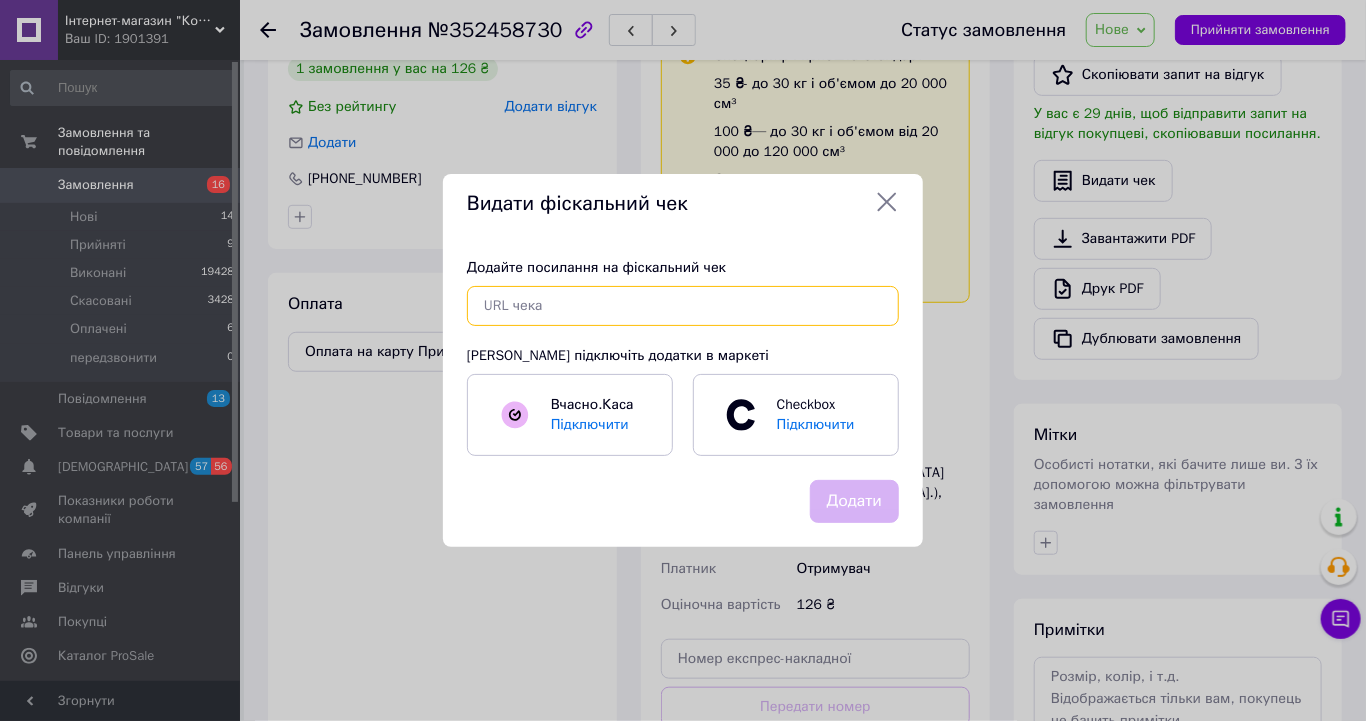 click at bounding box center [683, 306] 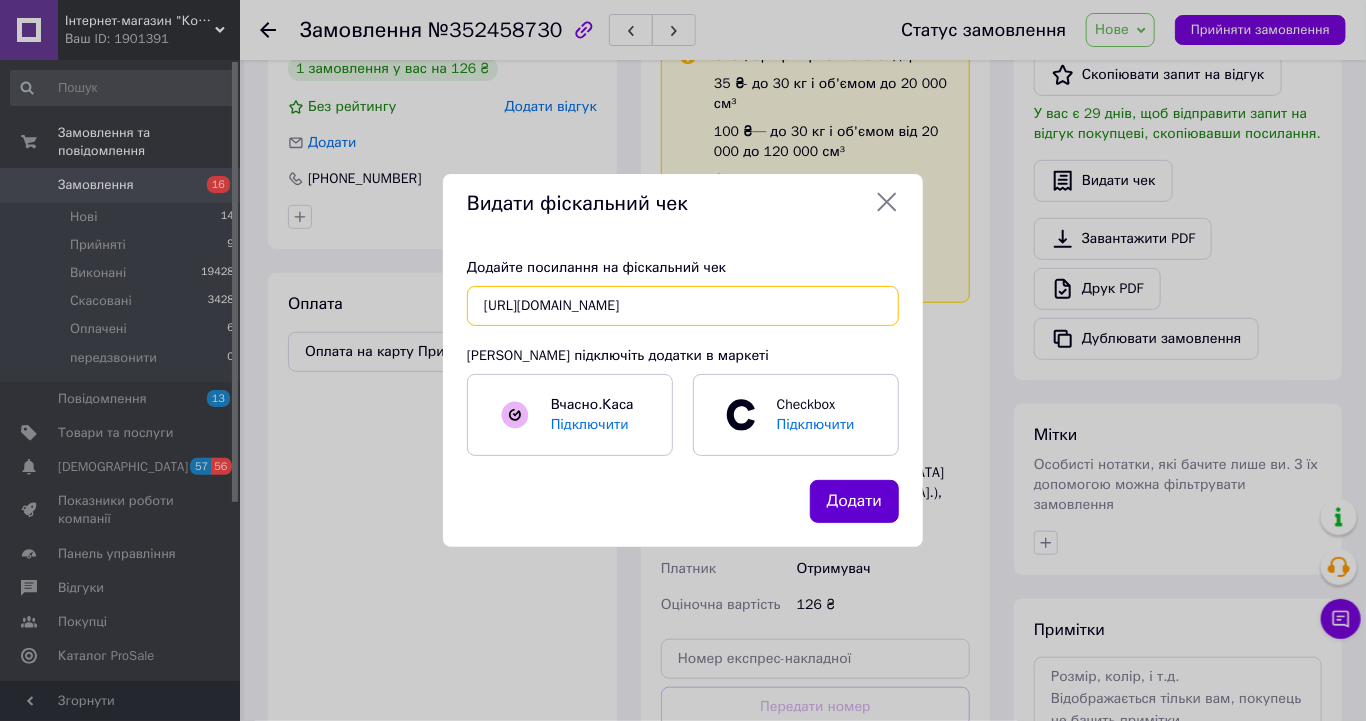 type on "[URL][DOMAIN_NAME]" 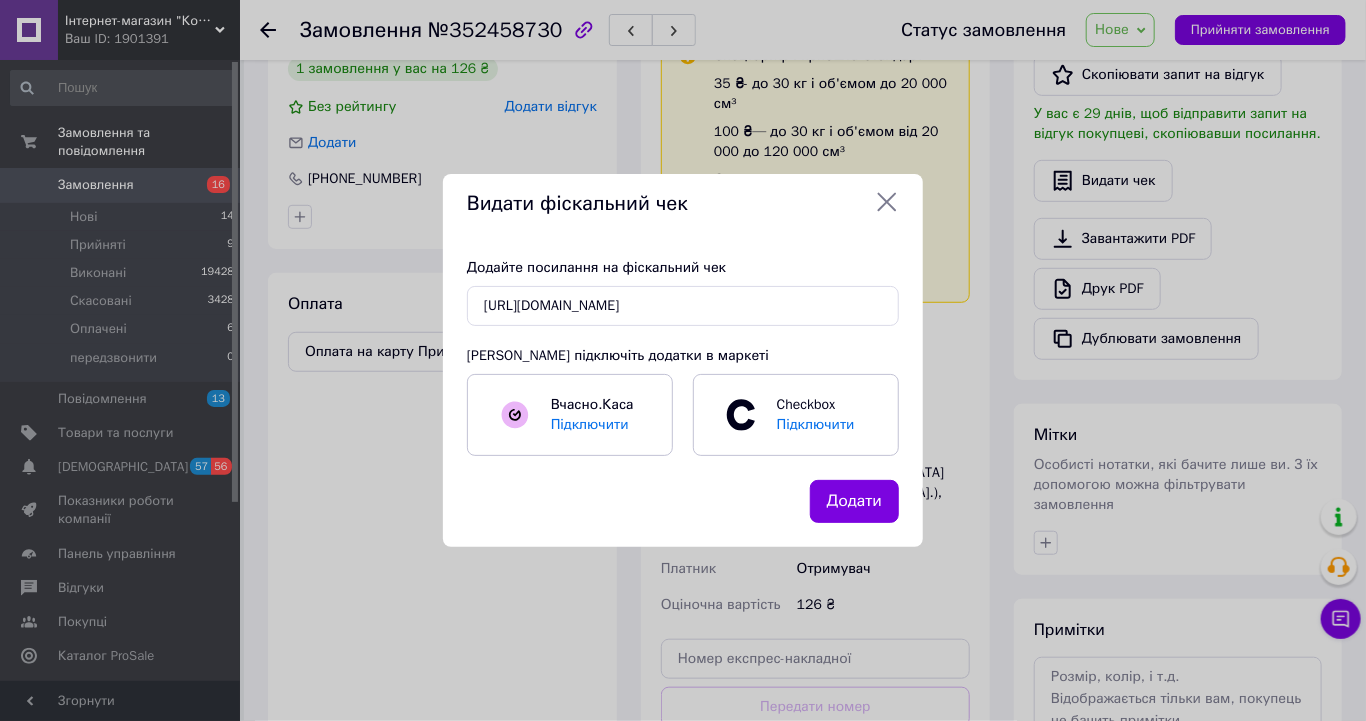 click on "Додати" at bounding box center [854, 501] 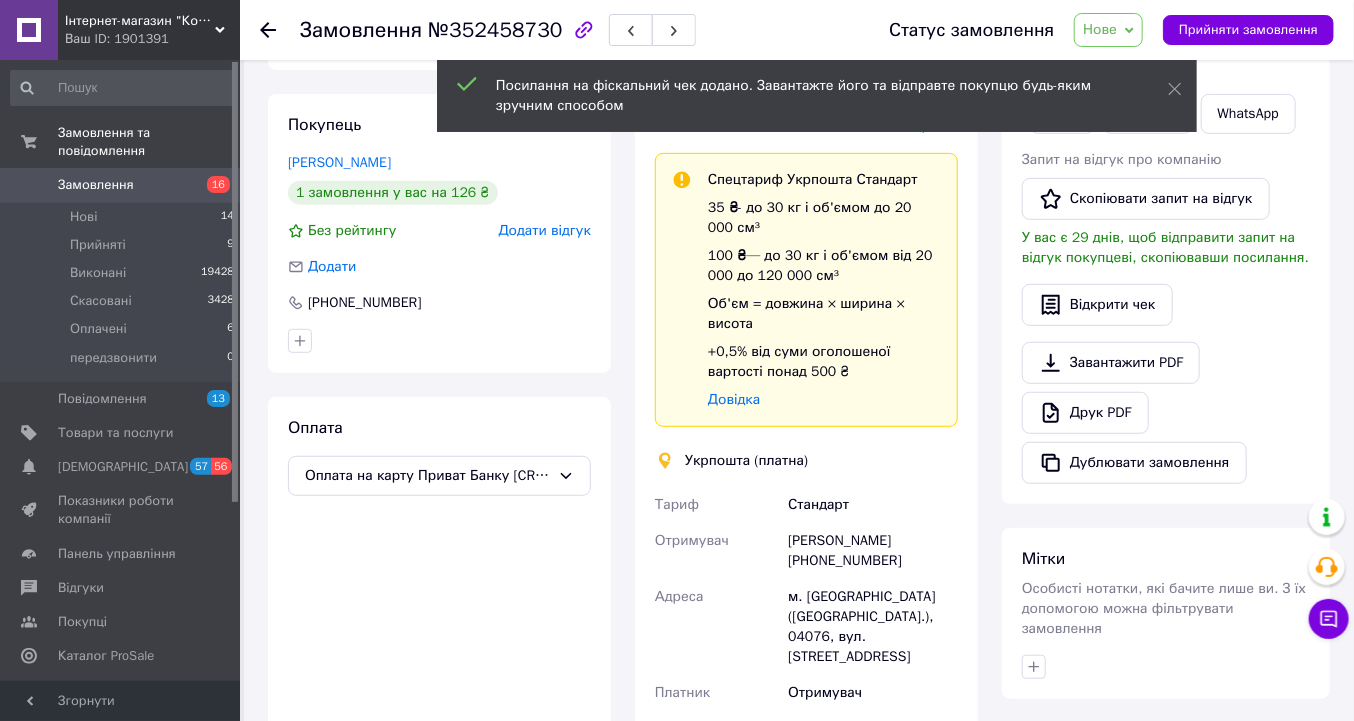 scroll, scrollTop: 209, scrollLeft: 0, axis: vertical 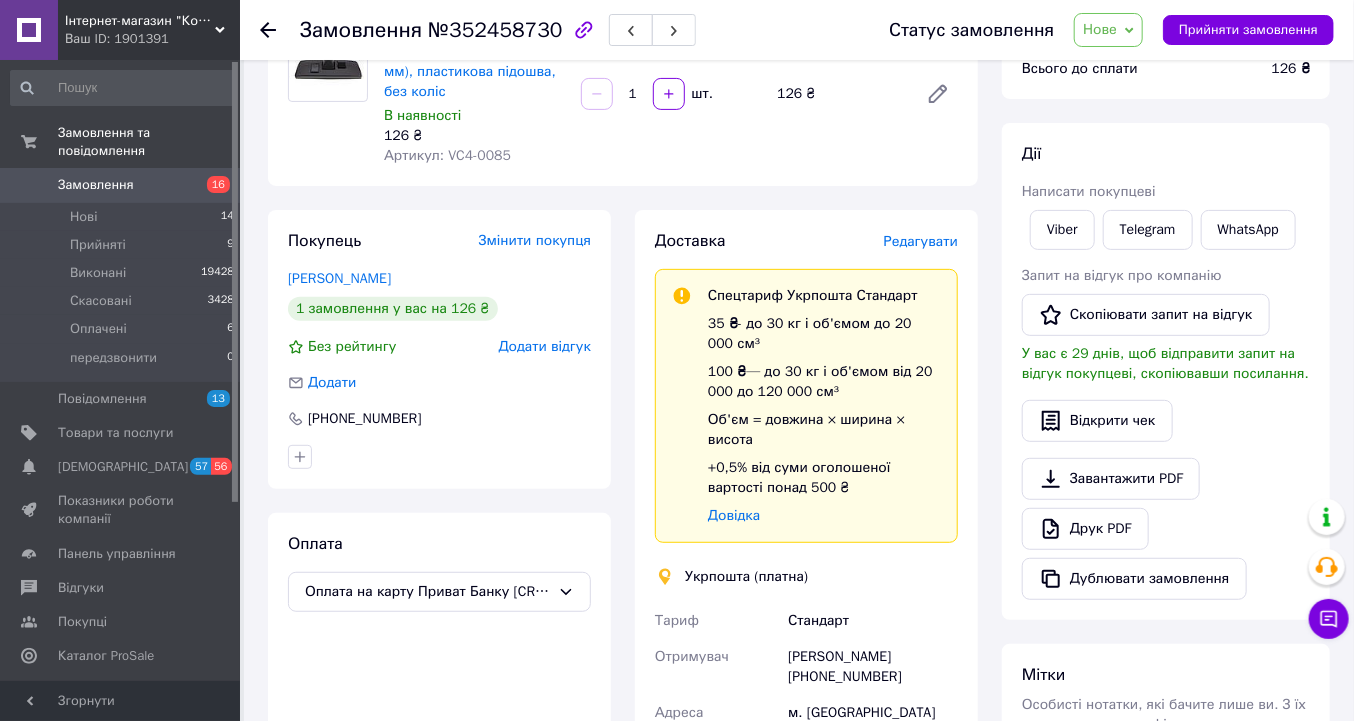 click on "Артикул: VC4-0085" at bounding box center (474, 156) 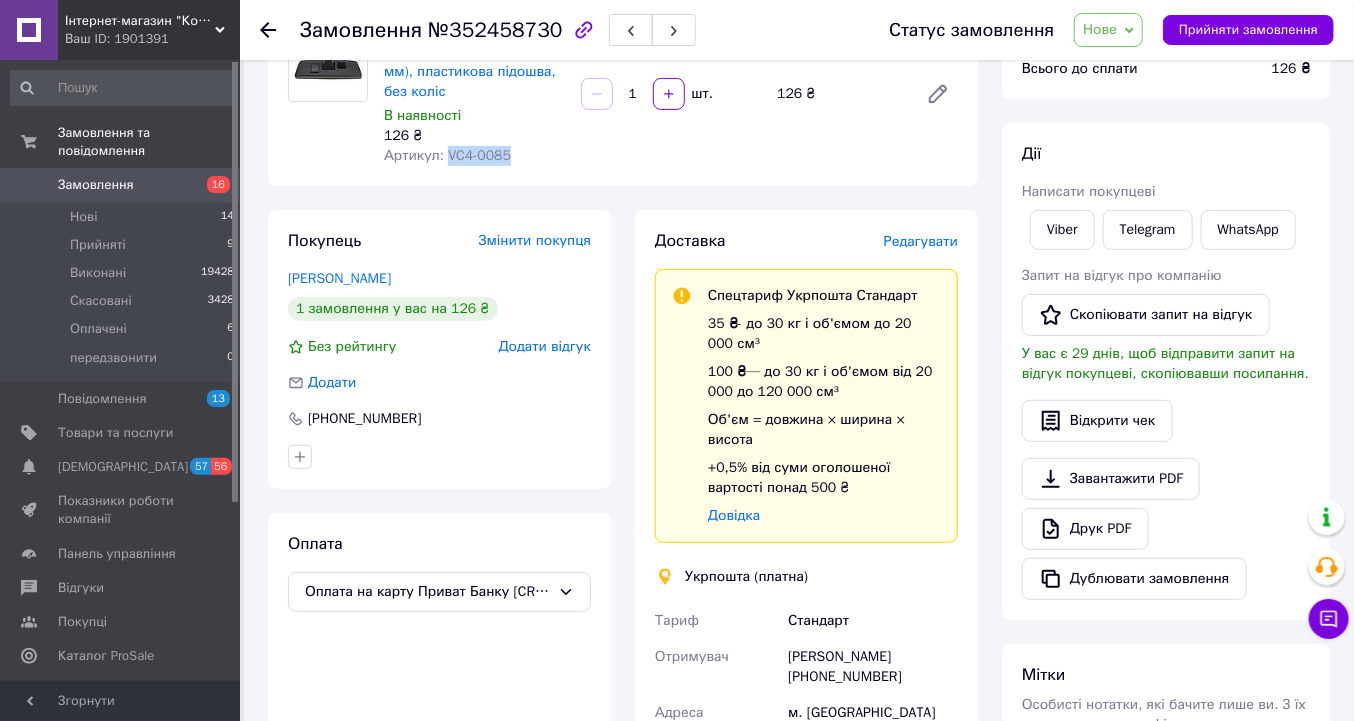 drag, startPoint x: 508, startPoint y: 154, endPoint x: 445, endPoint y: 155, distance: 63.007935 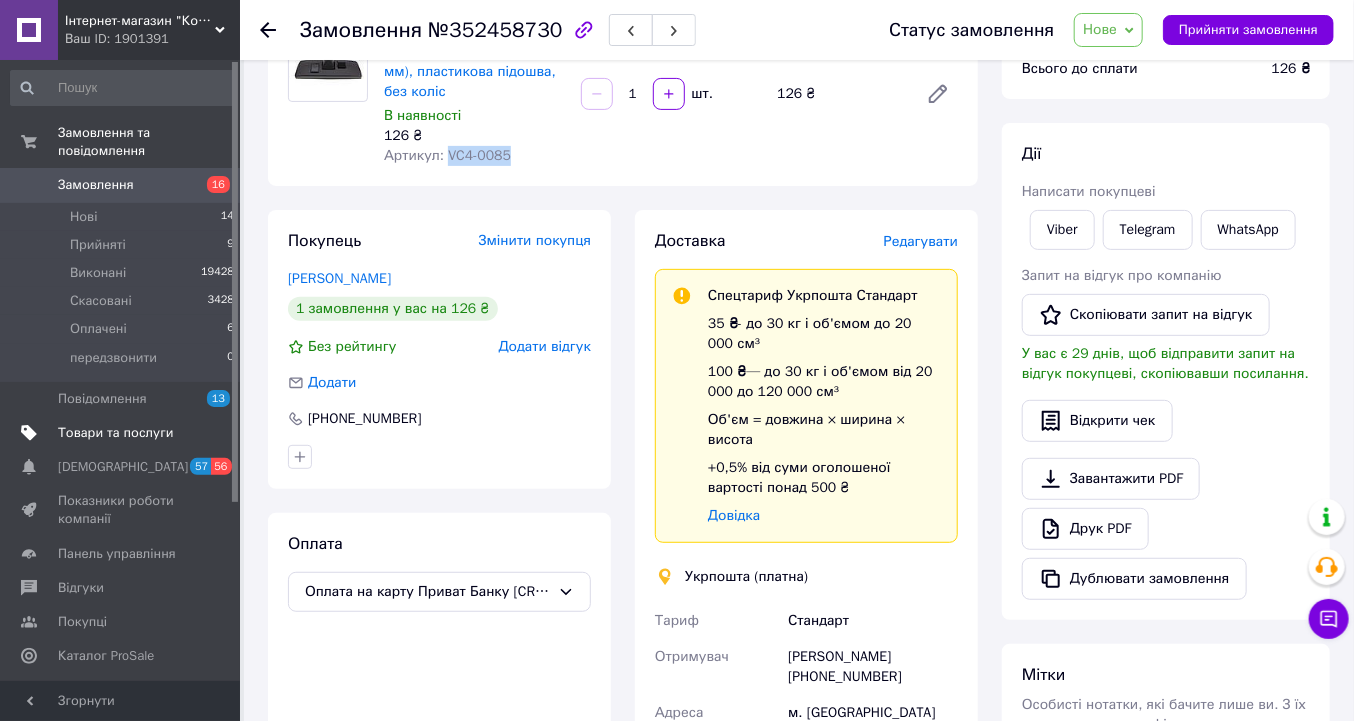 click on "Товари та послуги" at bounding box center [115, 433] 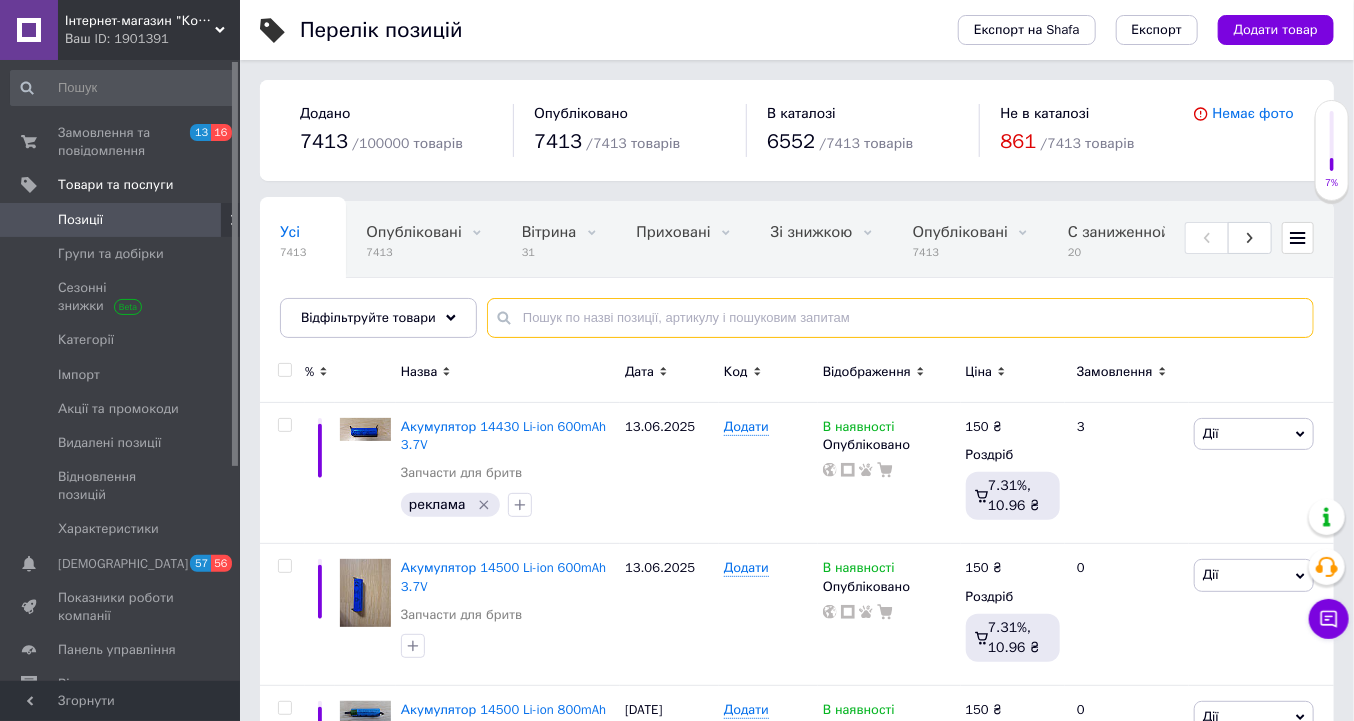 click at bounding box center (900, 318) 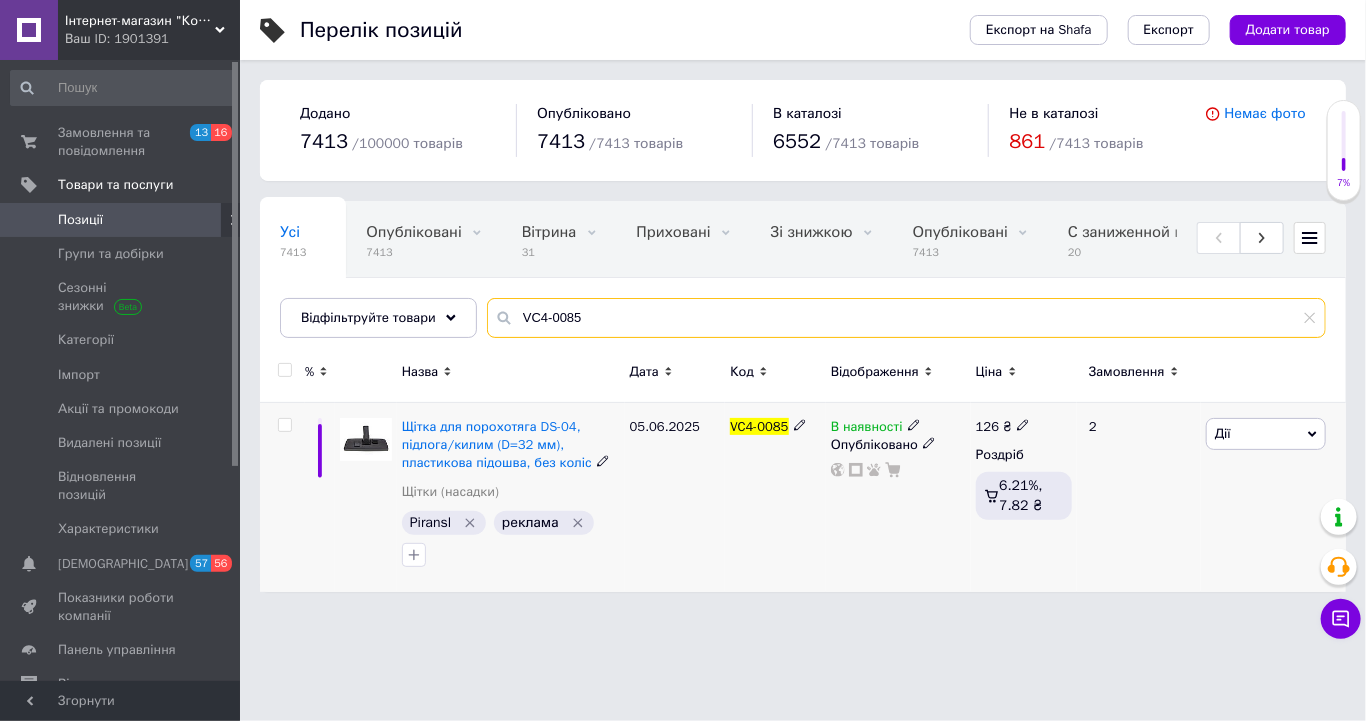 type on "VC4-0085" 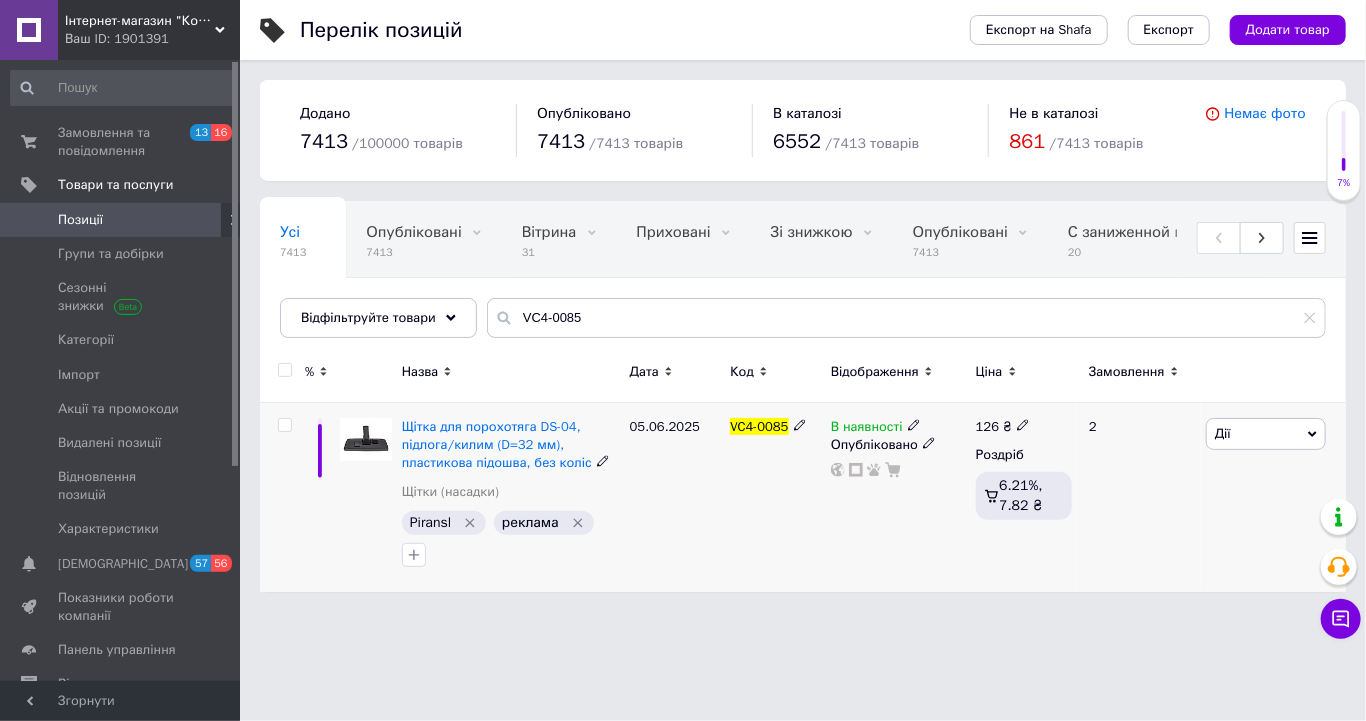 click 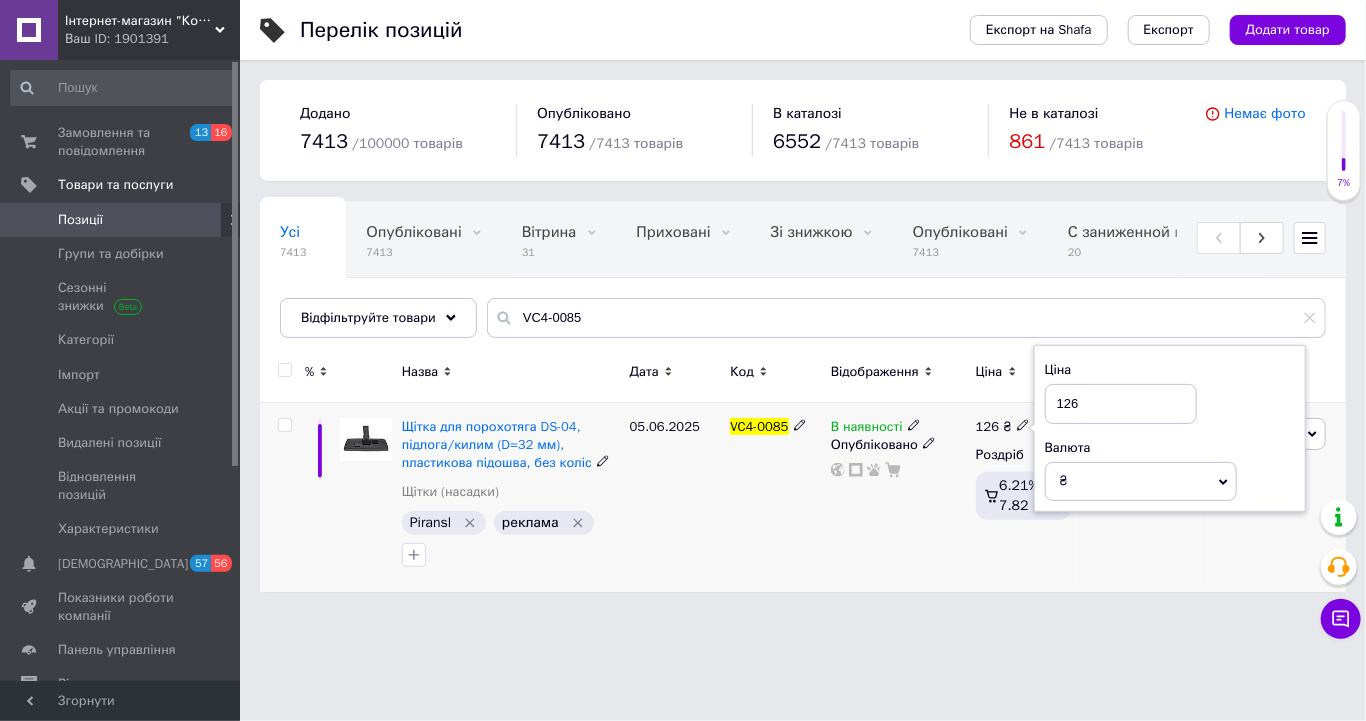 drag, startPoint x: 1078, startPoint y: 406, endPoint x: 1064, endPoint y: 406, distance: 14 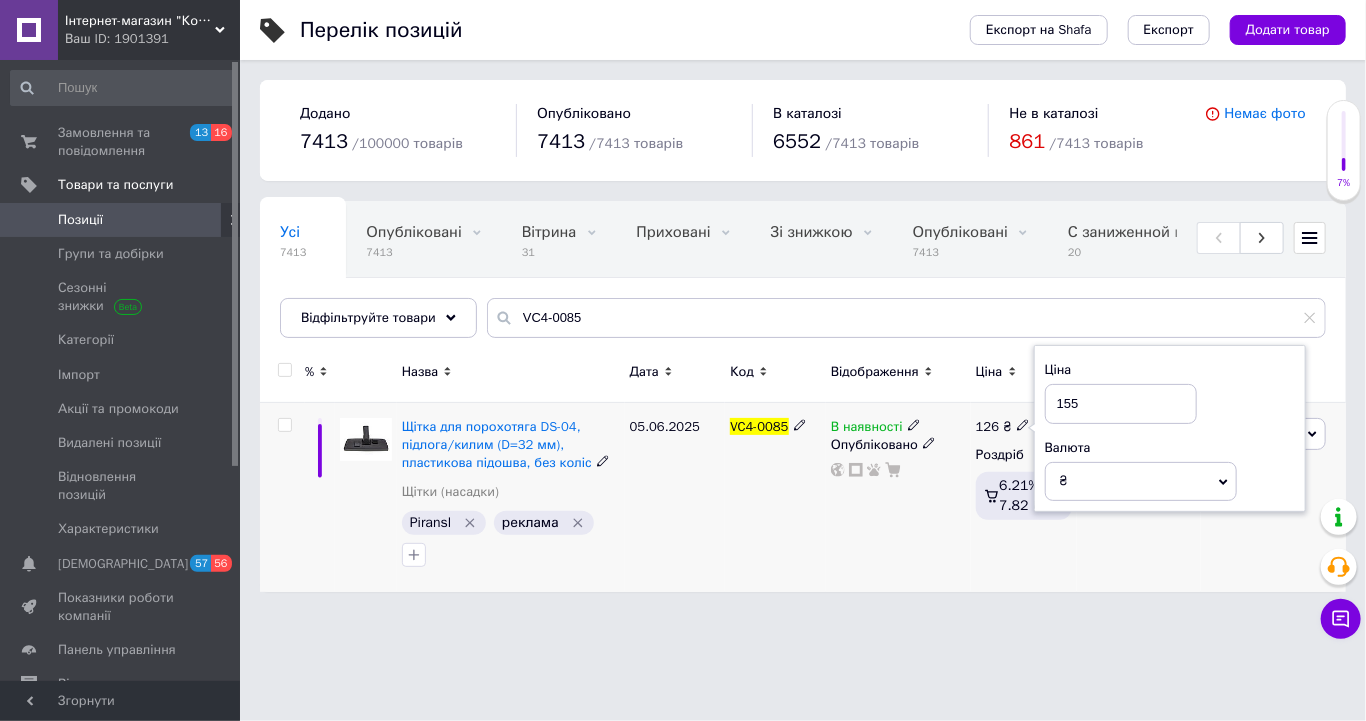 type on "155" 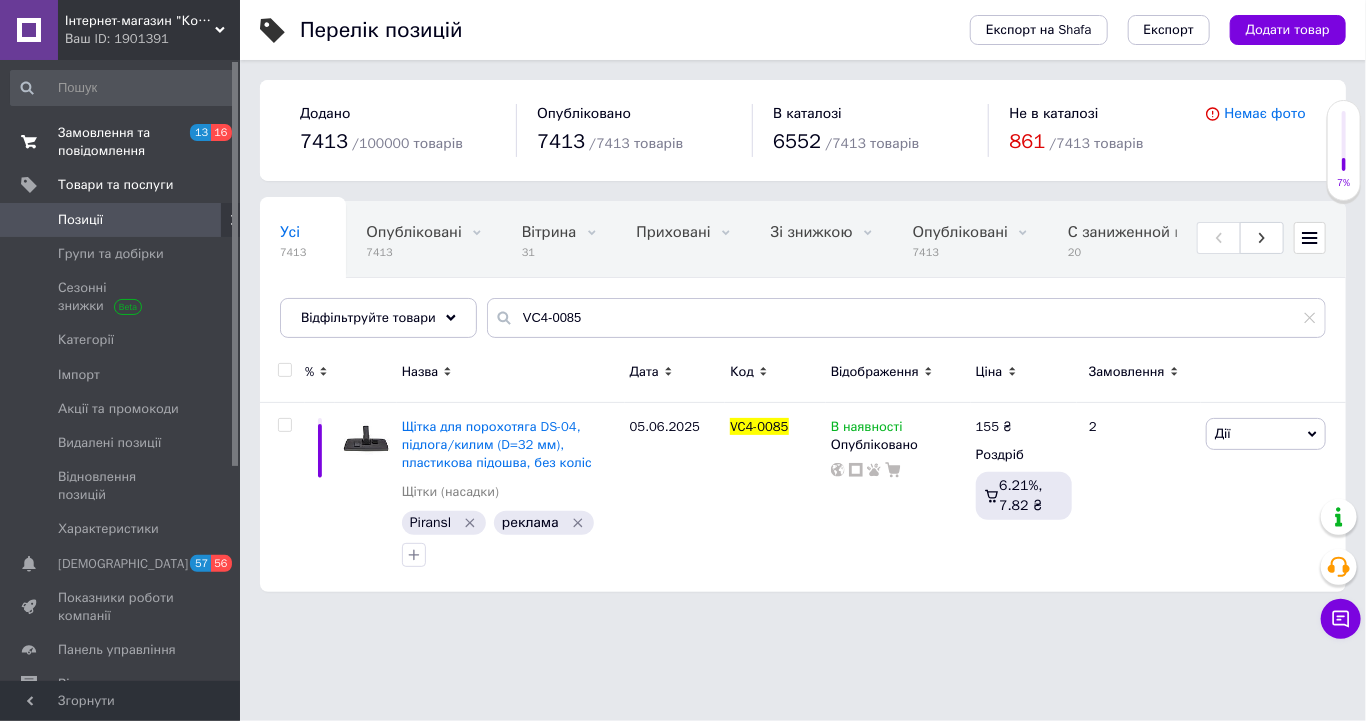 click on "Замовлення та повідомлення" at bounding box center (121, 142) 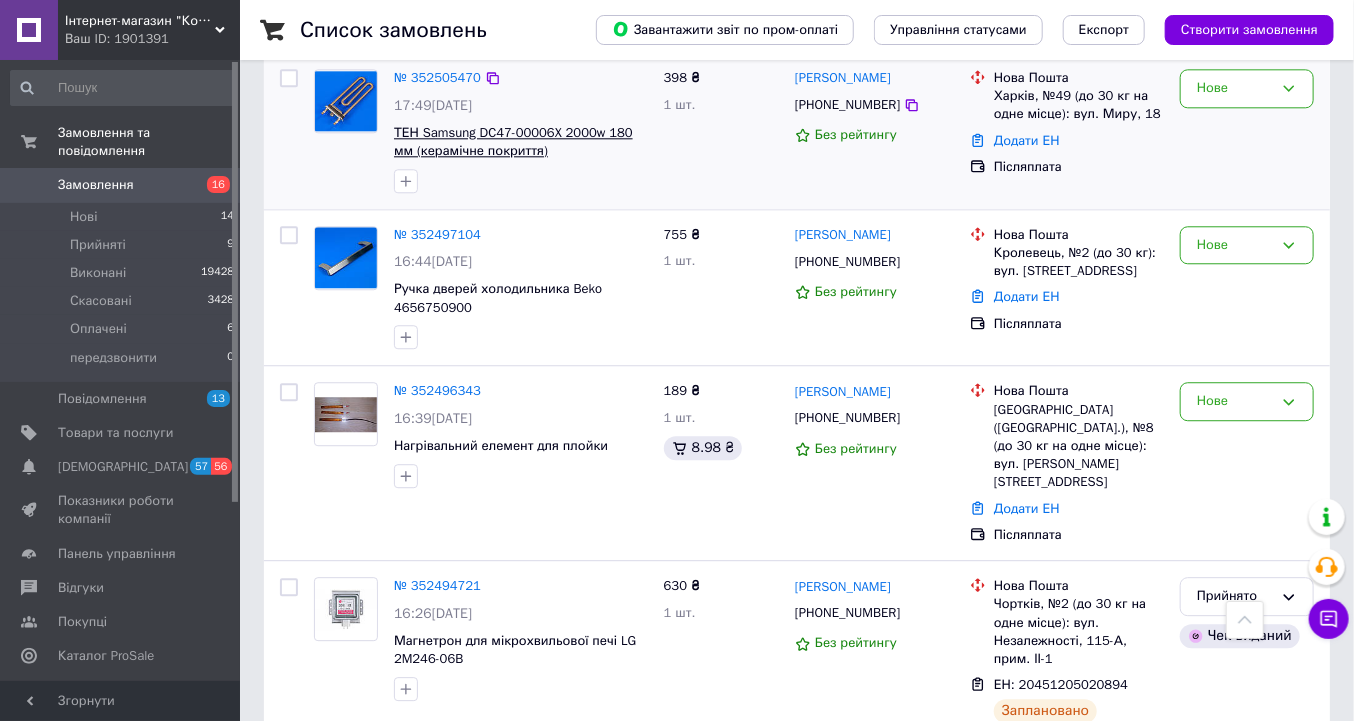 scroll, scrollTop: 1760, scrollLeft: 0, axis: vertical 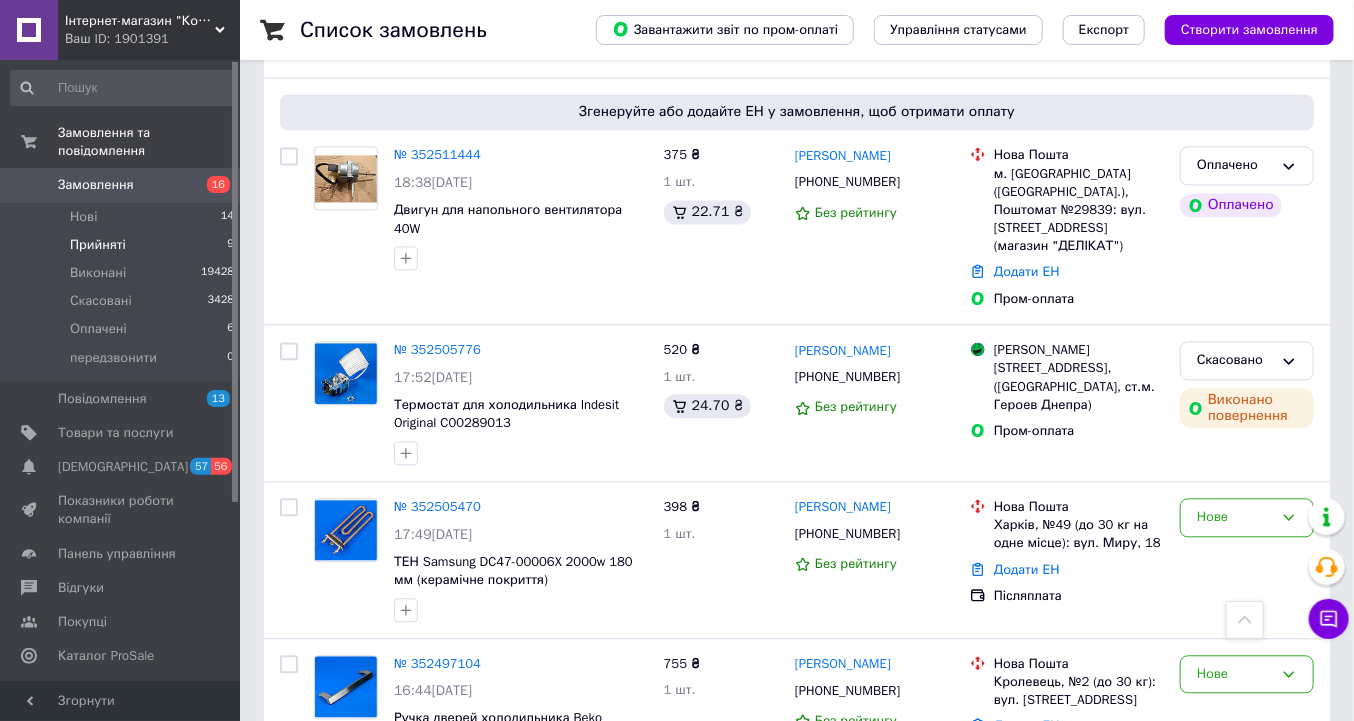 click on "Прийняті" at bounding box center [98, 245] 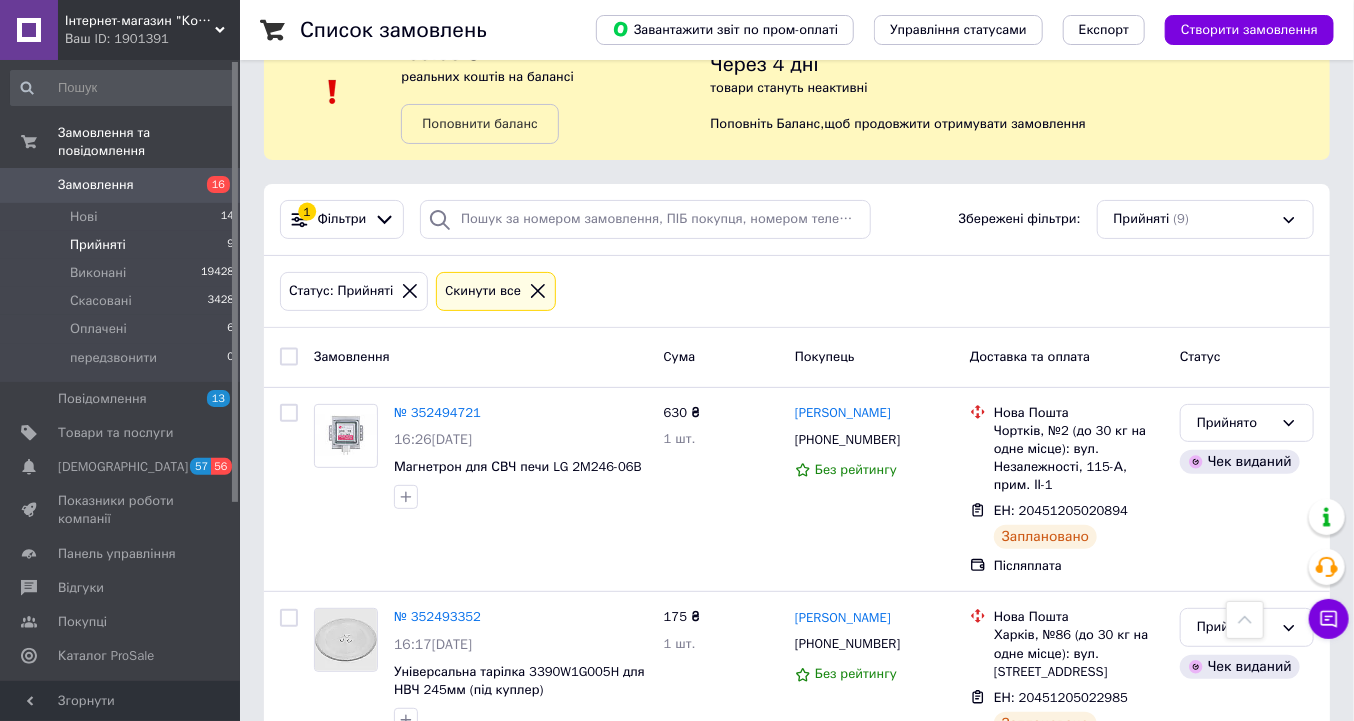 scroll, scrollTop: 0, scrollLeft: 0, axis: both 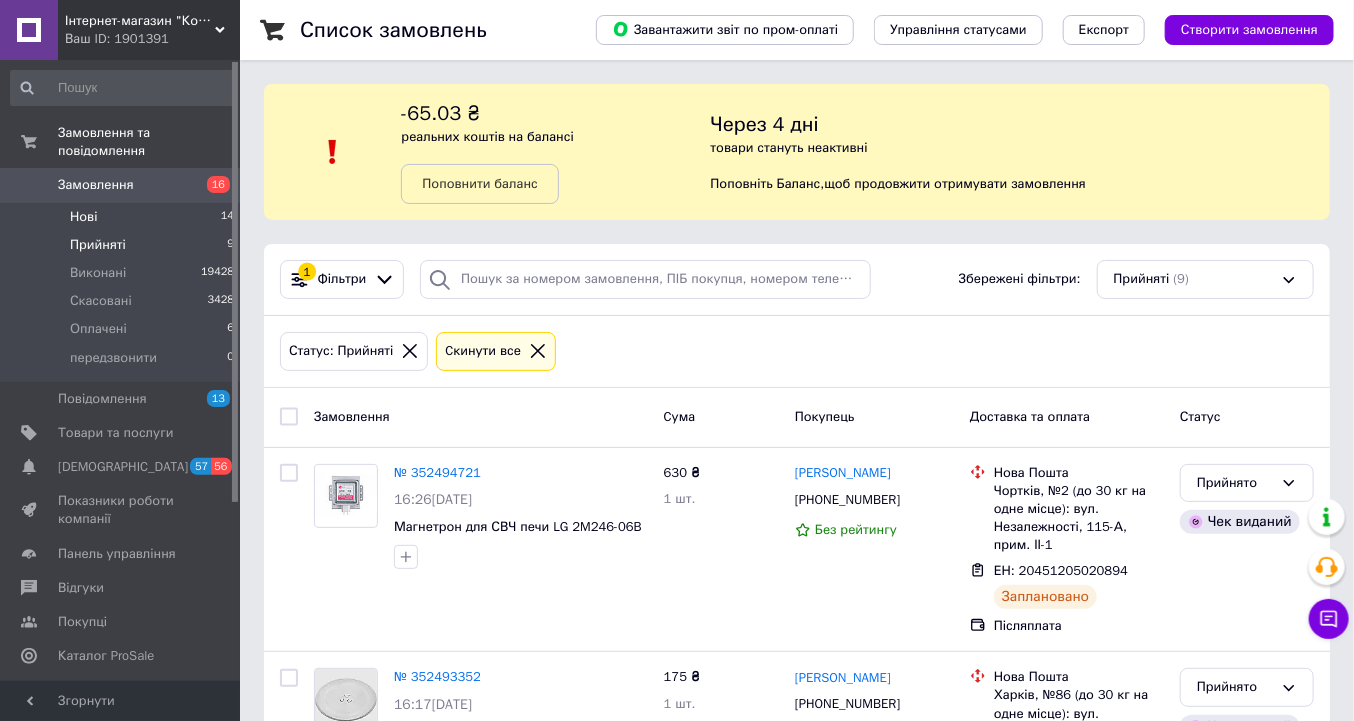 click on "Нові" at bounding box center [83, 217] 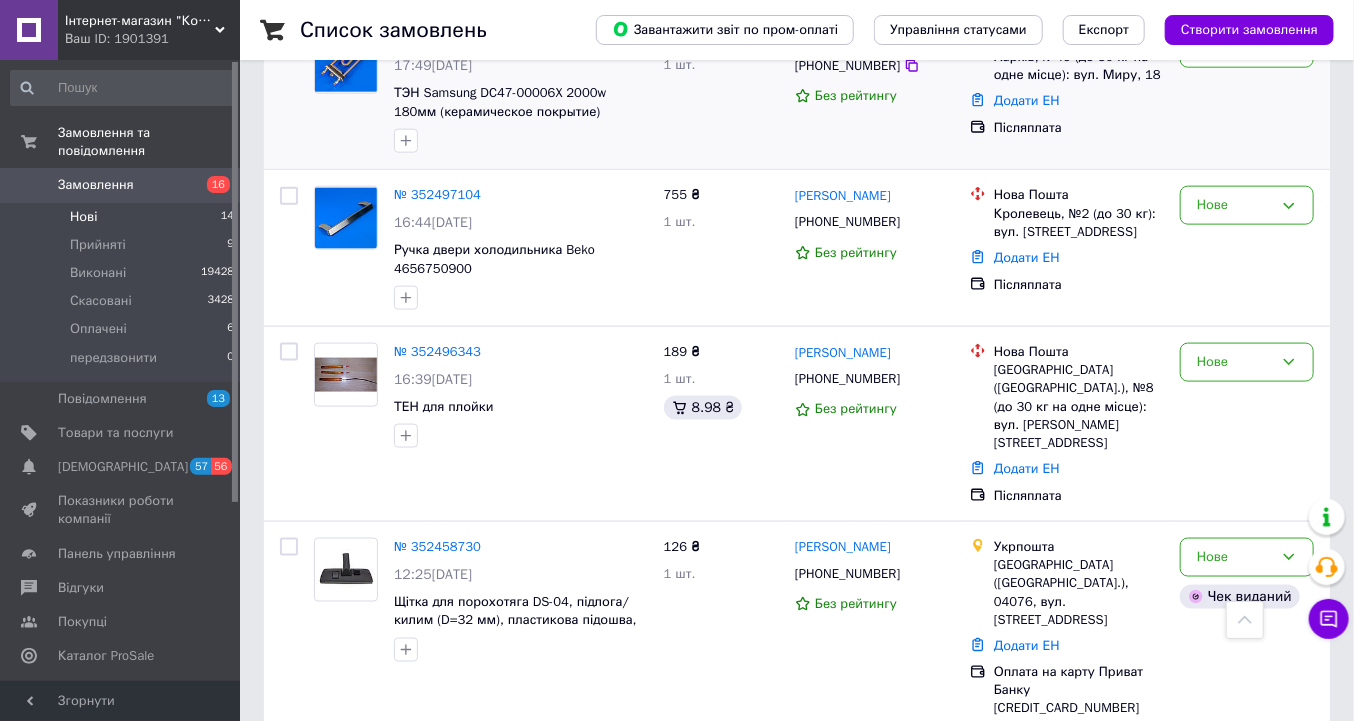 scroll, scrollTop: 1040, scrollLeft: 0, axis: vertical 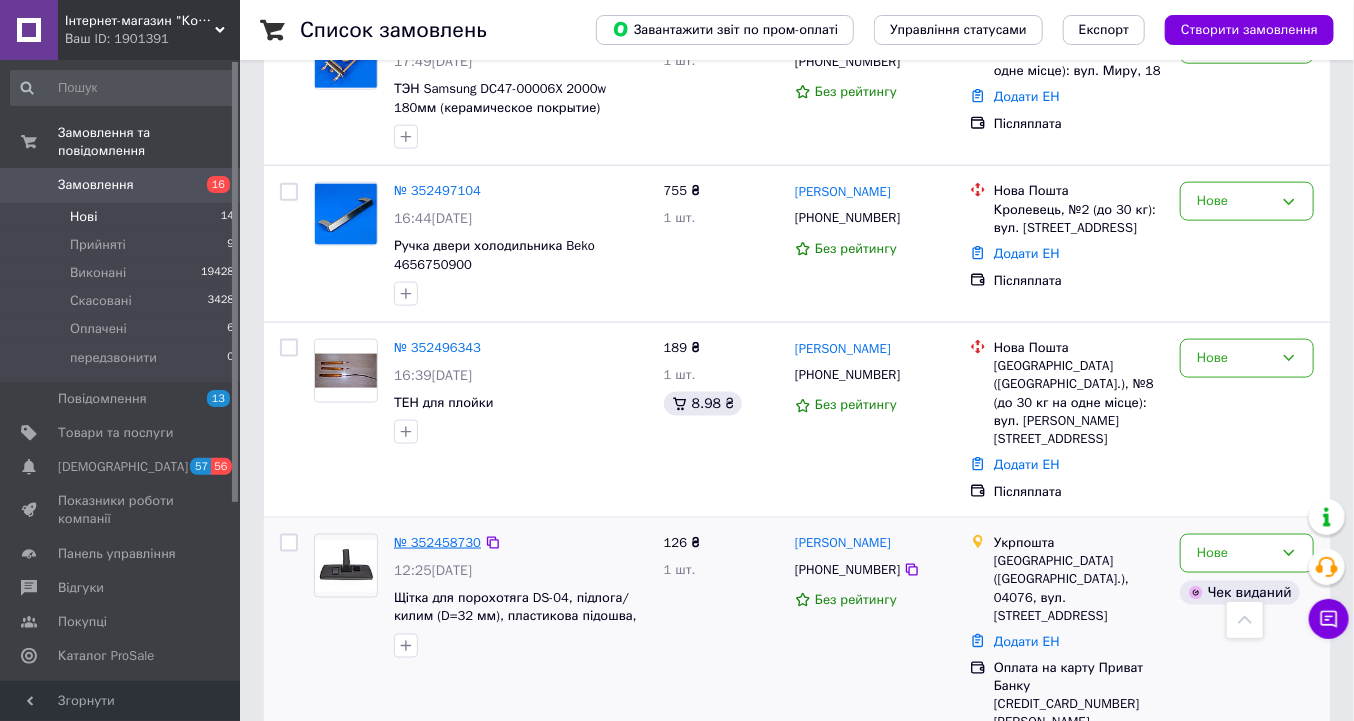 click on "№ 352458730" at bounding box center (437, 542) 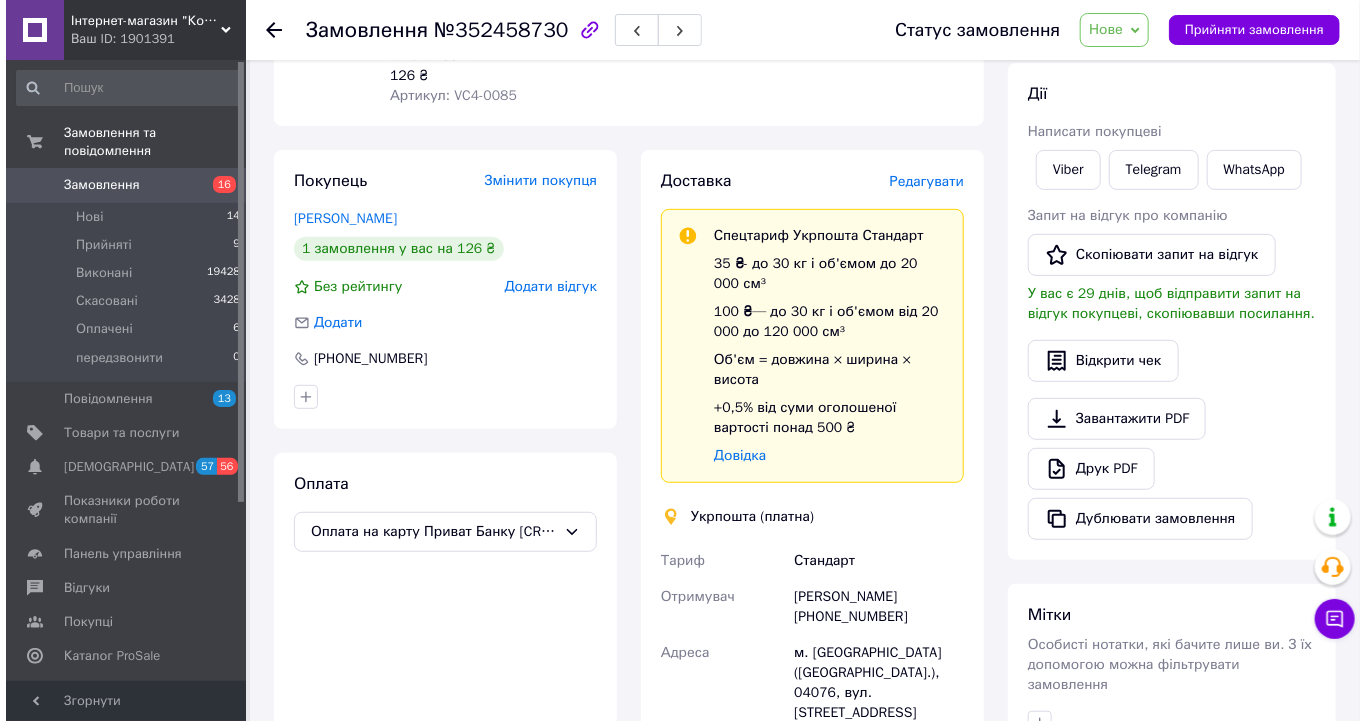 scroll, scrollTop: 129, scrollLeft: 0, axis: vertical 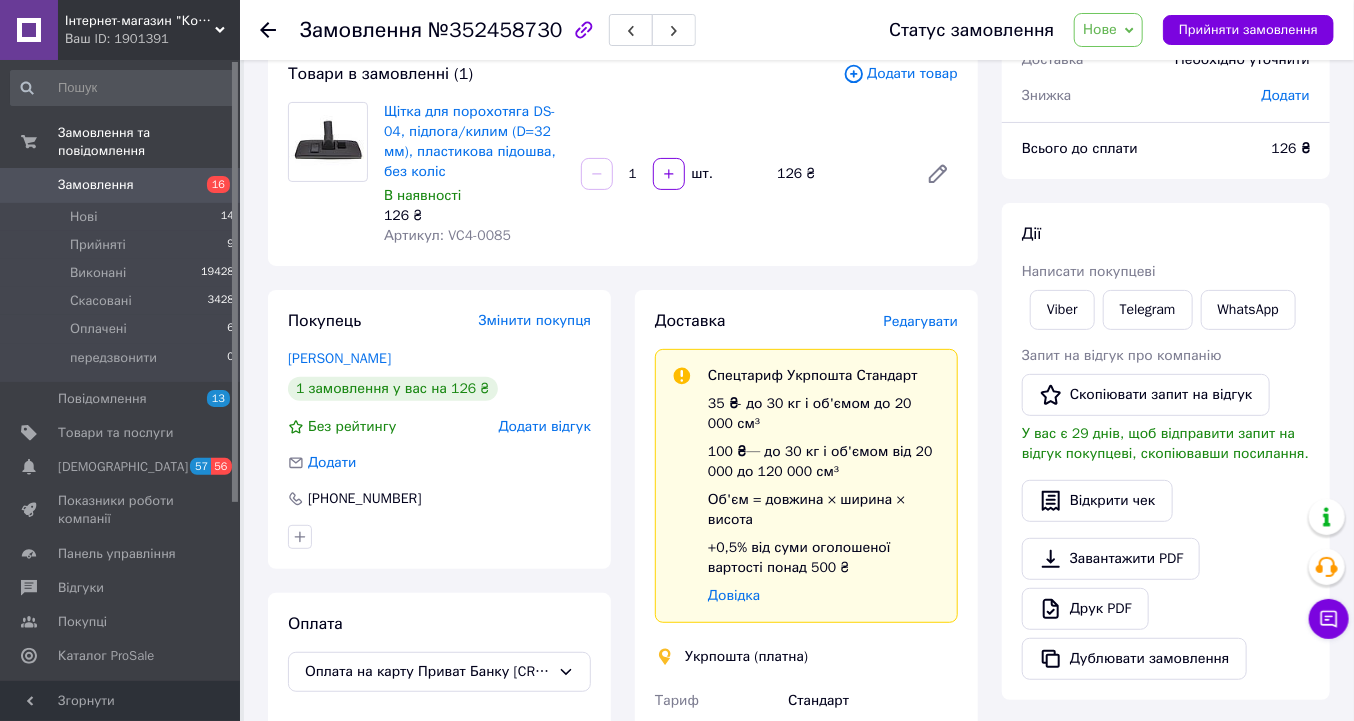 click on "Редагувати" at bounding box center (921, 321) 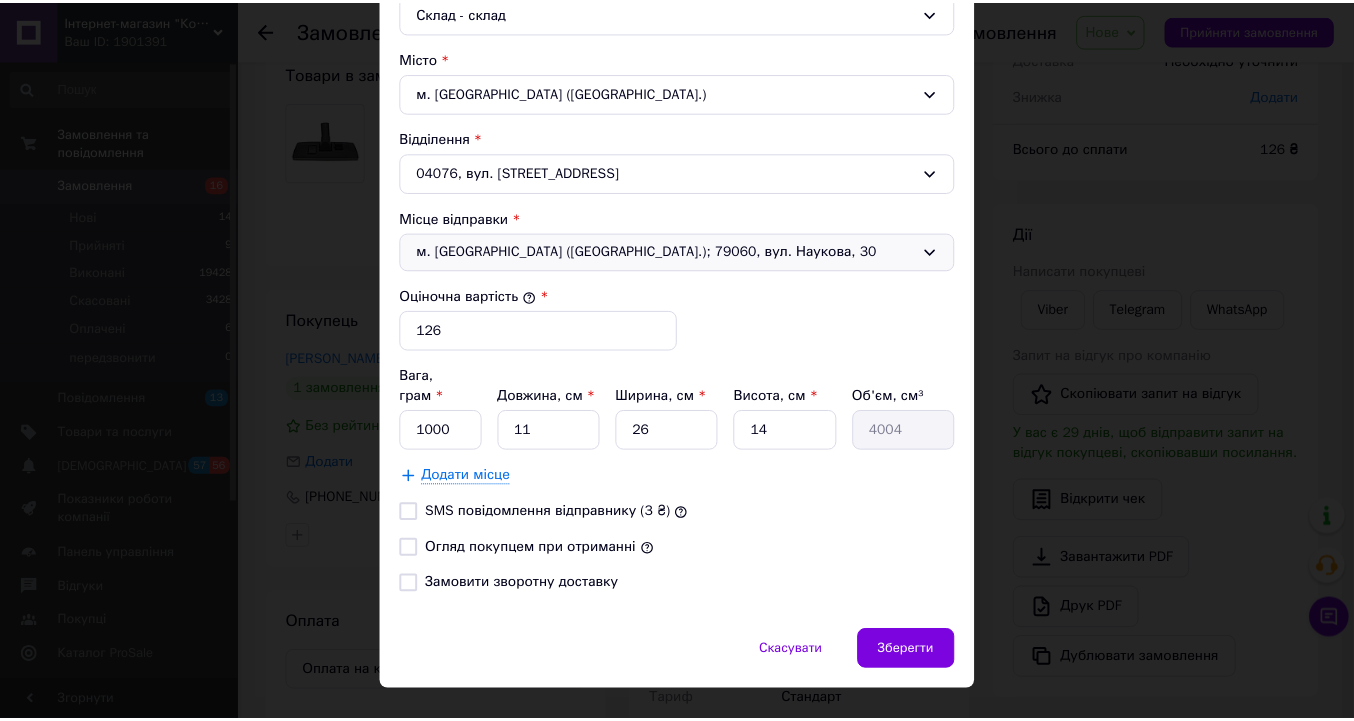 scroll, scrollTop: 597, scrollLeft: 0, axis: vertical 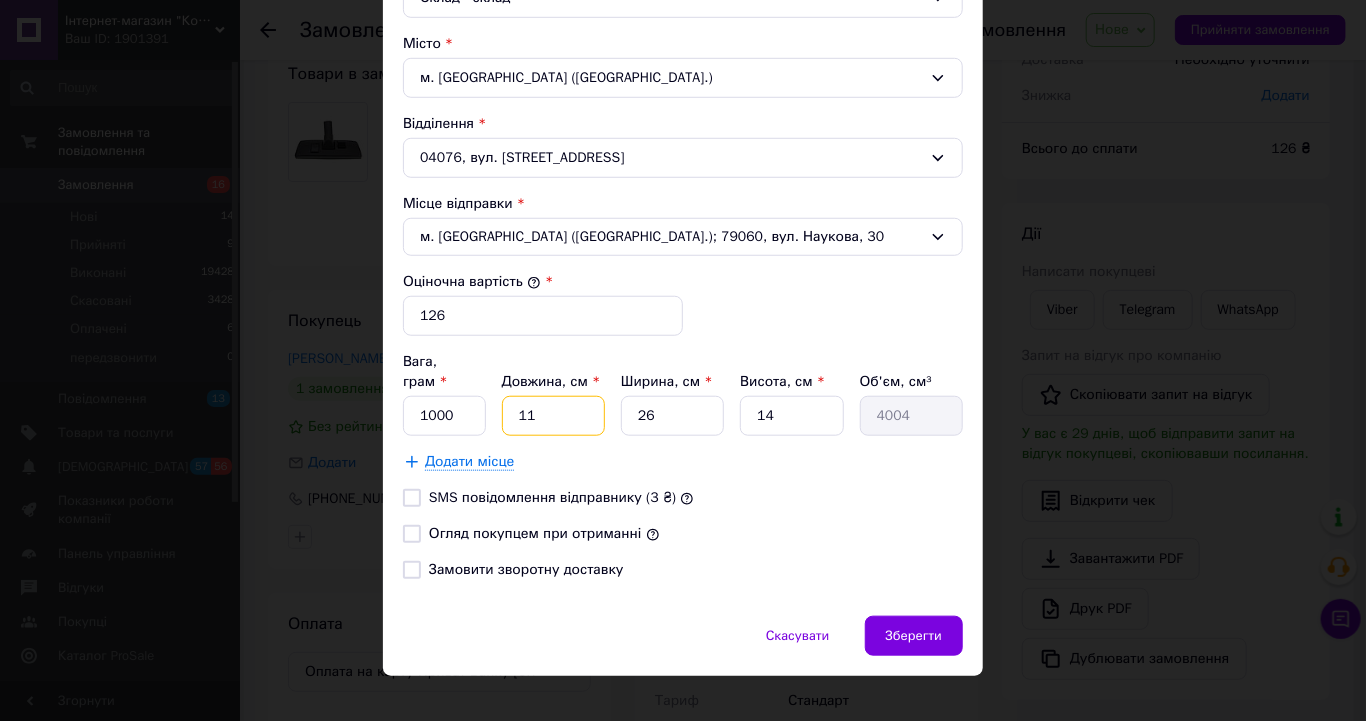 drag, startPoint x: 534, startPoint y: 390, endPoint x: 516, endPoint y: 392, distance: 18.110771 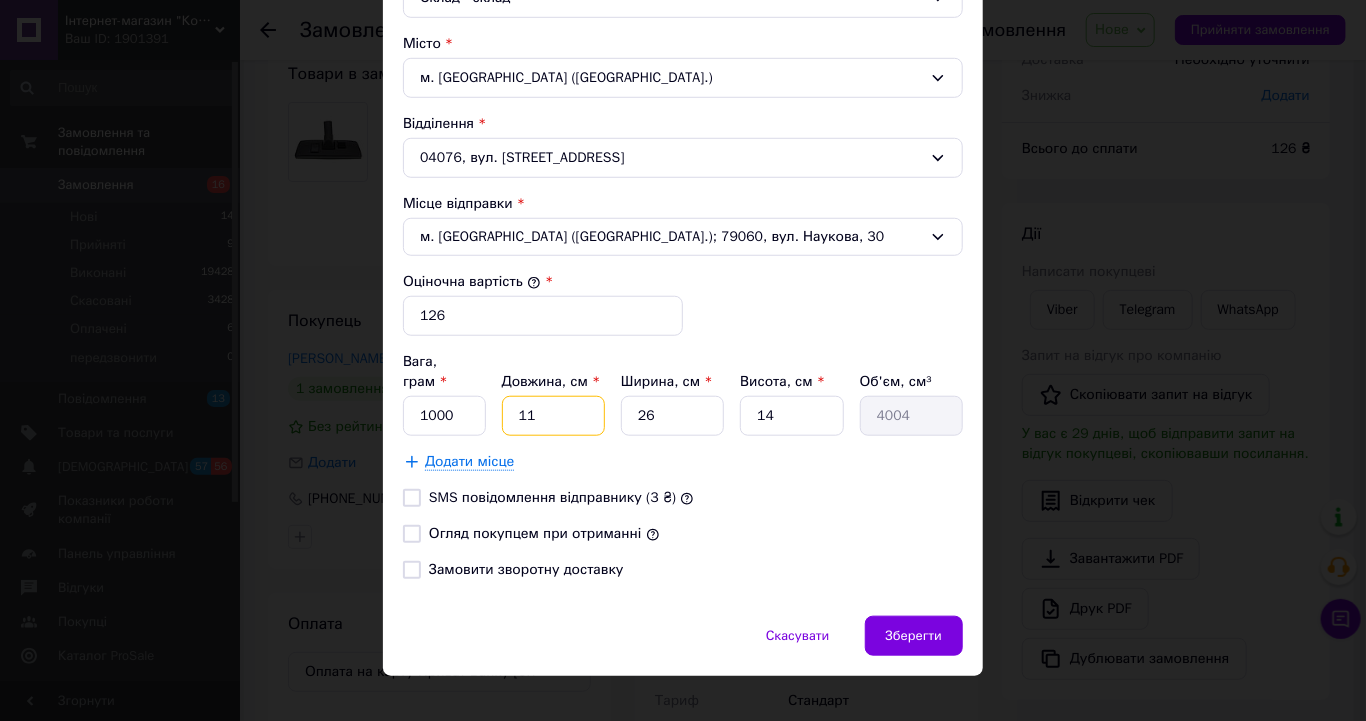 type on "2" 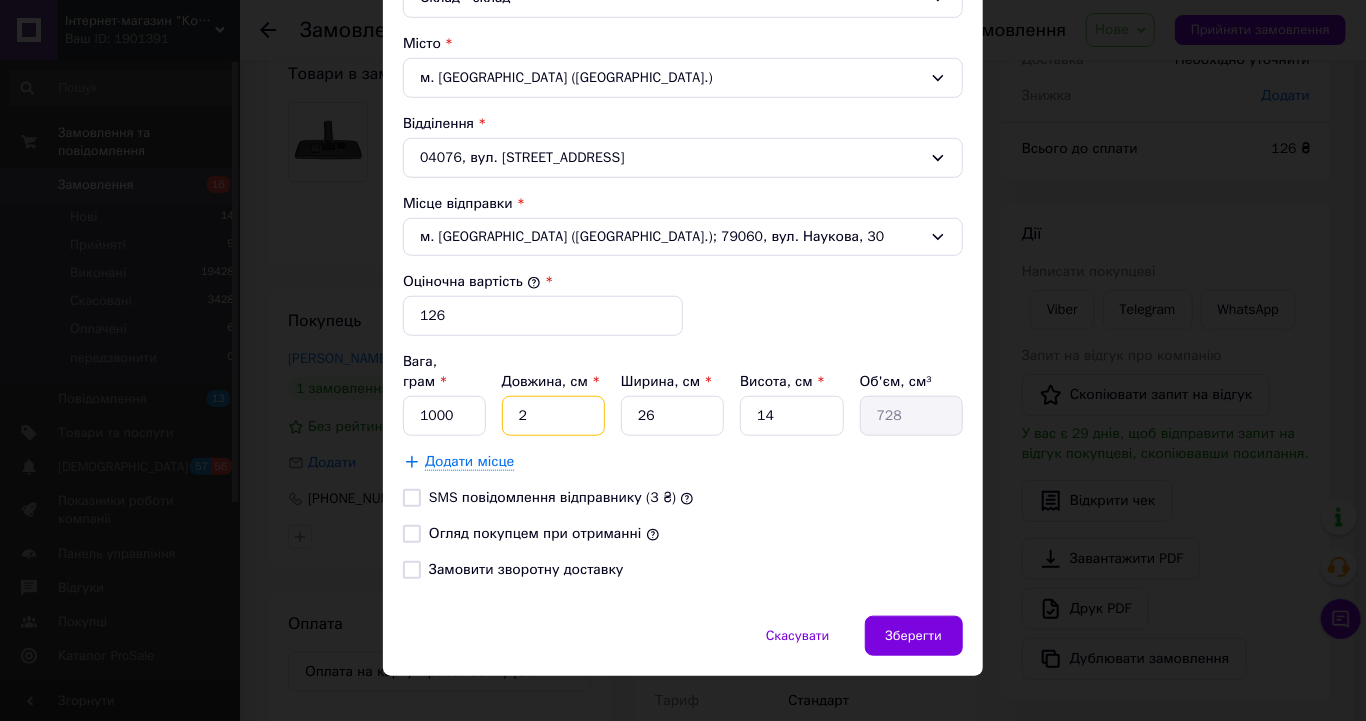 type on "20" 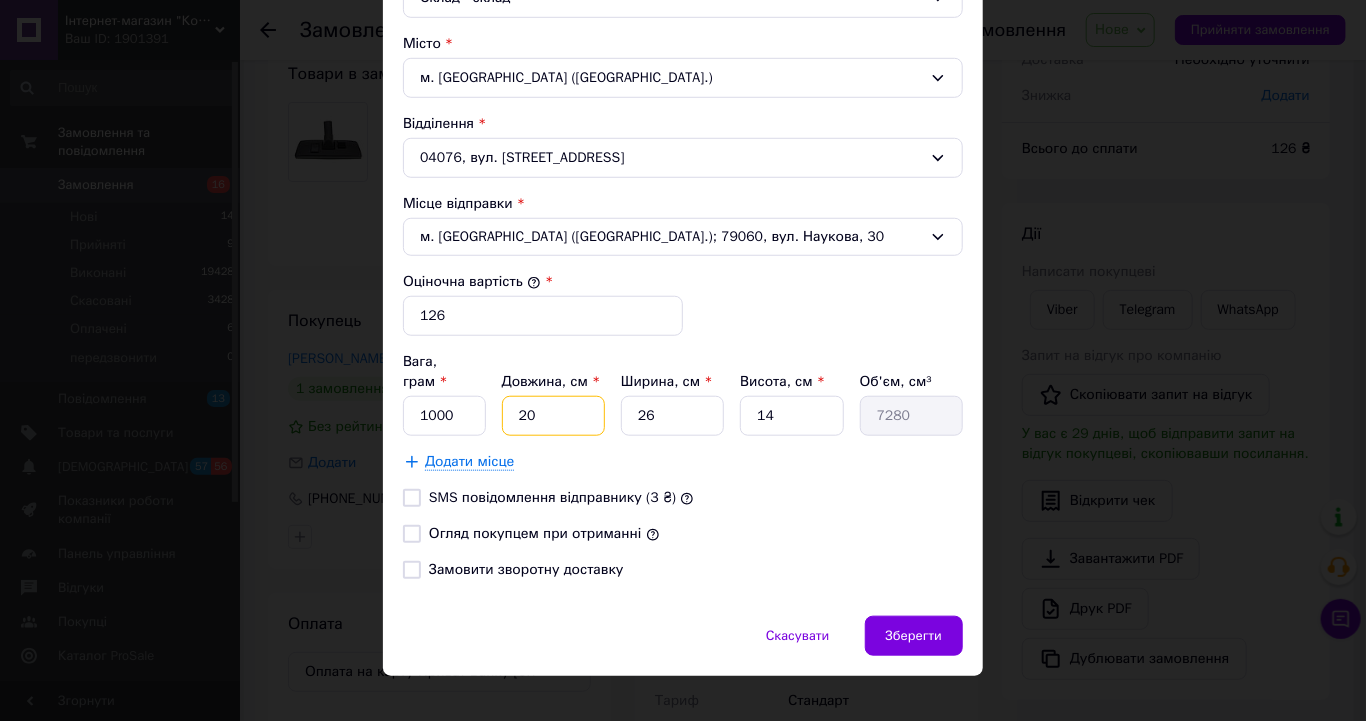 type on "20" 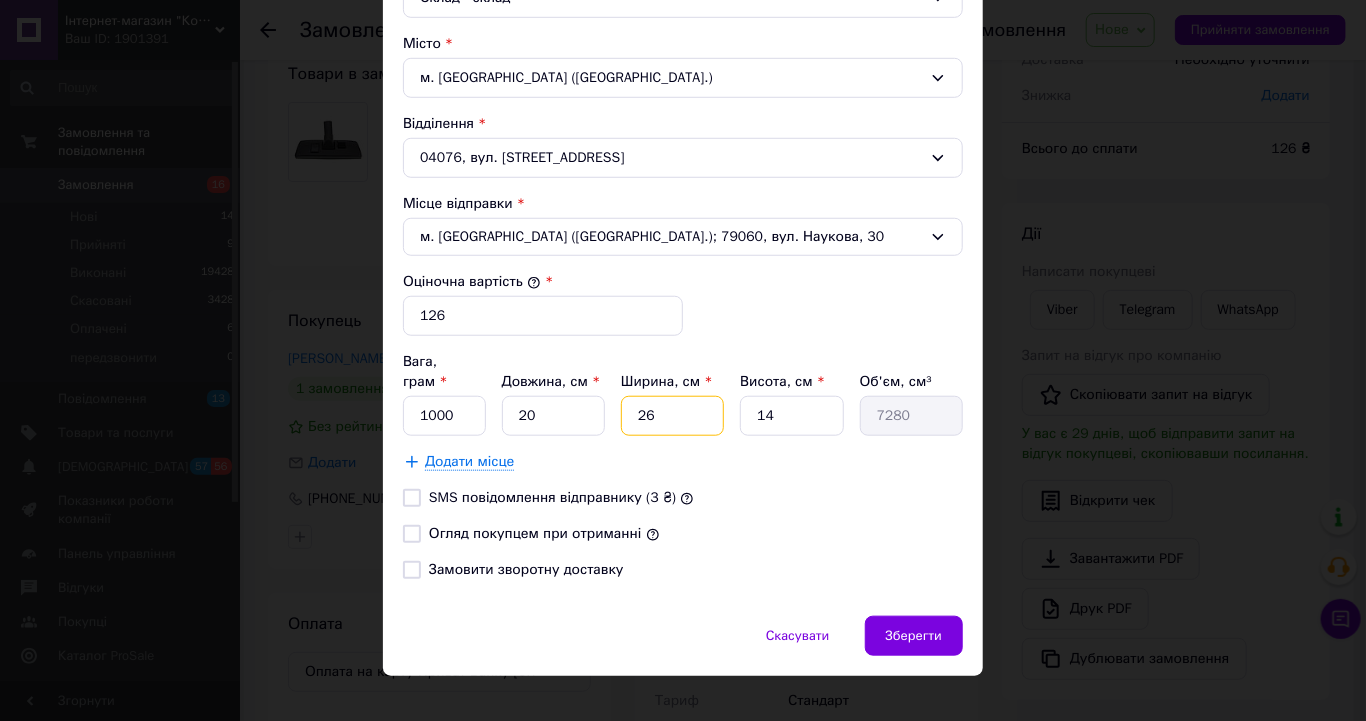 type on "1" 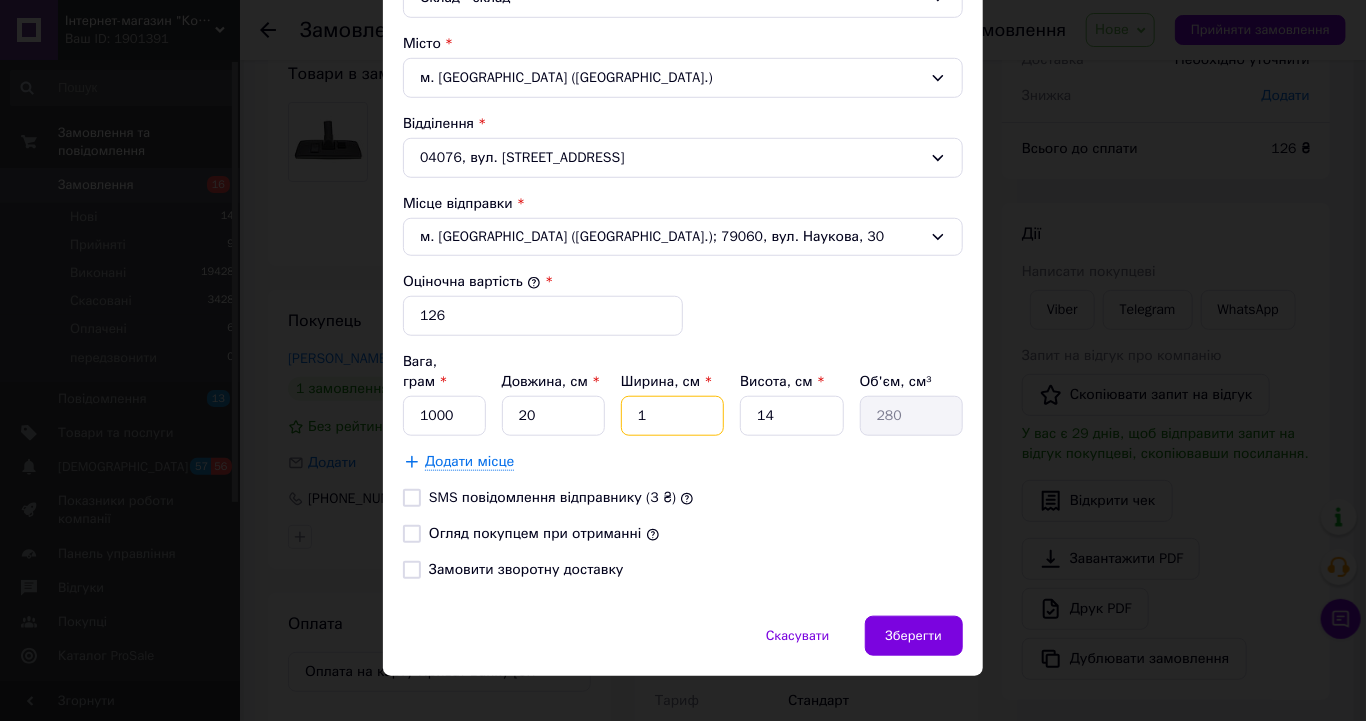 type on "15" 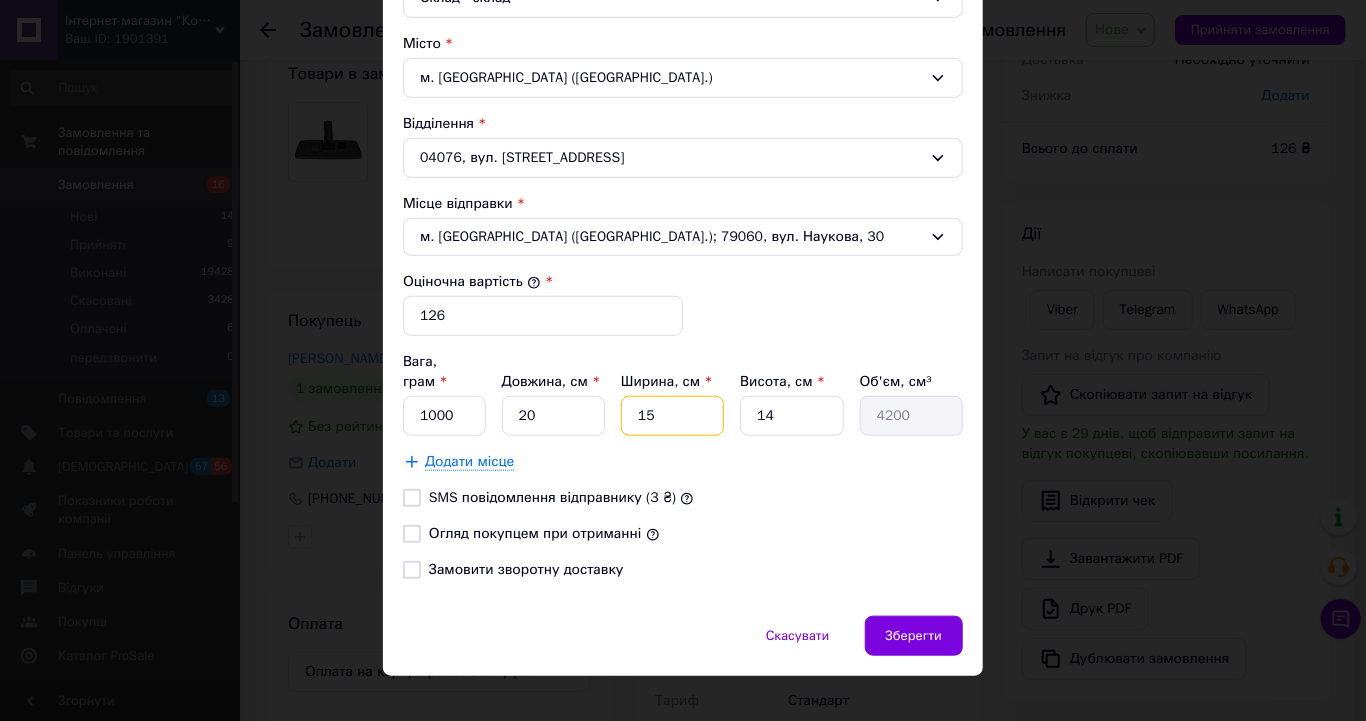 type on "15" 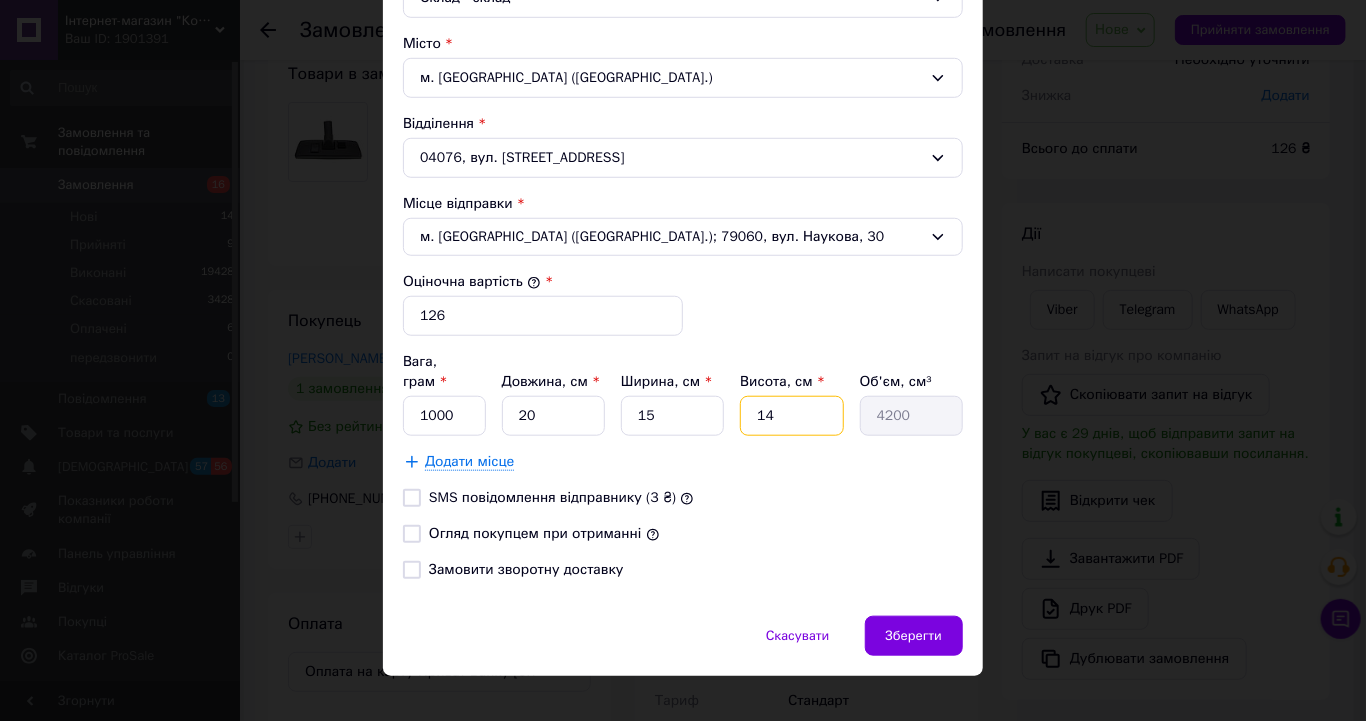 type on "1" 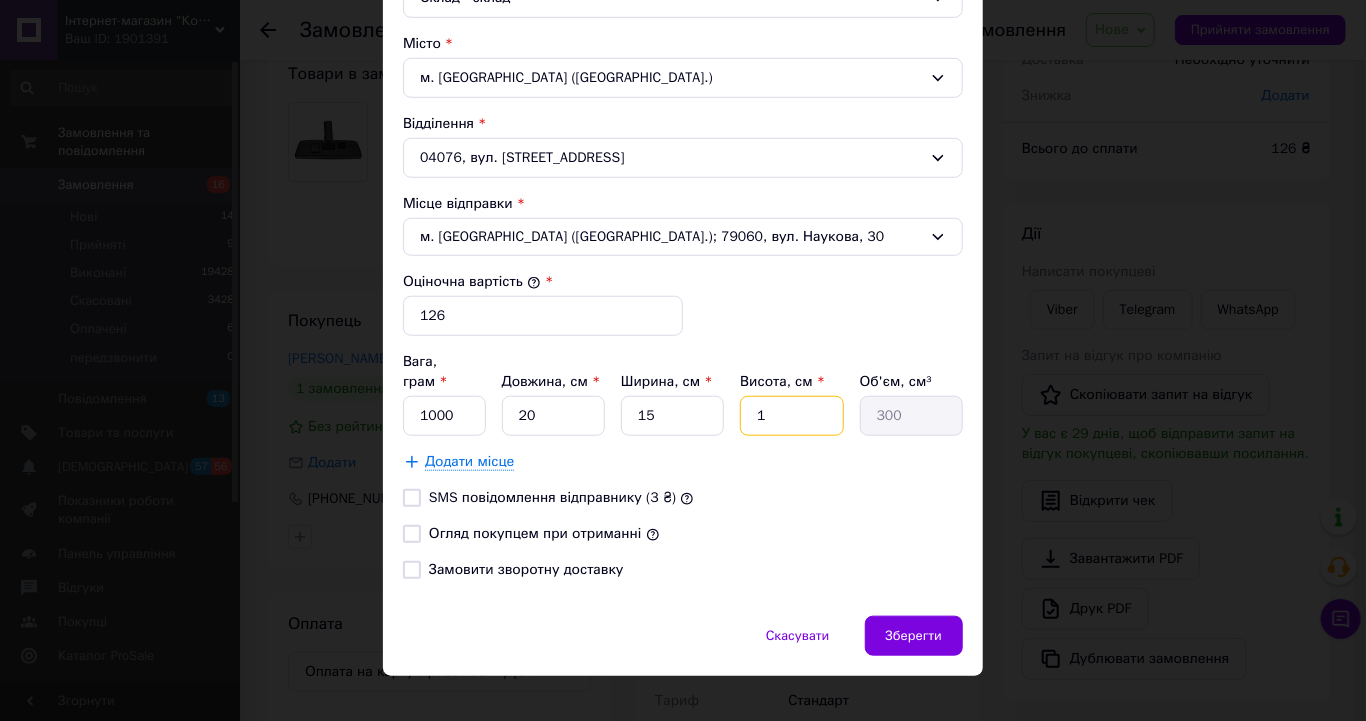 type on "10" 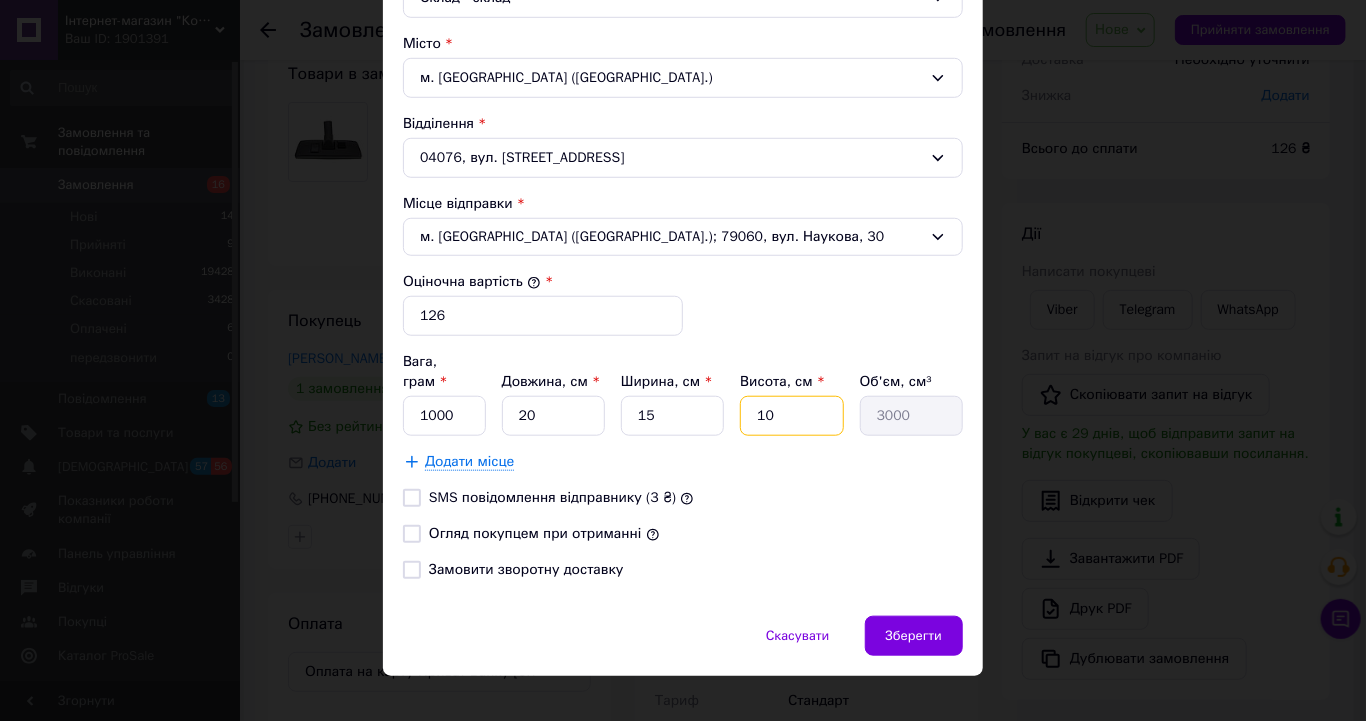 type on "10" 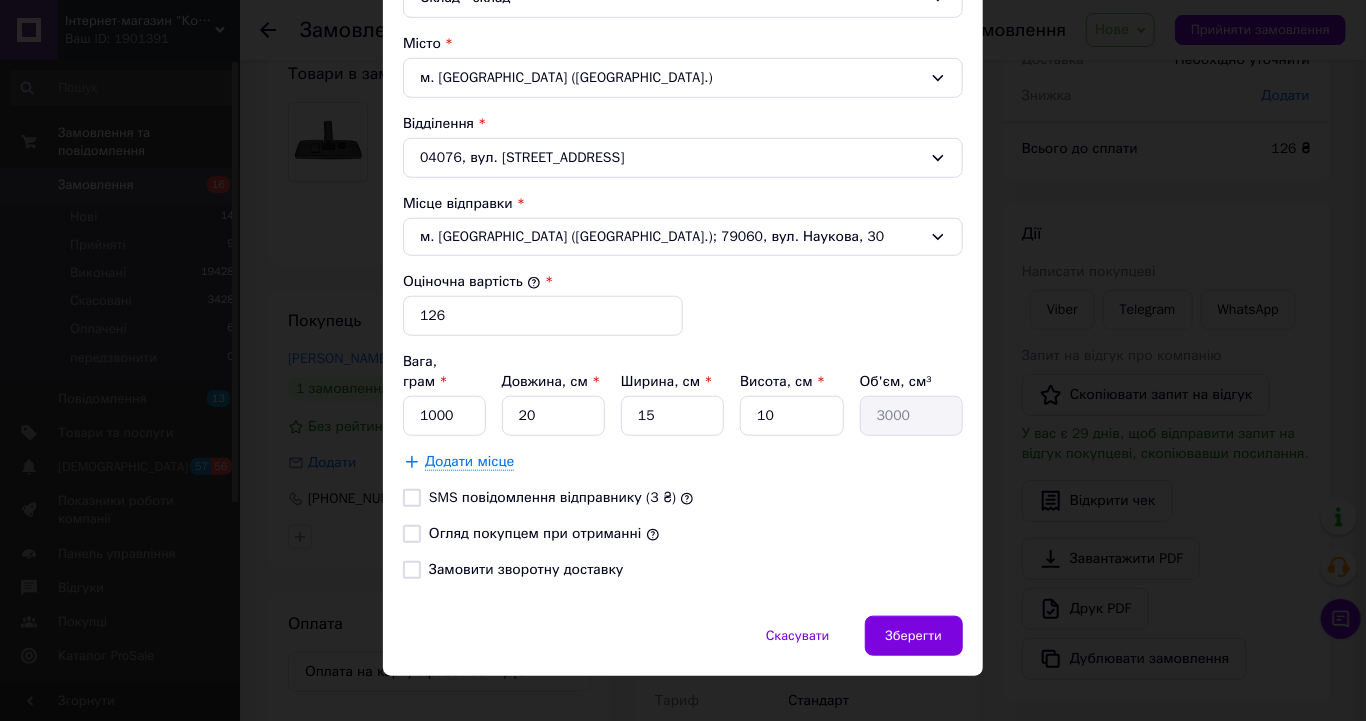 click on "Огляд покупцем при отриманні" at bounding box center [412, 534] 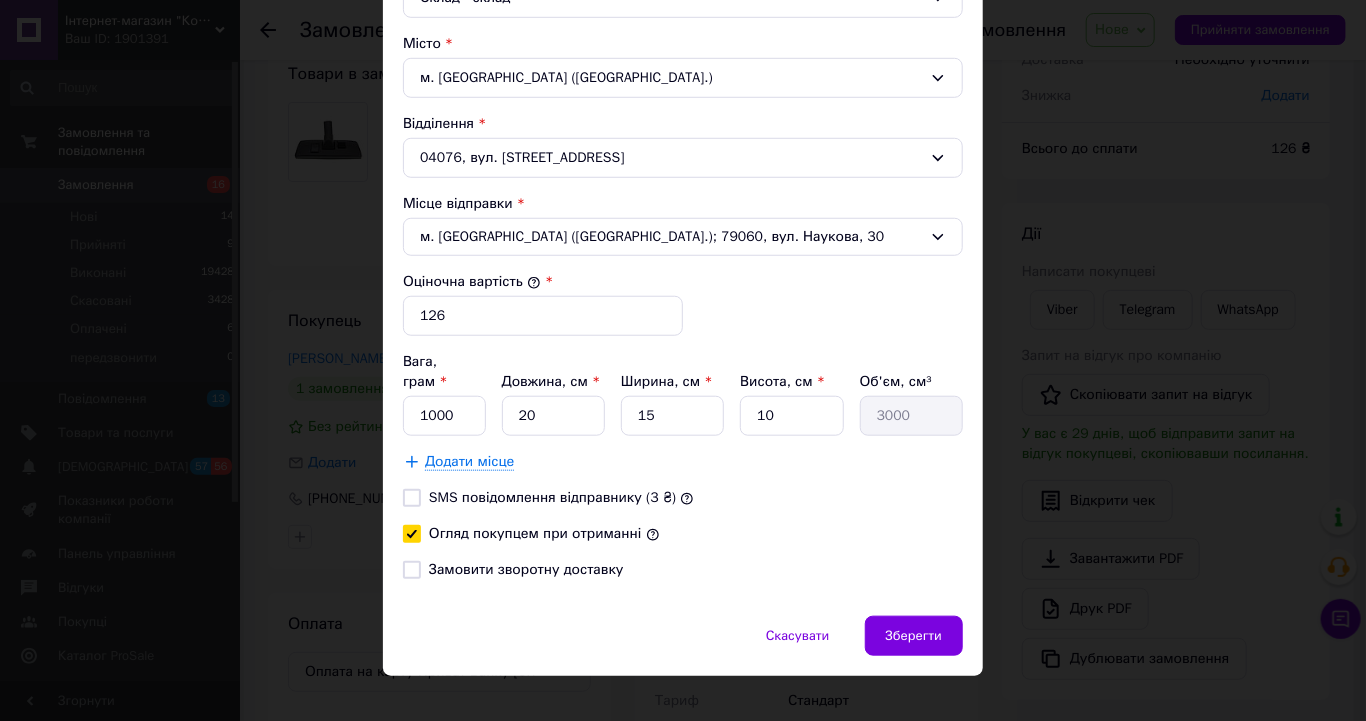 checkbox on "true" 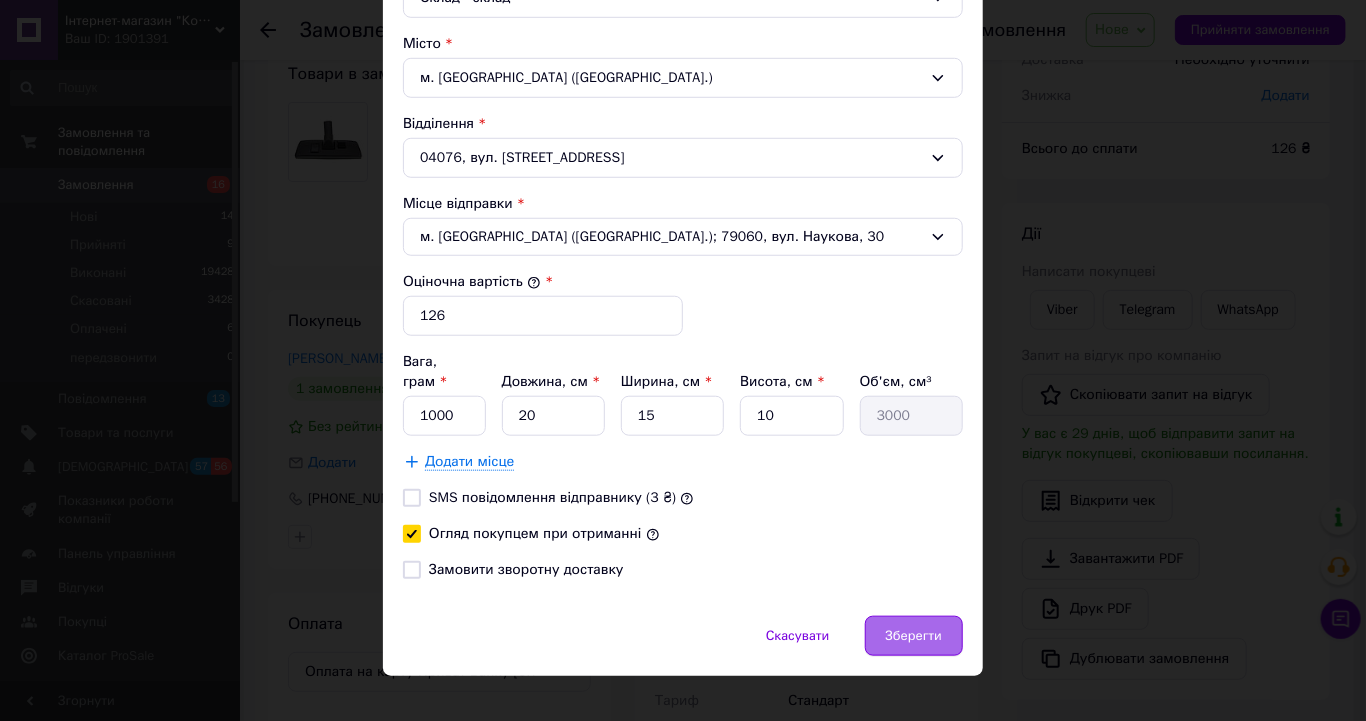 click on "Зберегти" at bounding box center [914, 636] 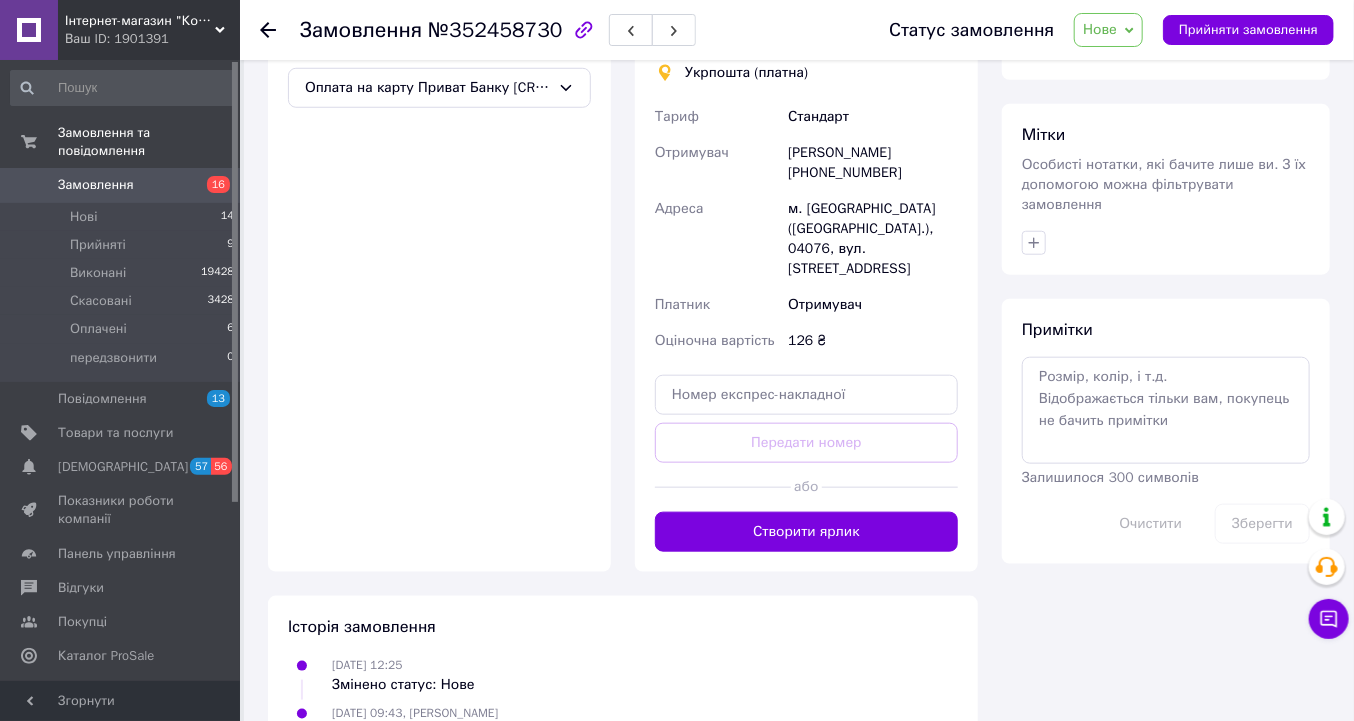 scroll, scrollTop: 769, scrollLeft: 0, axis: vertical 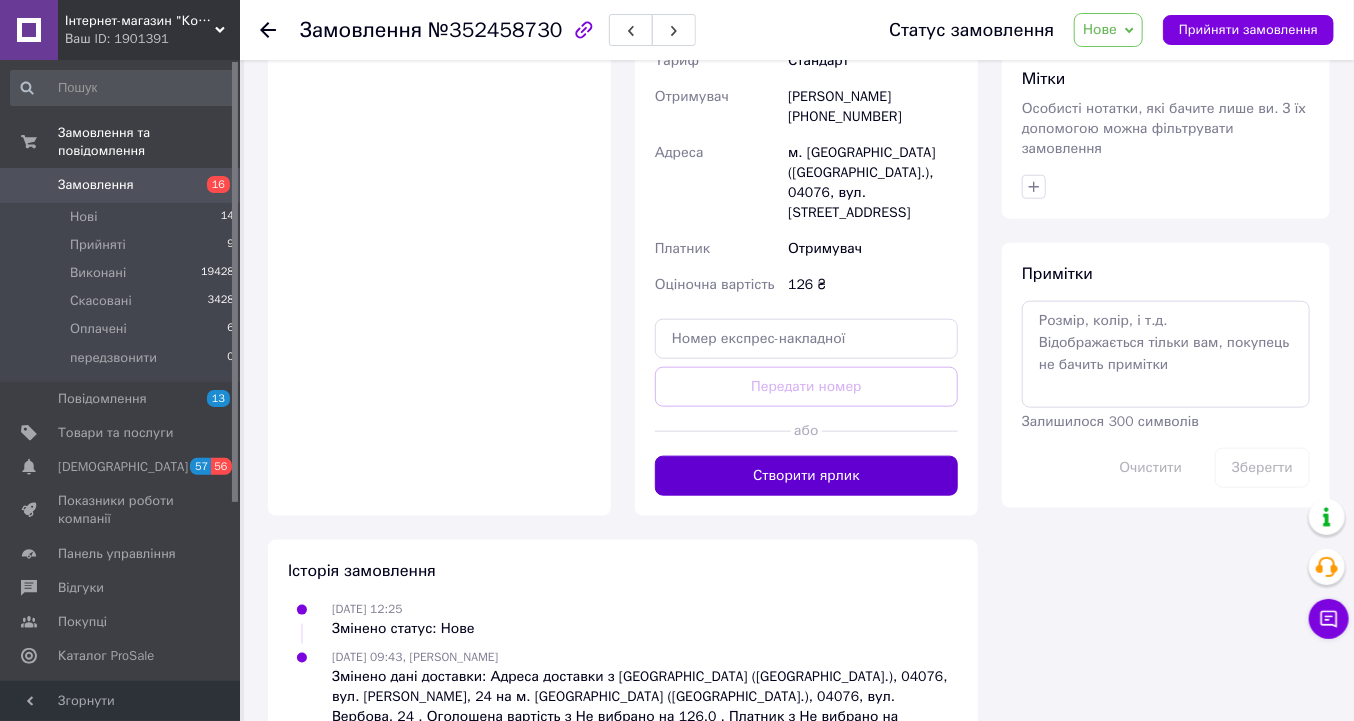 click on "Створити ярлик" at bounding box center [806, 476] 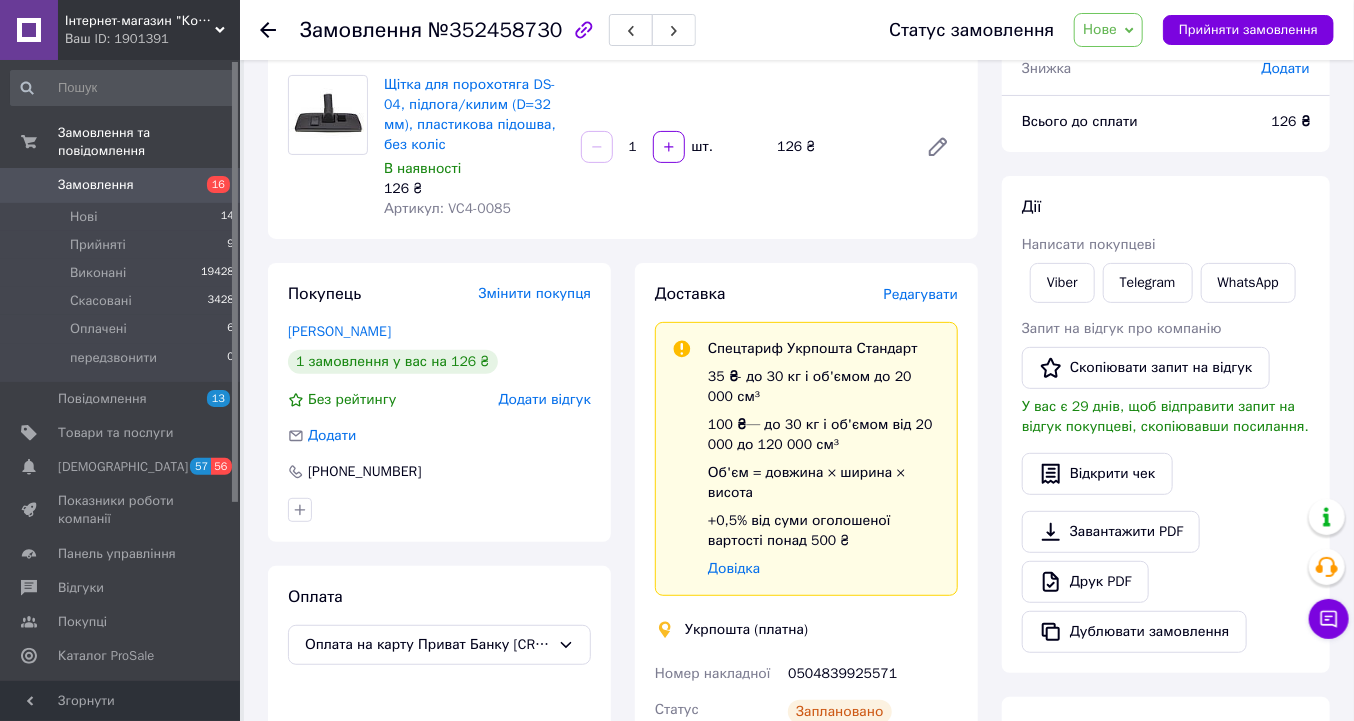 scroll, scrollTop: 49, scrollLeft: 0, axis: vertical 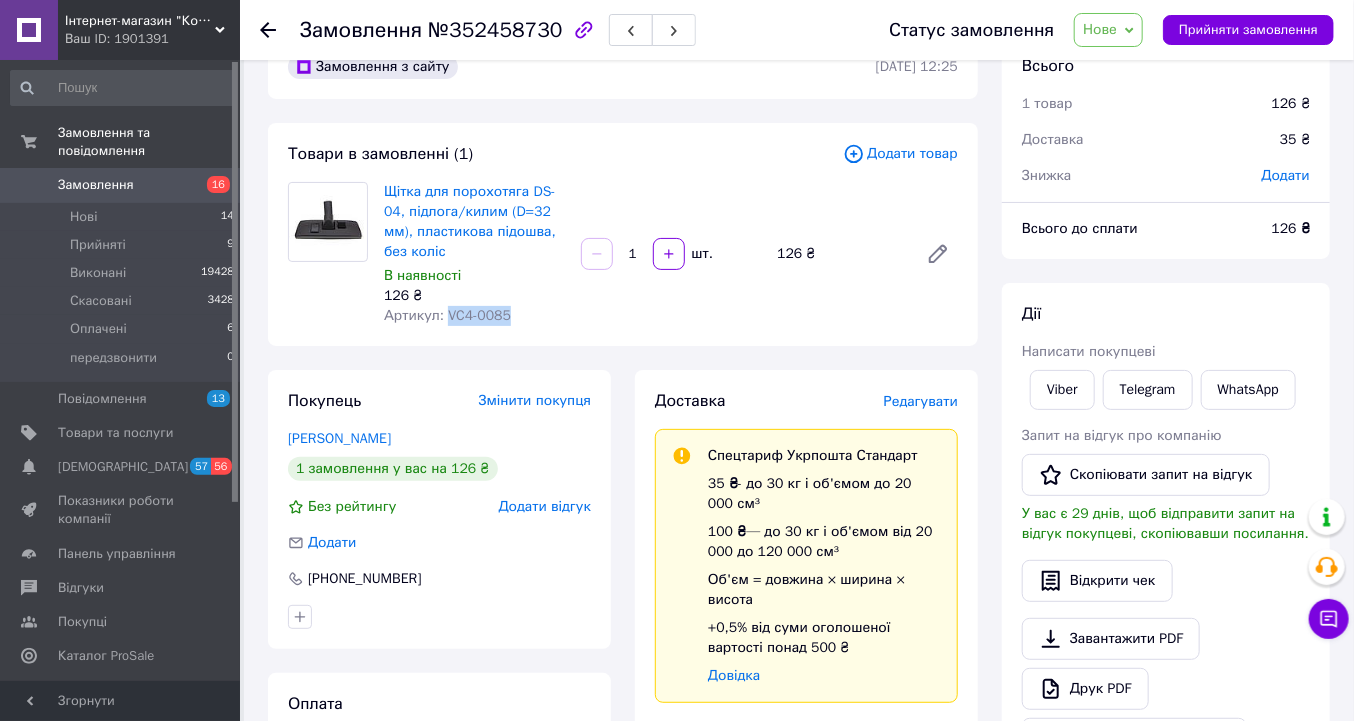 drag, startPoint x: 511, startPoint y: 314, endPoint x: 444, endPoint y: 307, distance: 67.36468 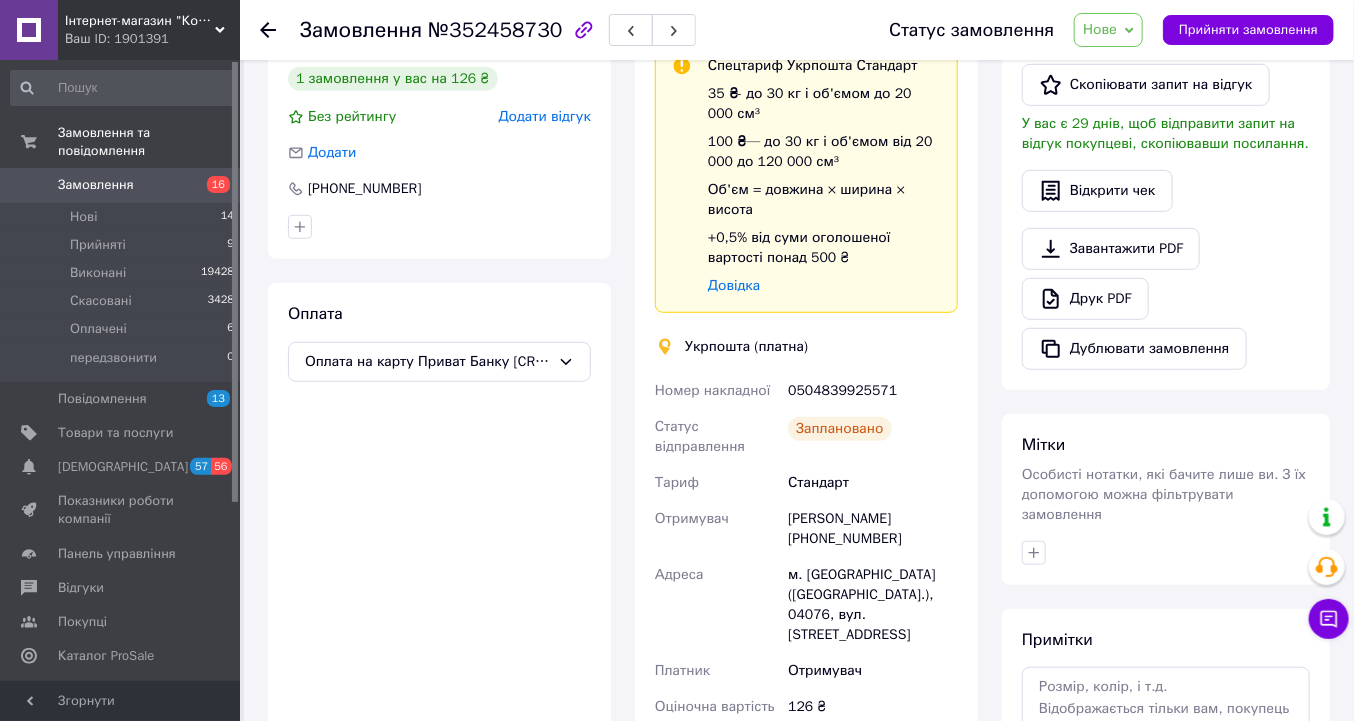 scroll, scrollTop: 449, scrollLeft: 0, axis: vertical 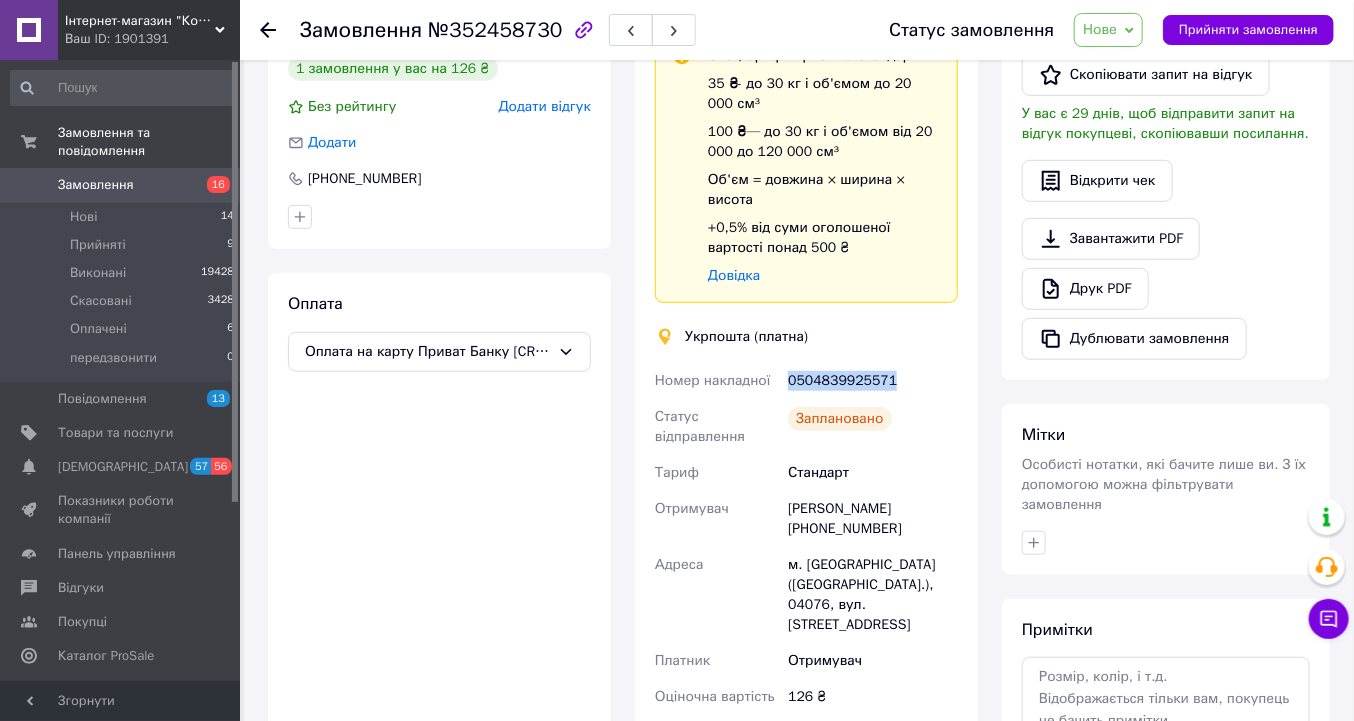 drag, startPoint x: 888, startPoint y: 379, endPoint x: 782, endPoint y: 392, distance: 106.7942 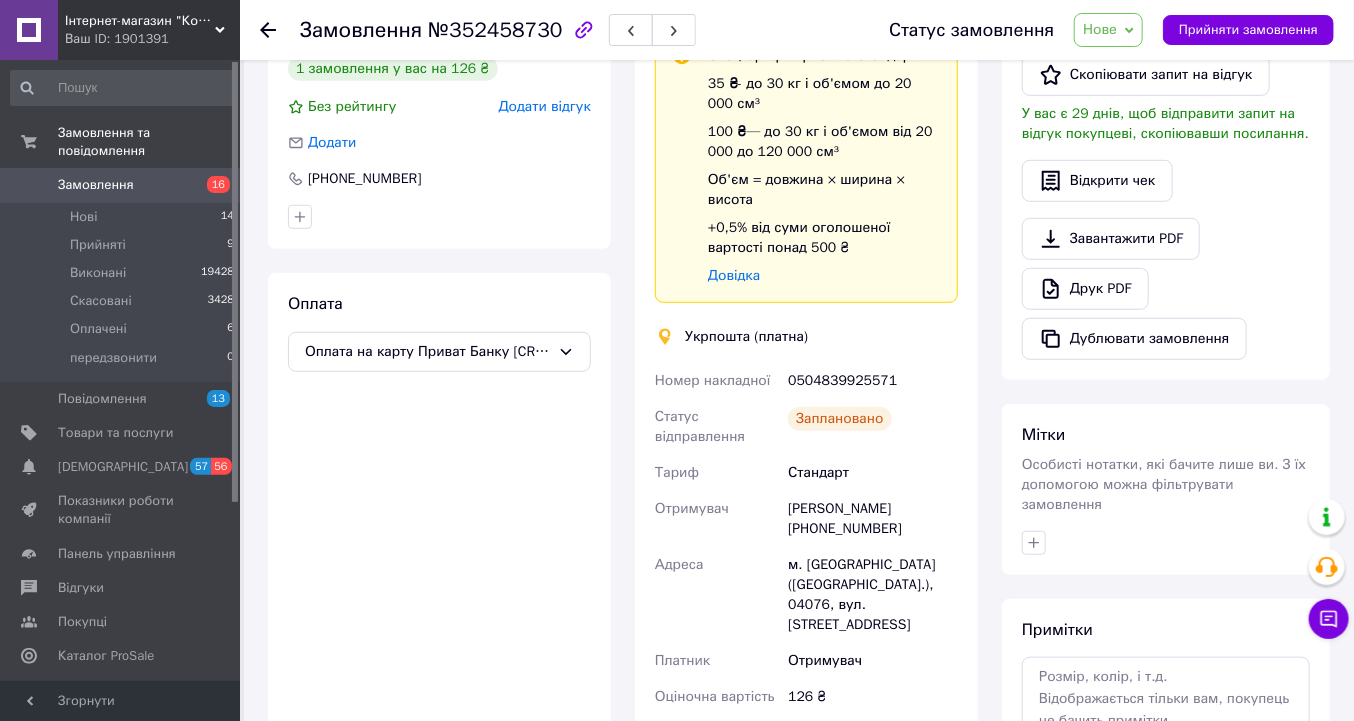 click 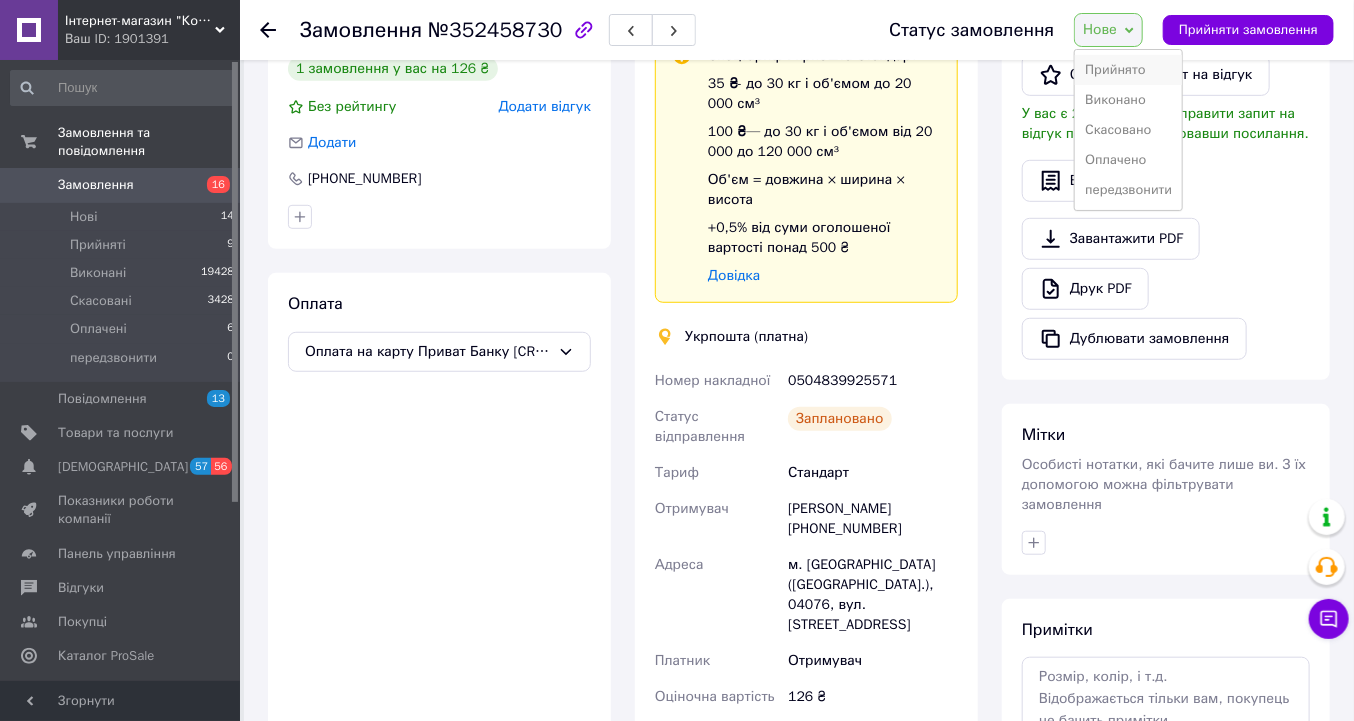 click on "Прийнято" at bounding box center [1128, 70] 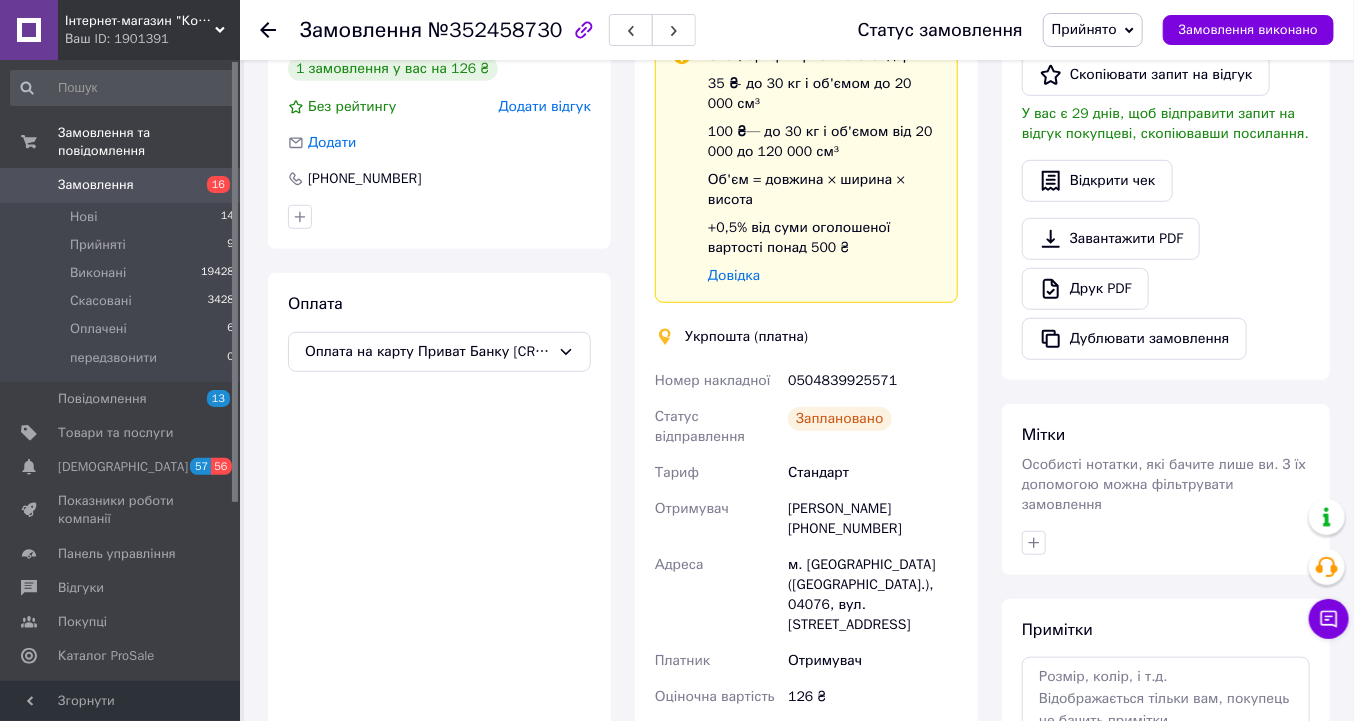 click 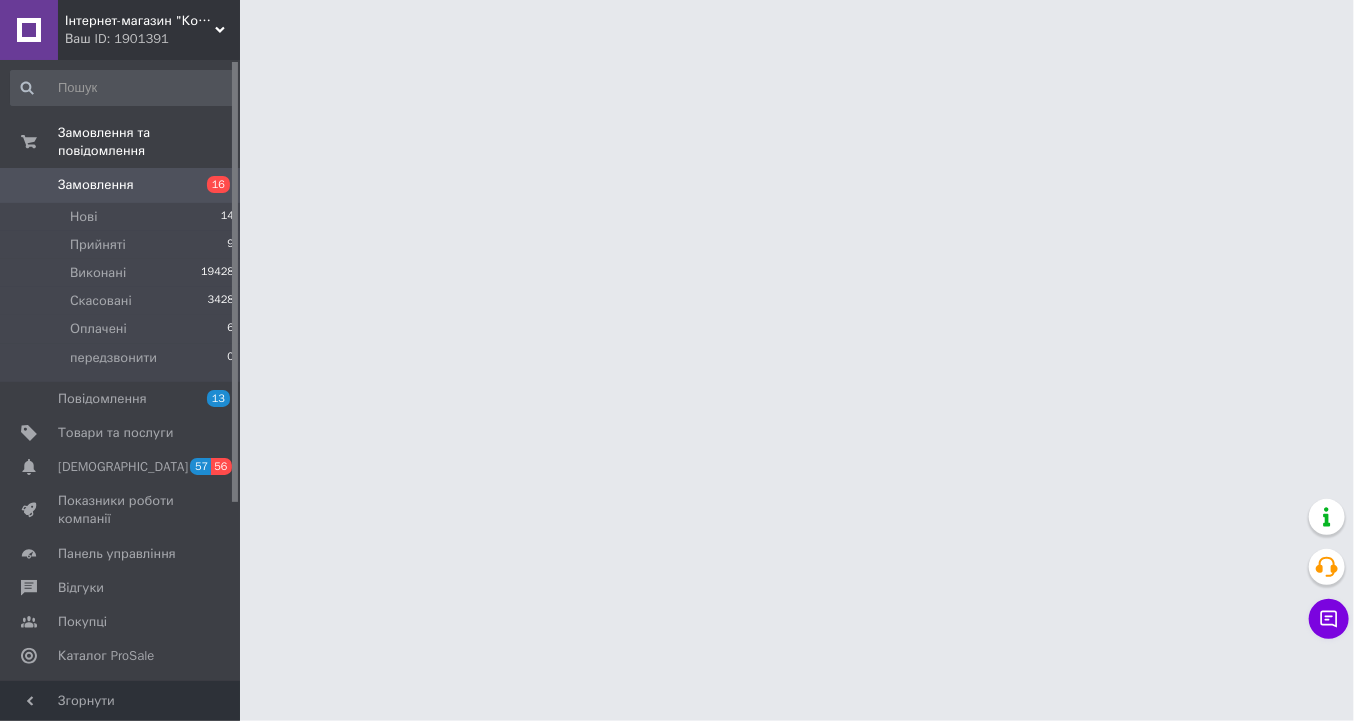 scroll, scrollTop: 0, scrollLeft: 0, axis: both 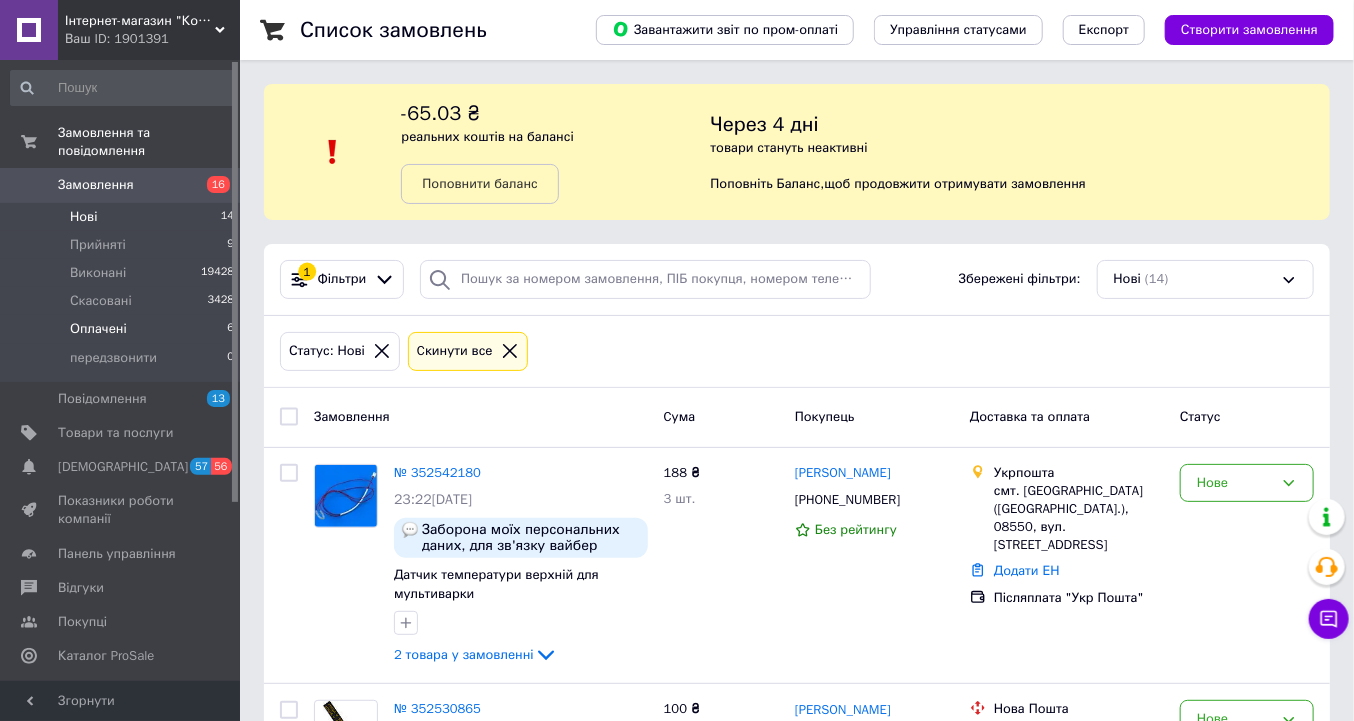 click on "Оплачені" at bounding box center (98, 329) 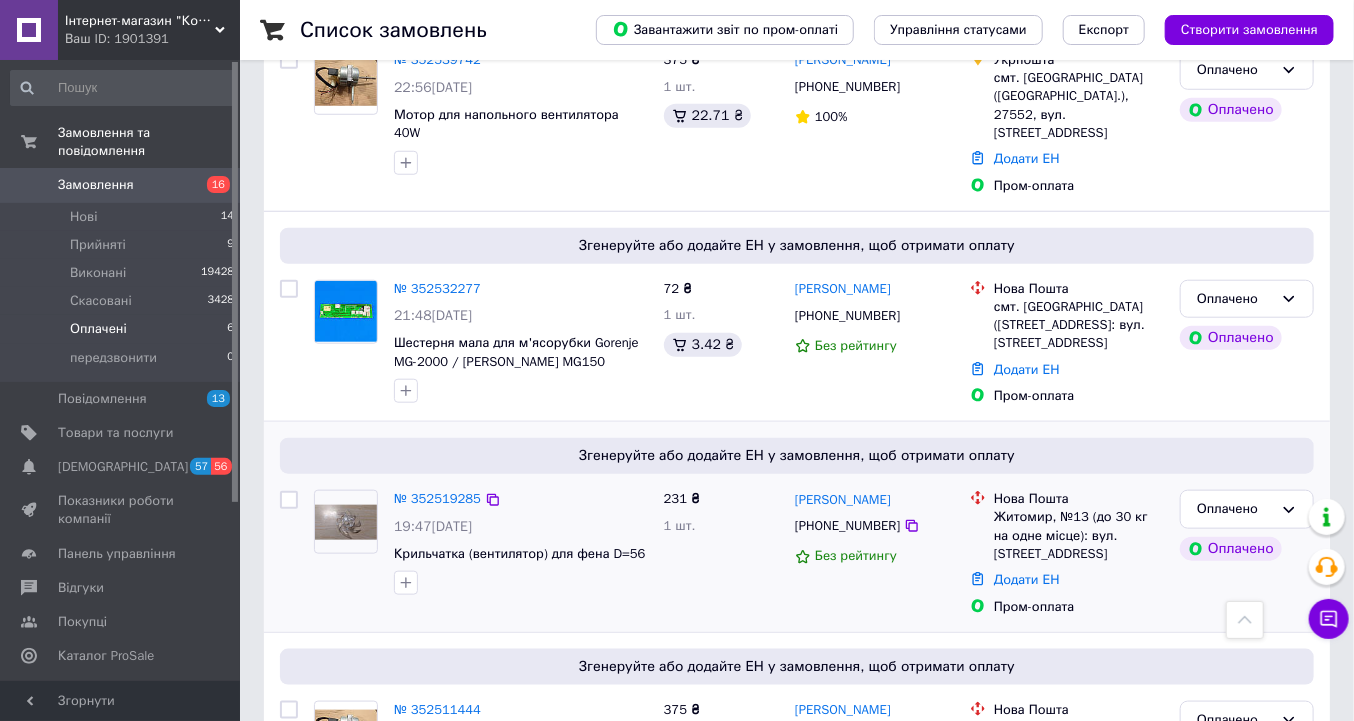 scroll, scrollTop: 720, scrollLeft: 0, axis: vertical 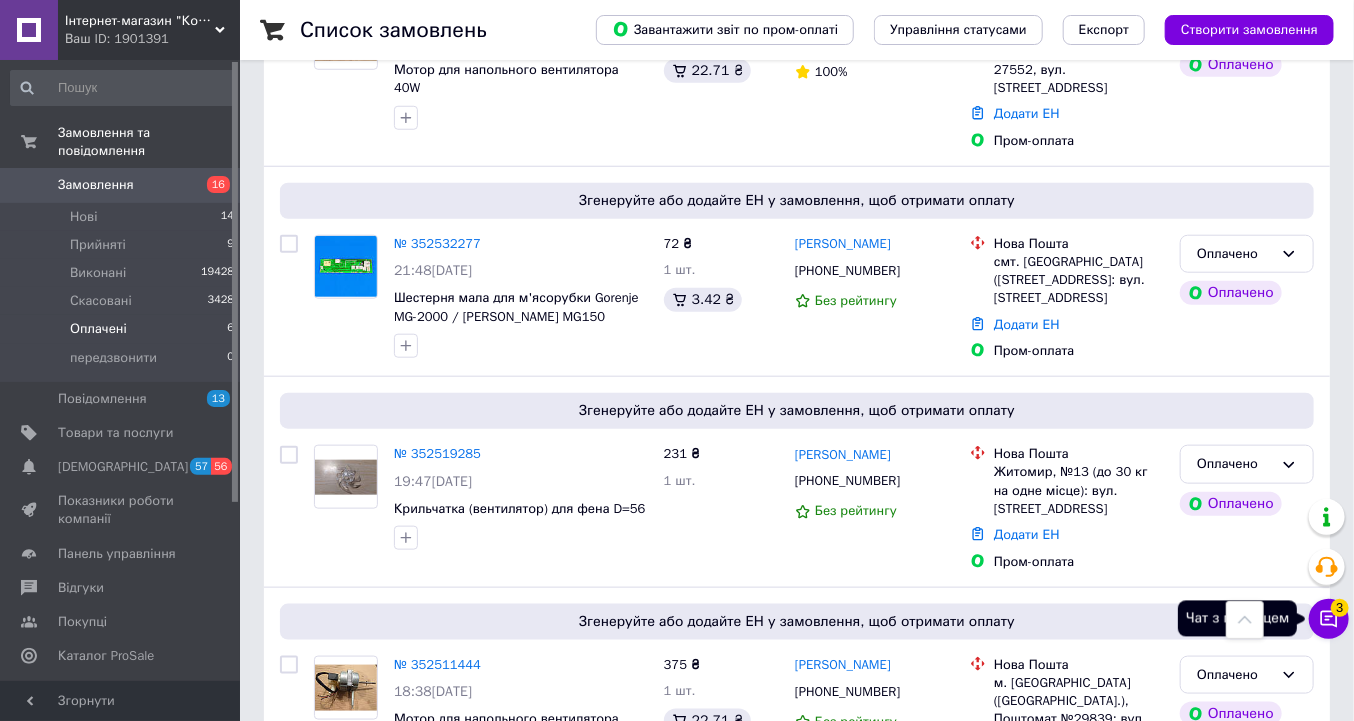 click on "3" at bounding box center (1340, 608) 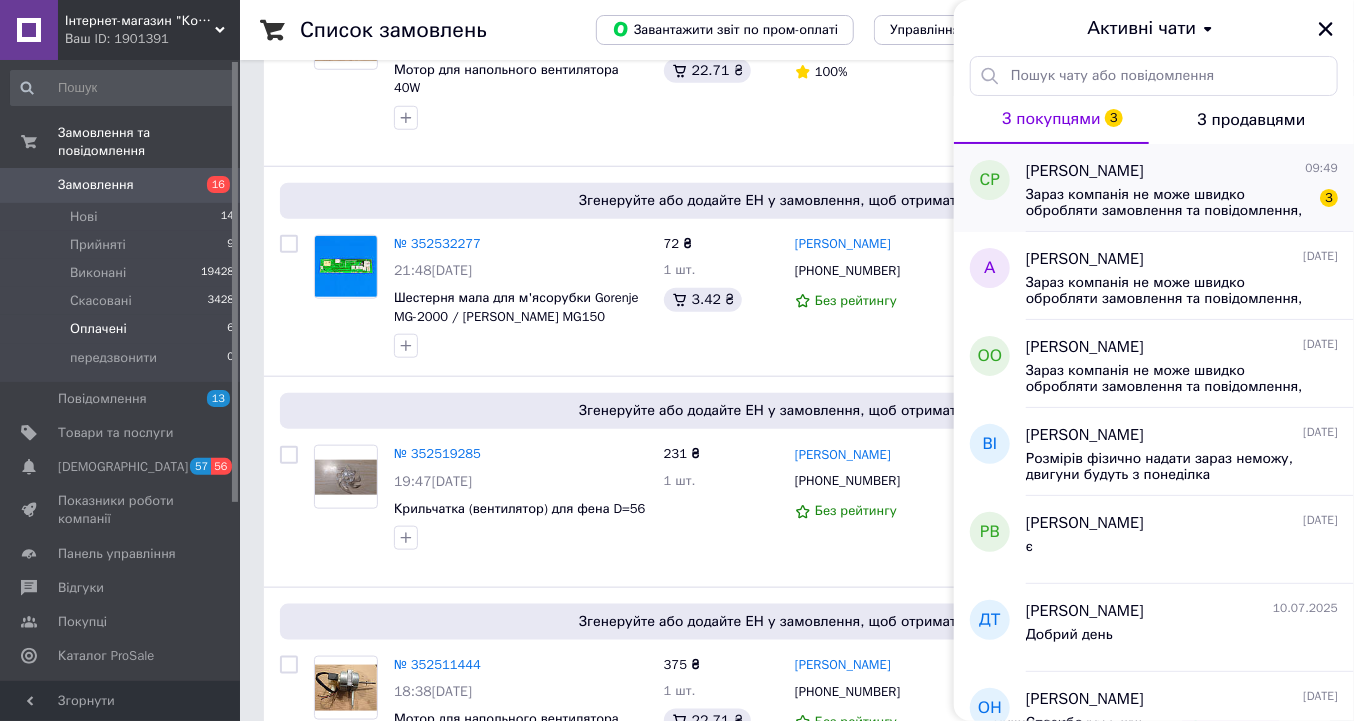 click on "Зараз компанія не може швидко обробляти замовлення та повідомлення,
оскільки за її графіком роботи сьогодні вихідний. Ваша заявка буде оброблена в найближчий робочий день." at bounding box center [1168, 203] 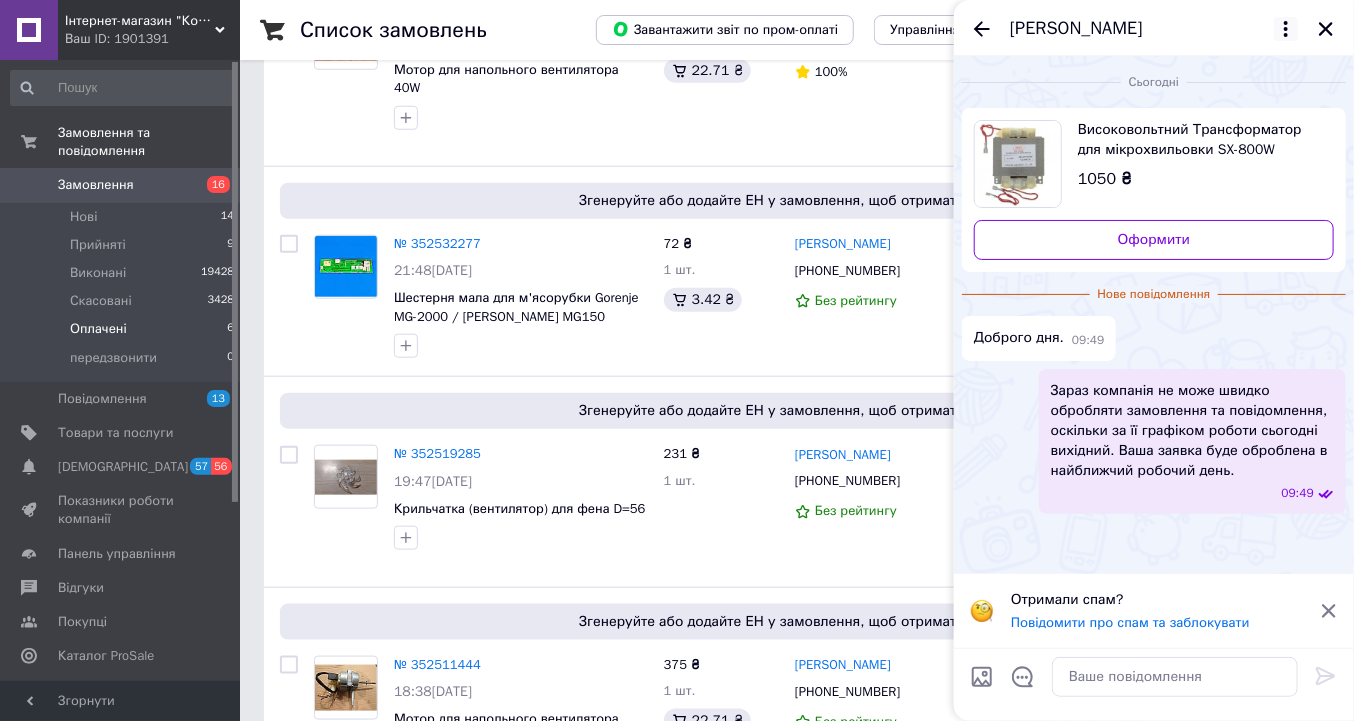 click 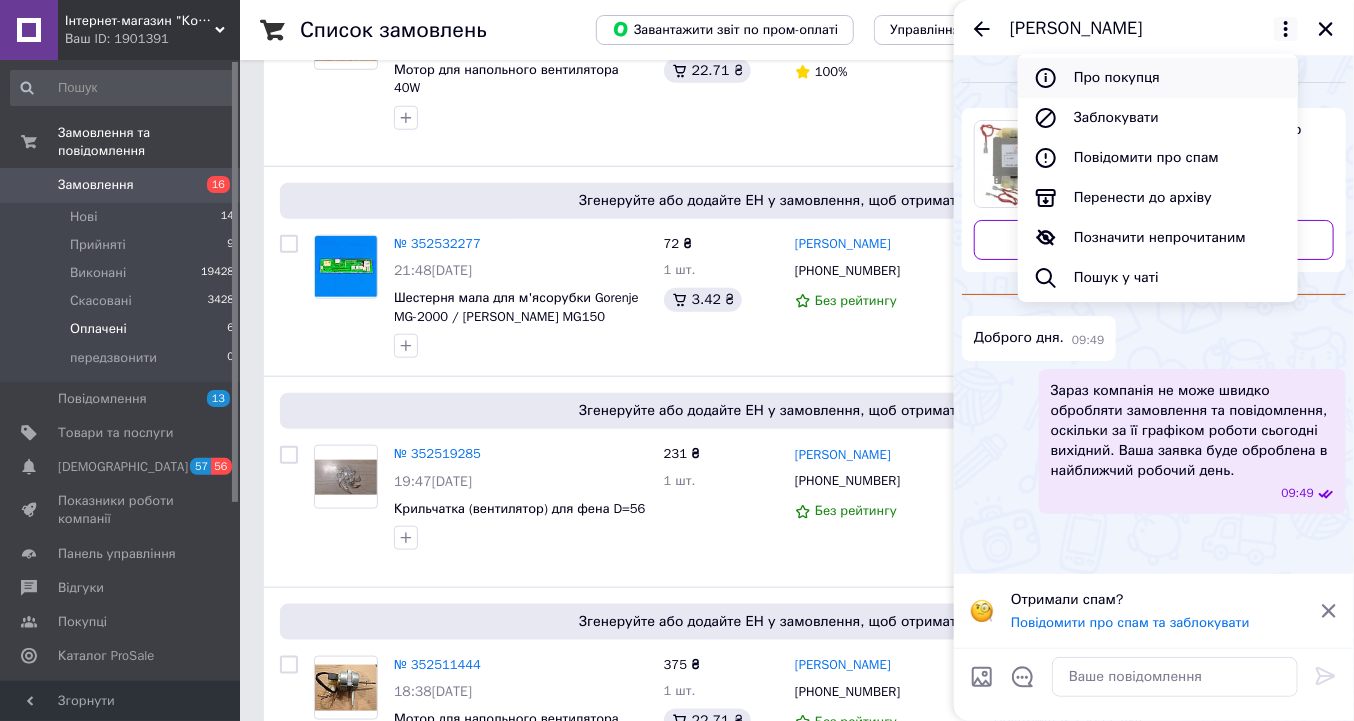 click on "Про покупця" at bounding box center [1158, 78] 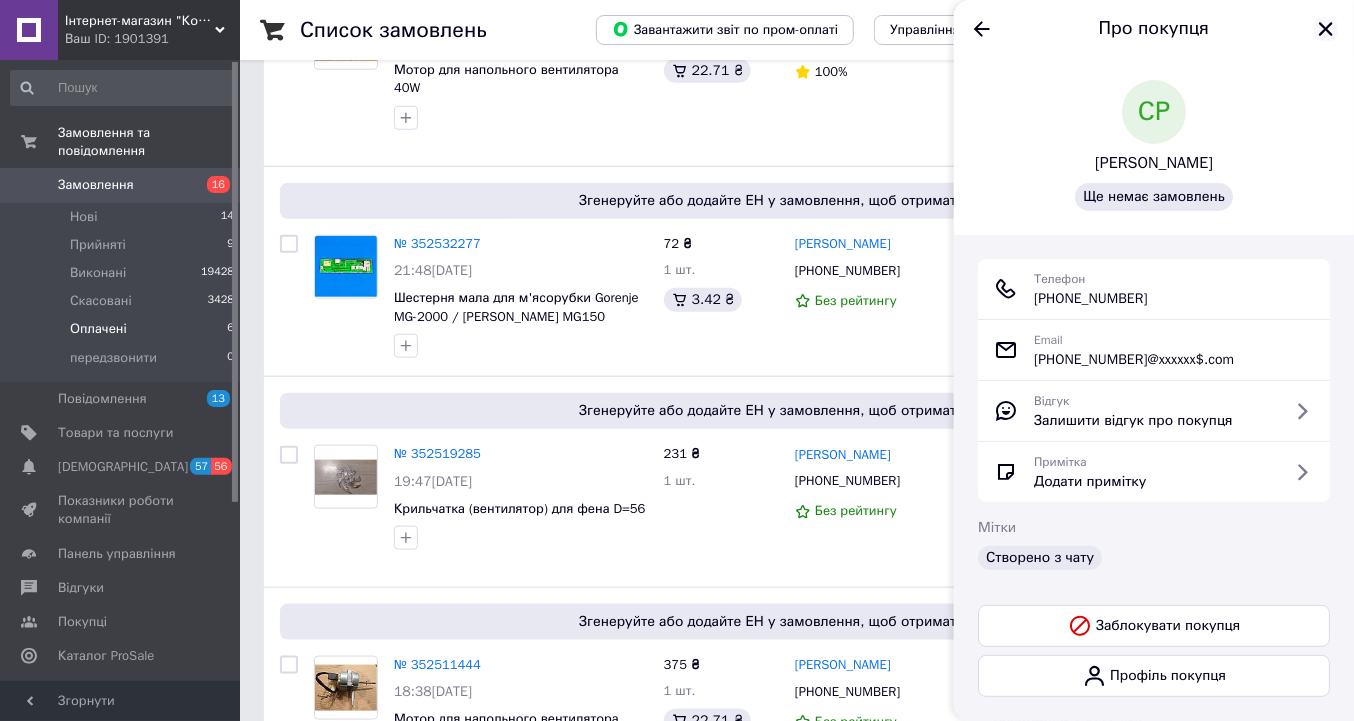 click 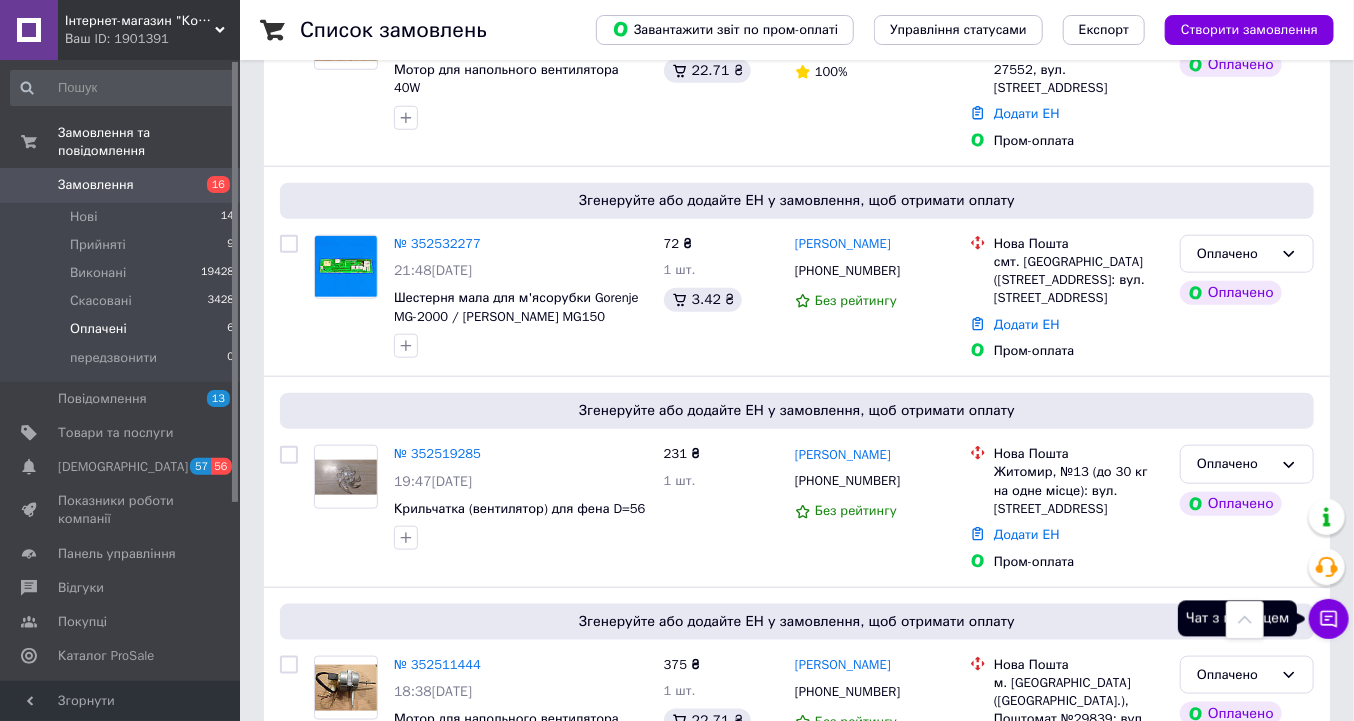 click 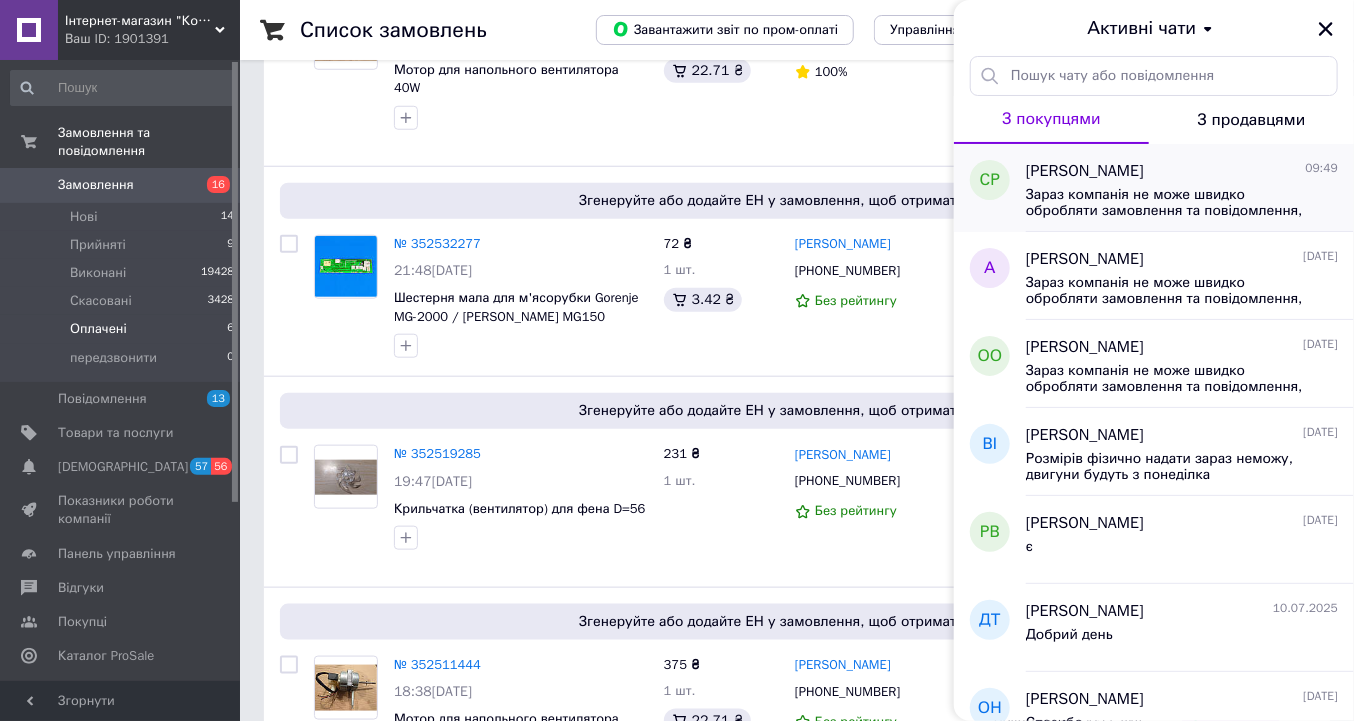 click on "Зараз компанія не може швидко обробляти замовлення та повідомлення,
оскільки за її графіком роботи сьогодні вихідний. Ваша заявка буде оброблена в найближчий робочий день." at bounding box center (1182, 201) 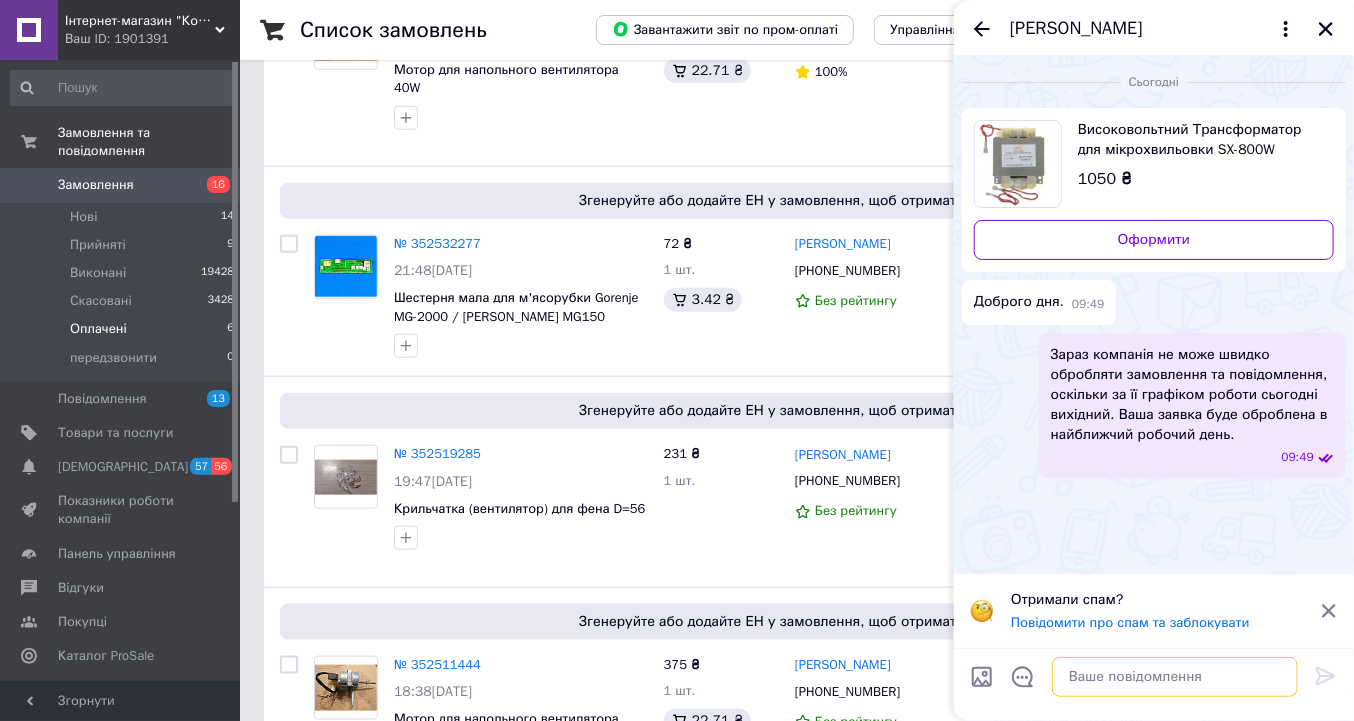 click at bounding box center (1175, 677) 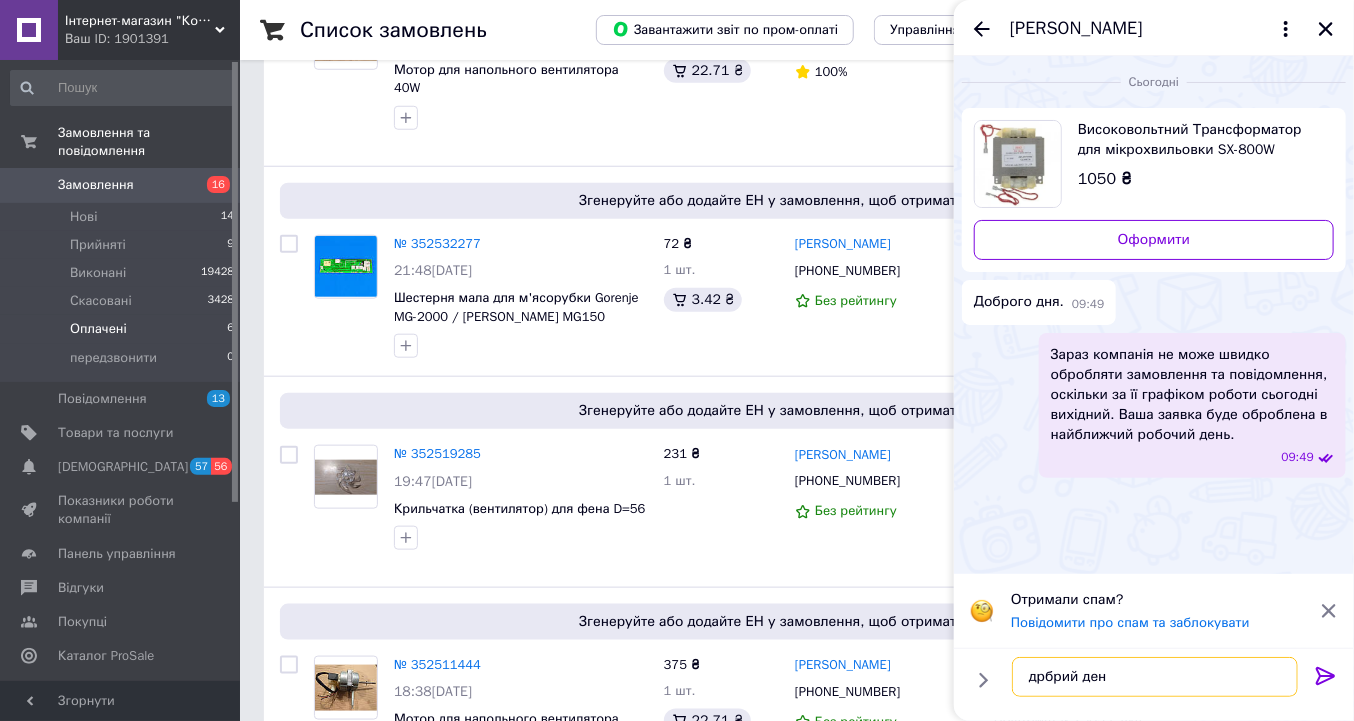 type on "дрбрий день" 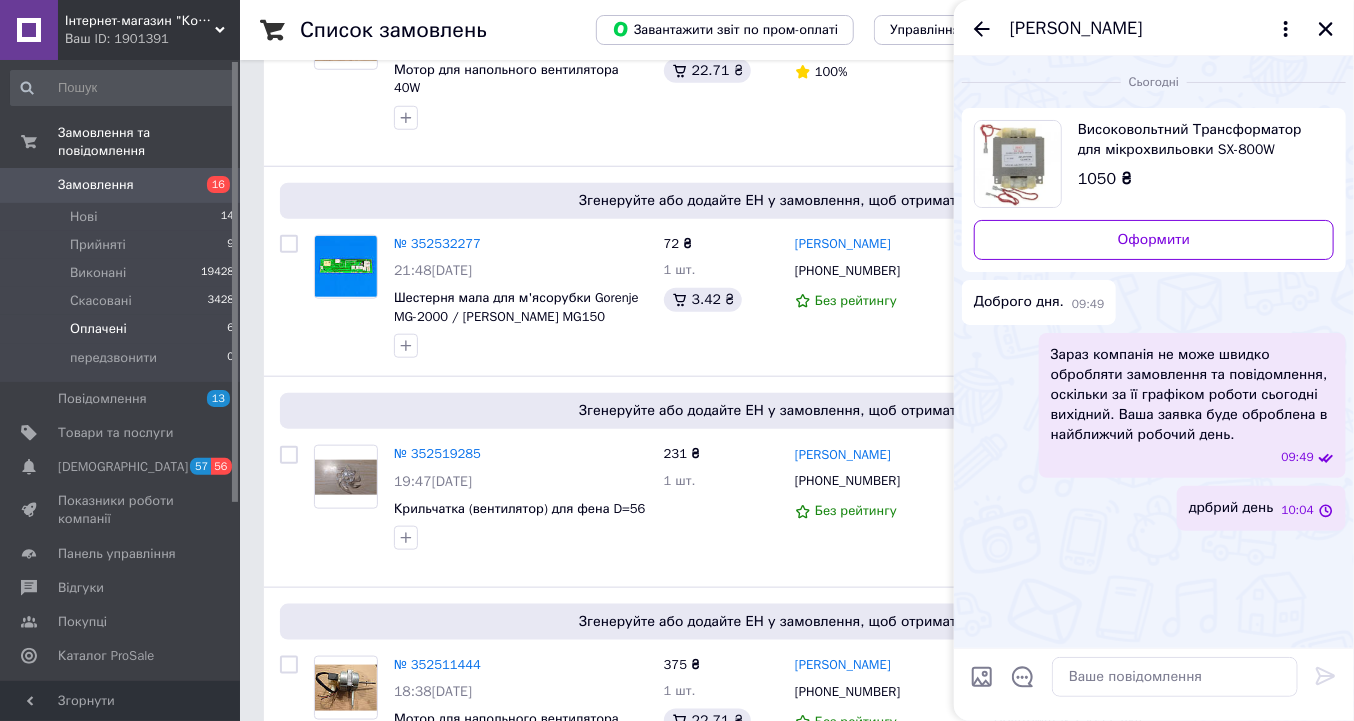 click on "дрбрий день" at bounding box center [1231, 508] 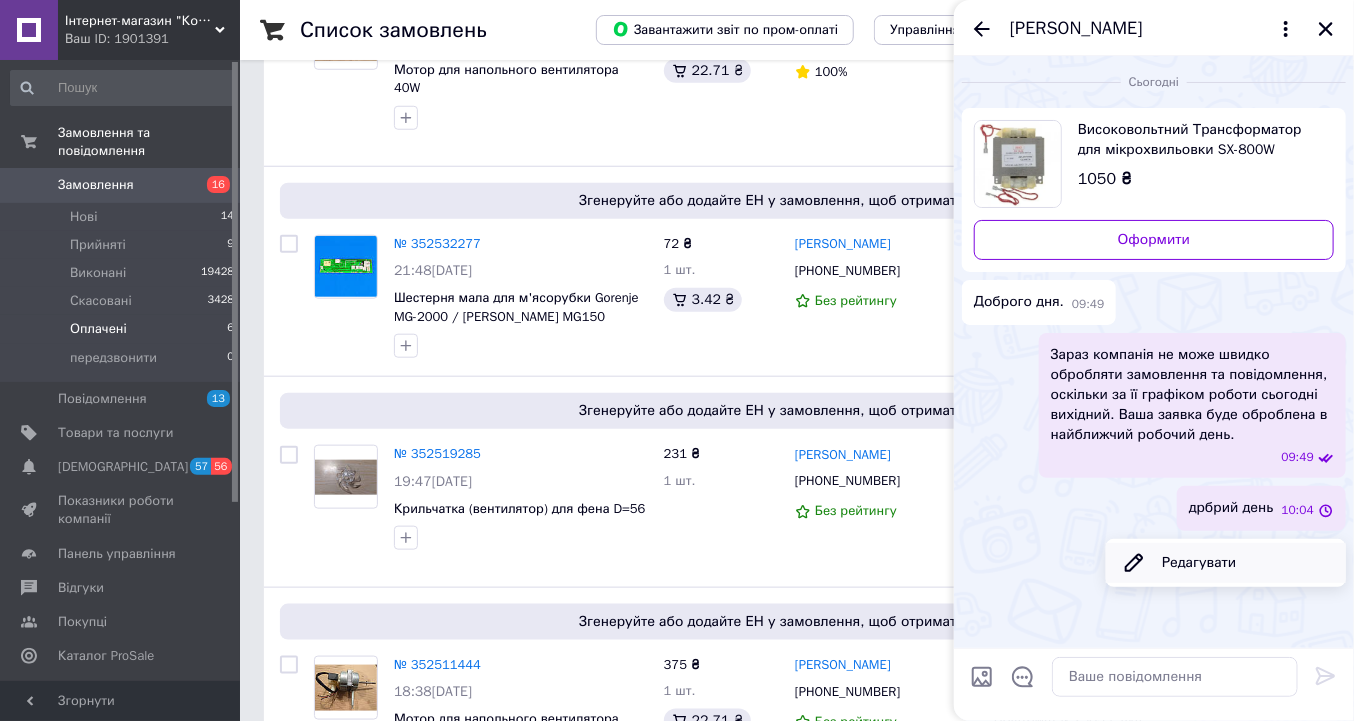 click on "Редагувати" at bounding box center (1226, 563) 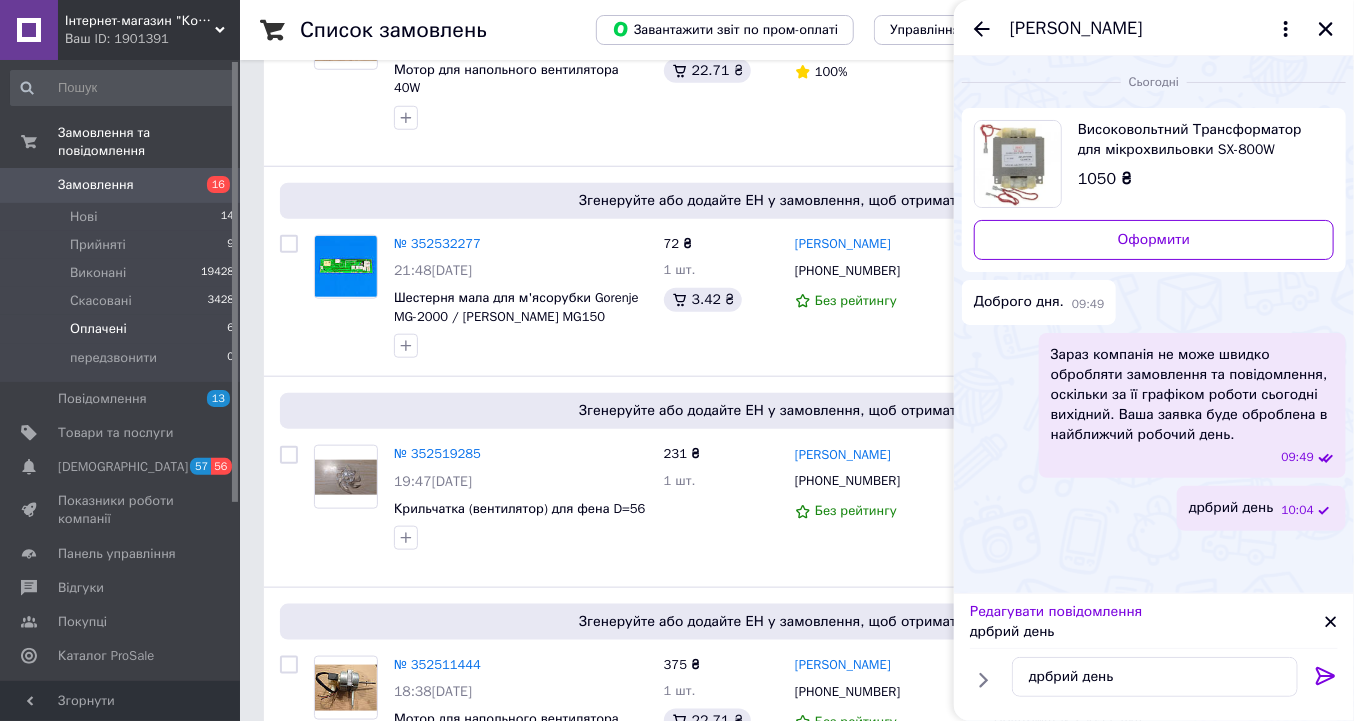 click on "дрбрий день" at bounding box center (1147, 632) 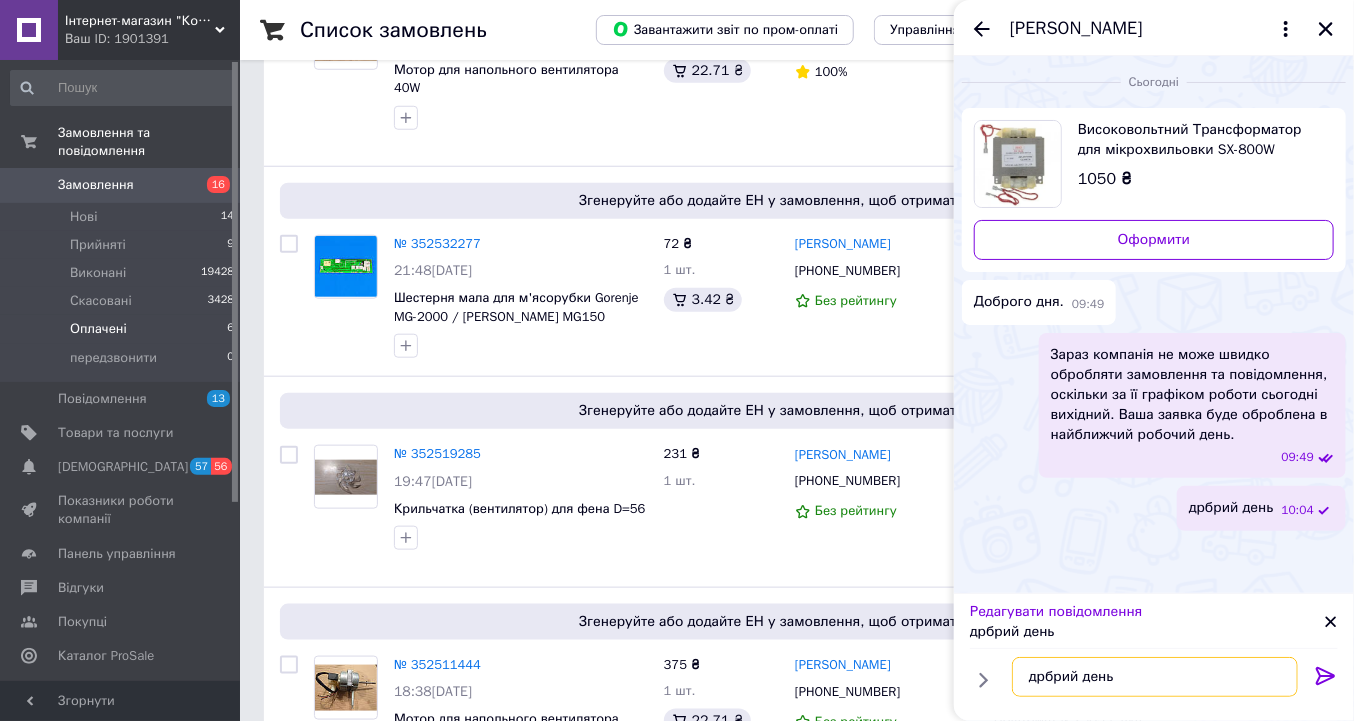 click on "дрбрий день" at bounding box center (1155, 677) 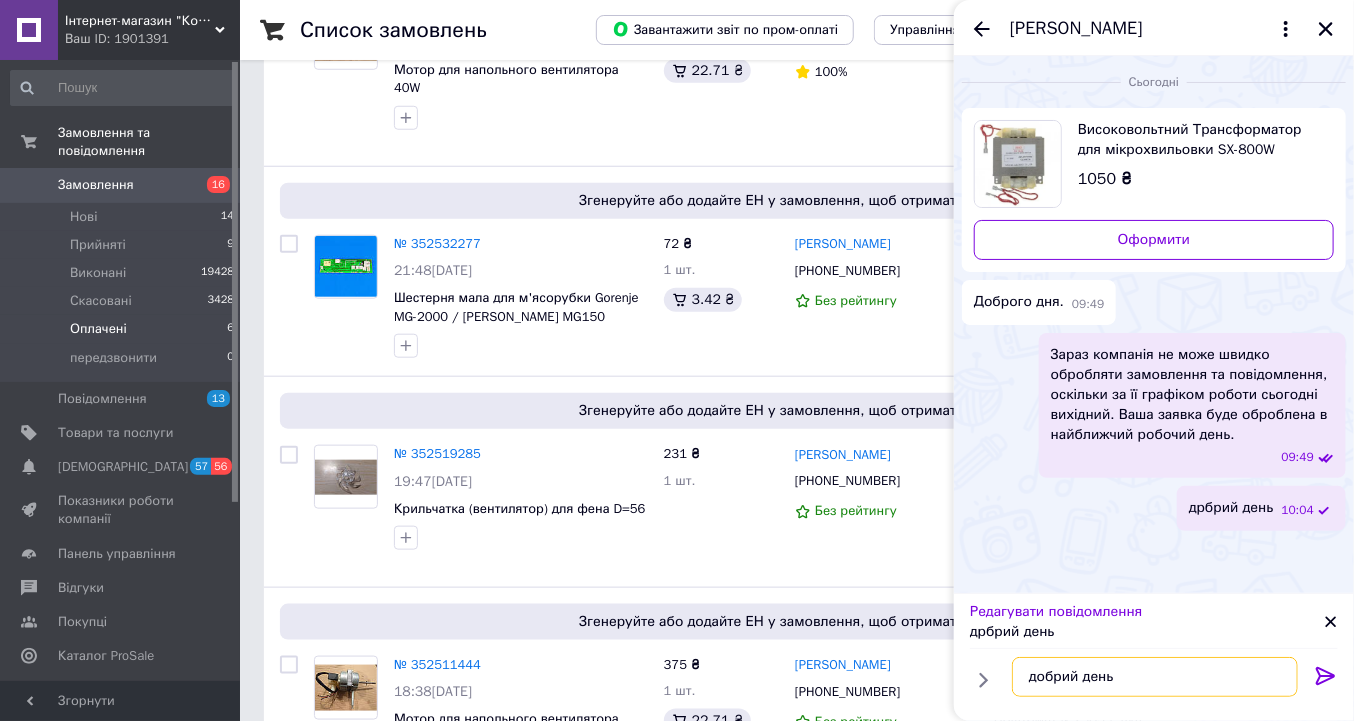 type on "добрий день" 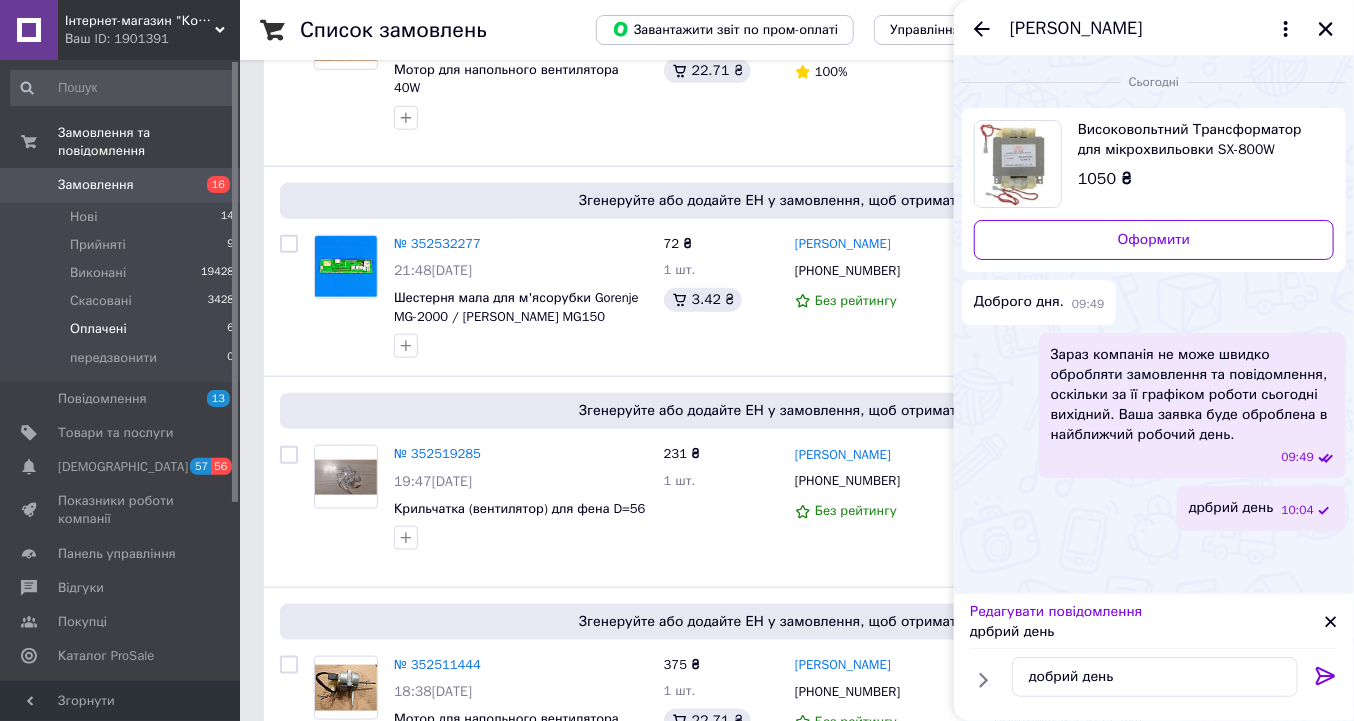 click 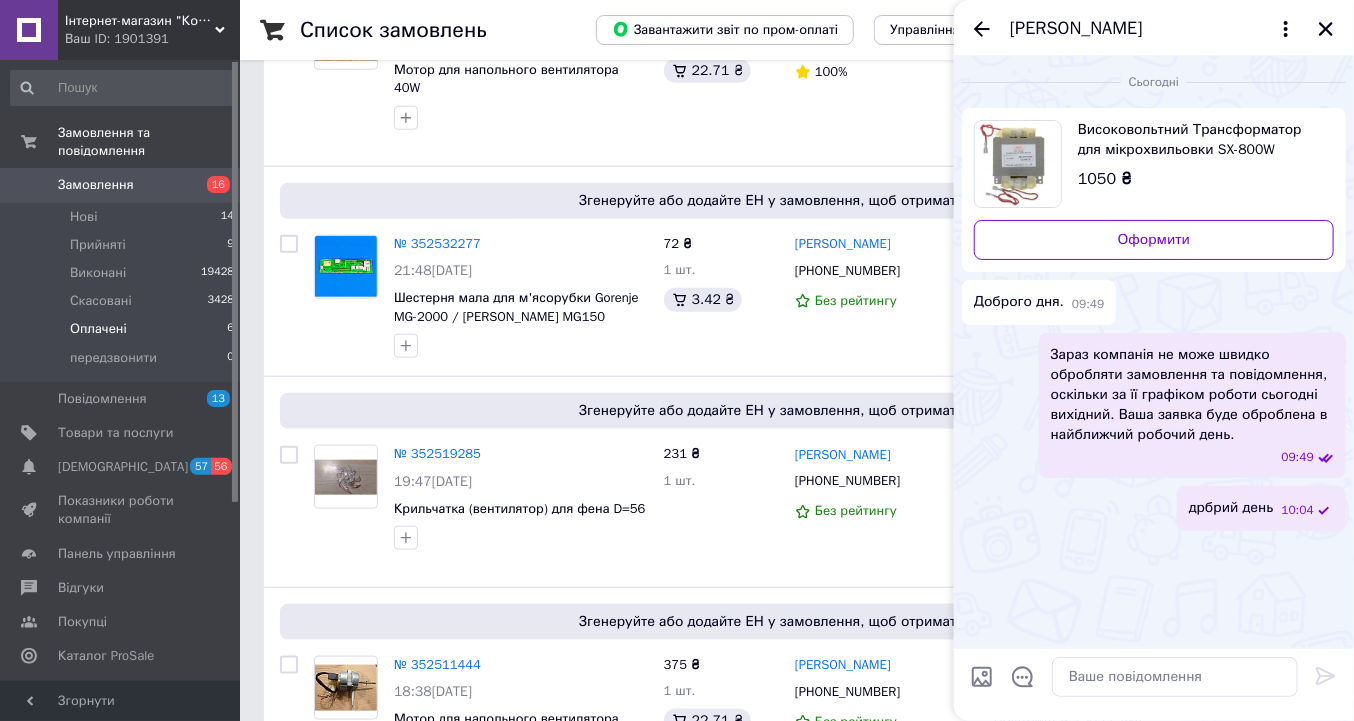 click on "дрбрий день" at bounding box center [1231, 508] 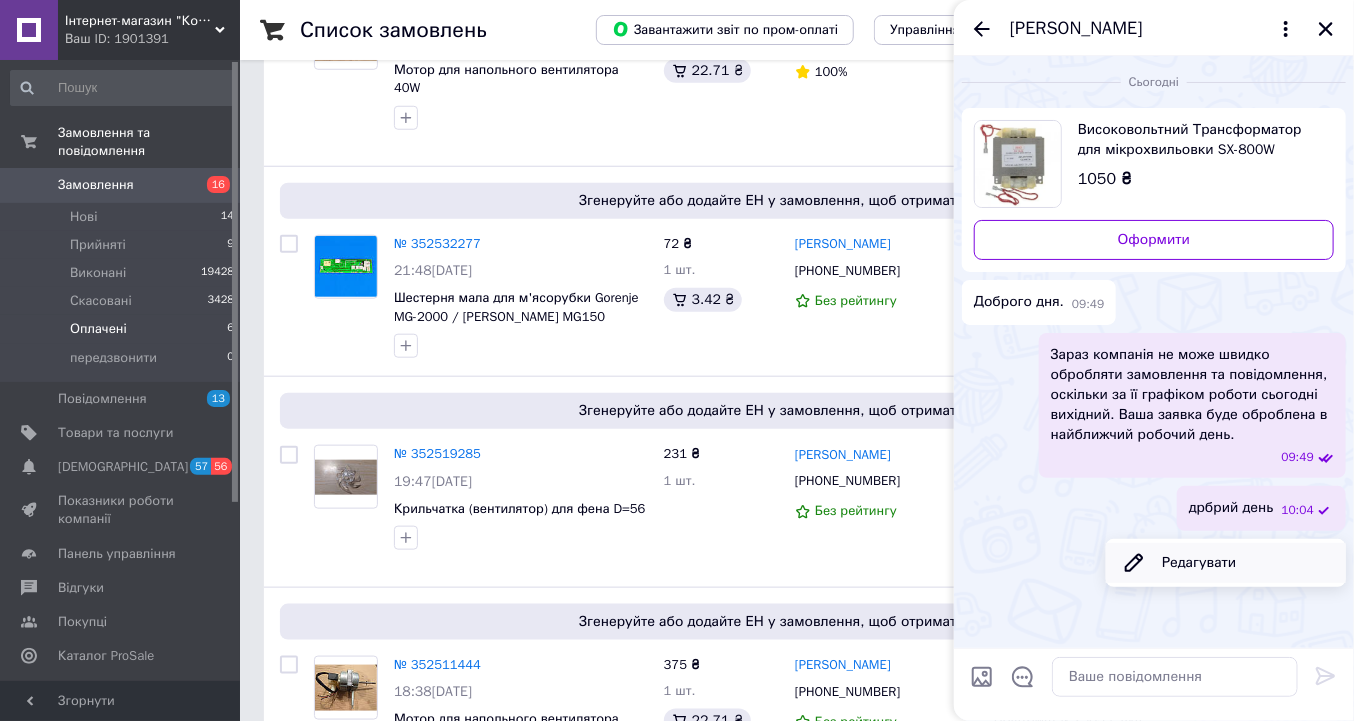 click on "Редагувати" at bounding box center (1226, 563) 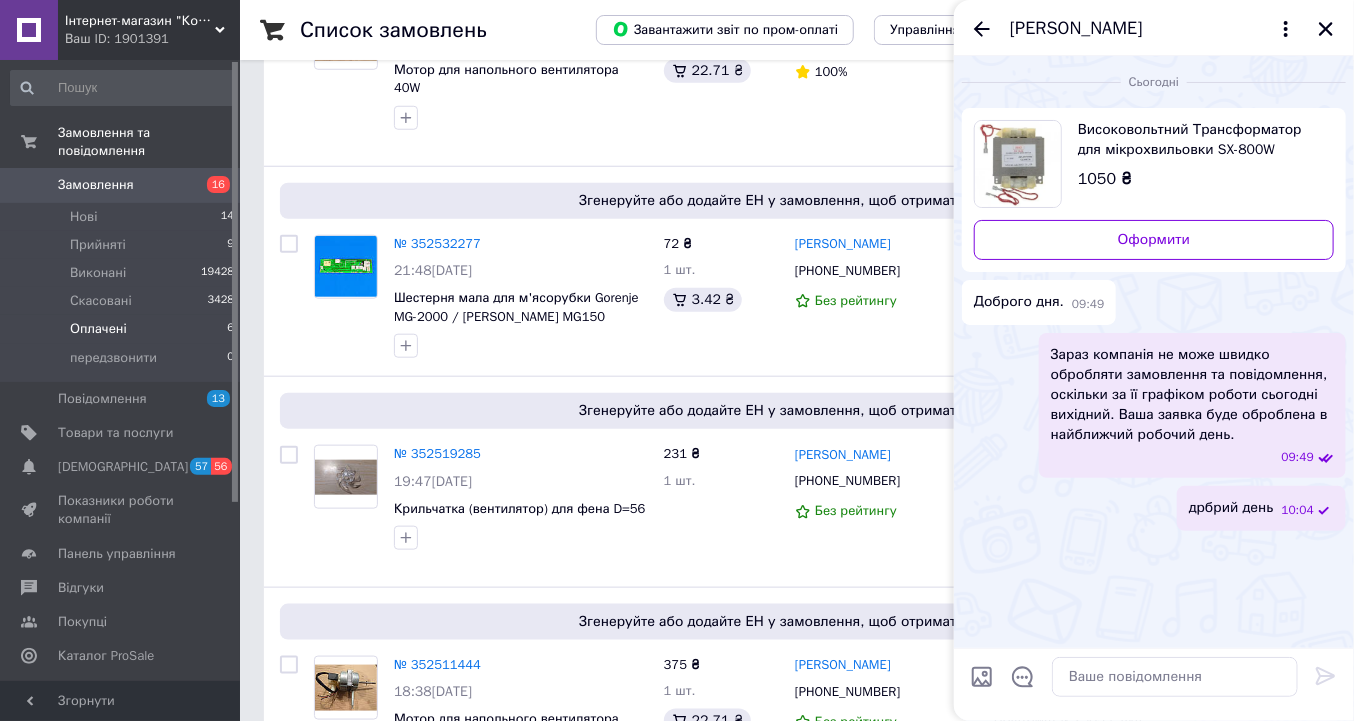 click on "дрбрий день" at bounding box center [1231, 508] 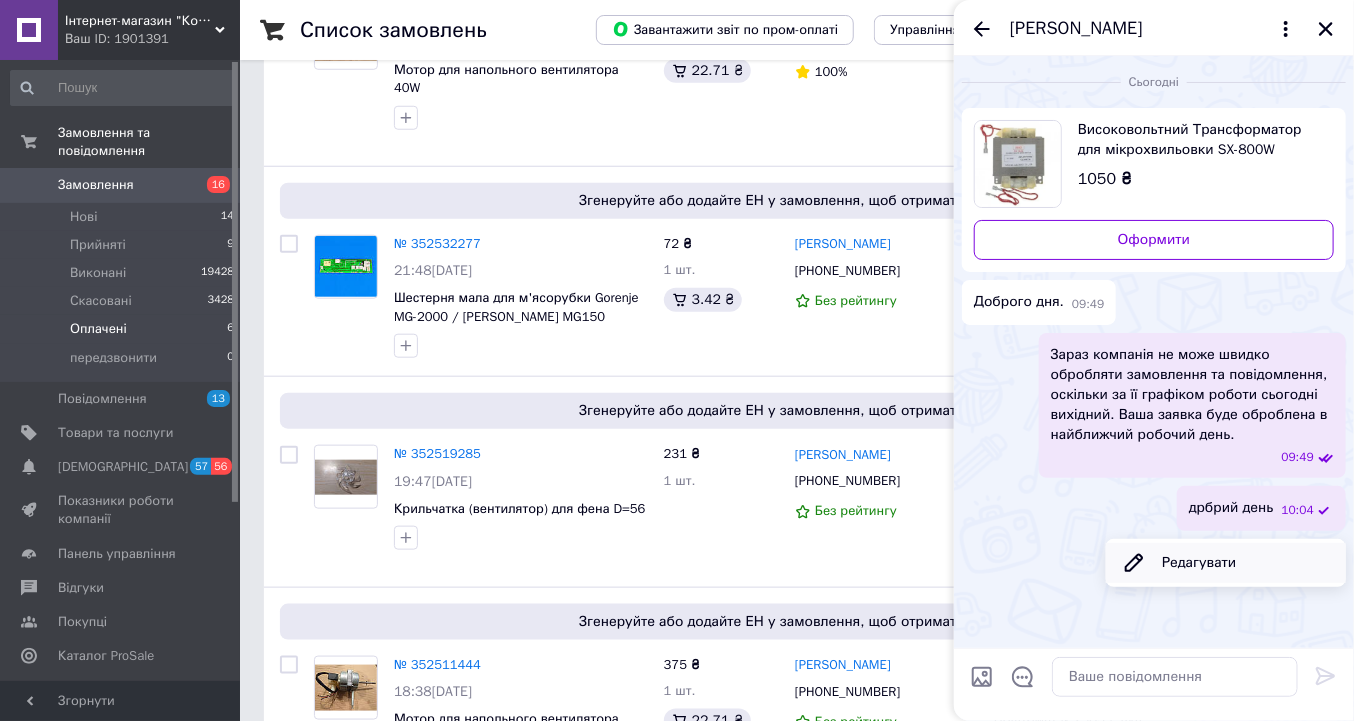 click on "Редагувати" at bounding box center (1226, 563) 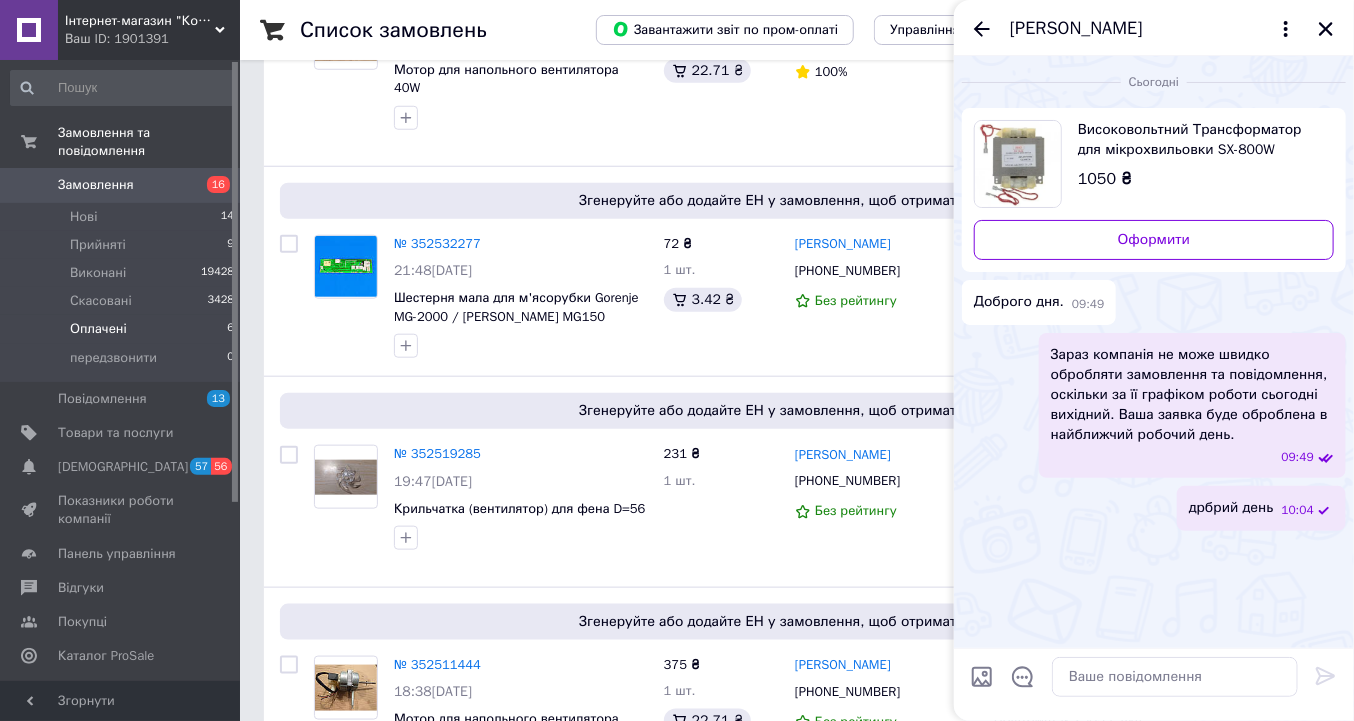 click on "дрбрий день" at bounding box center (1231, 508) 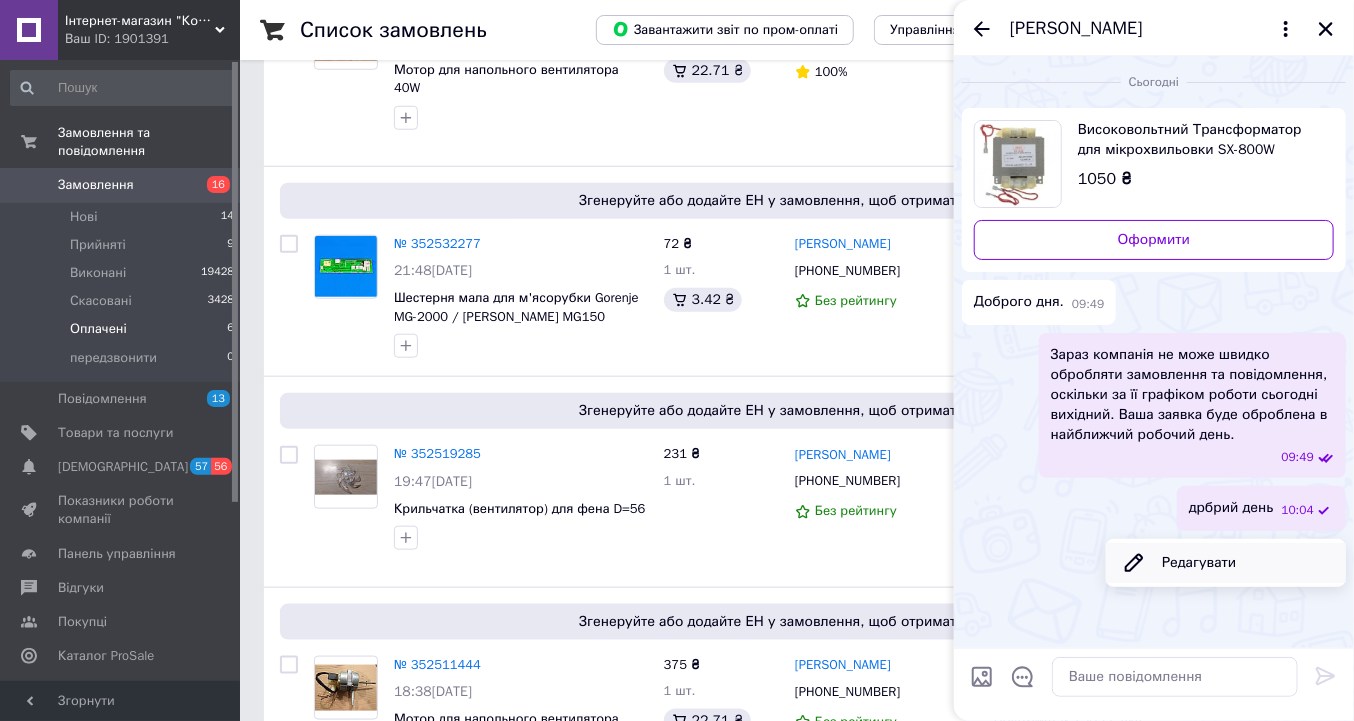 click 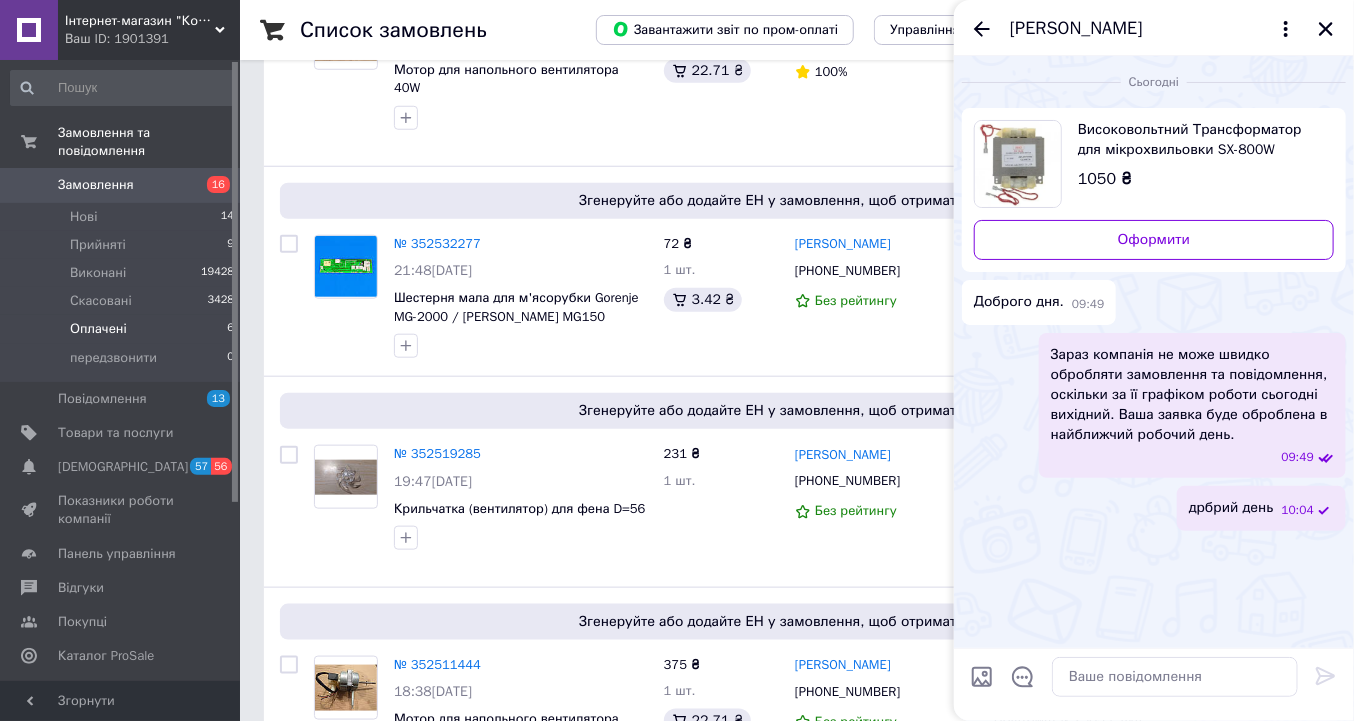 click on "дрбрий день" at bounding box center [1231, 508] 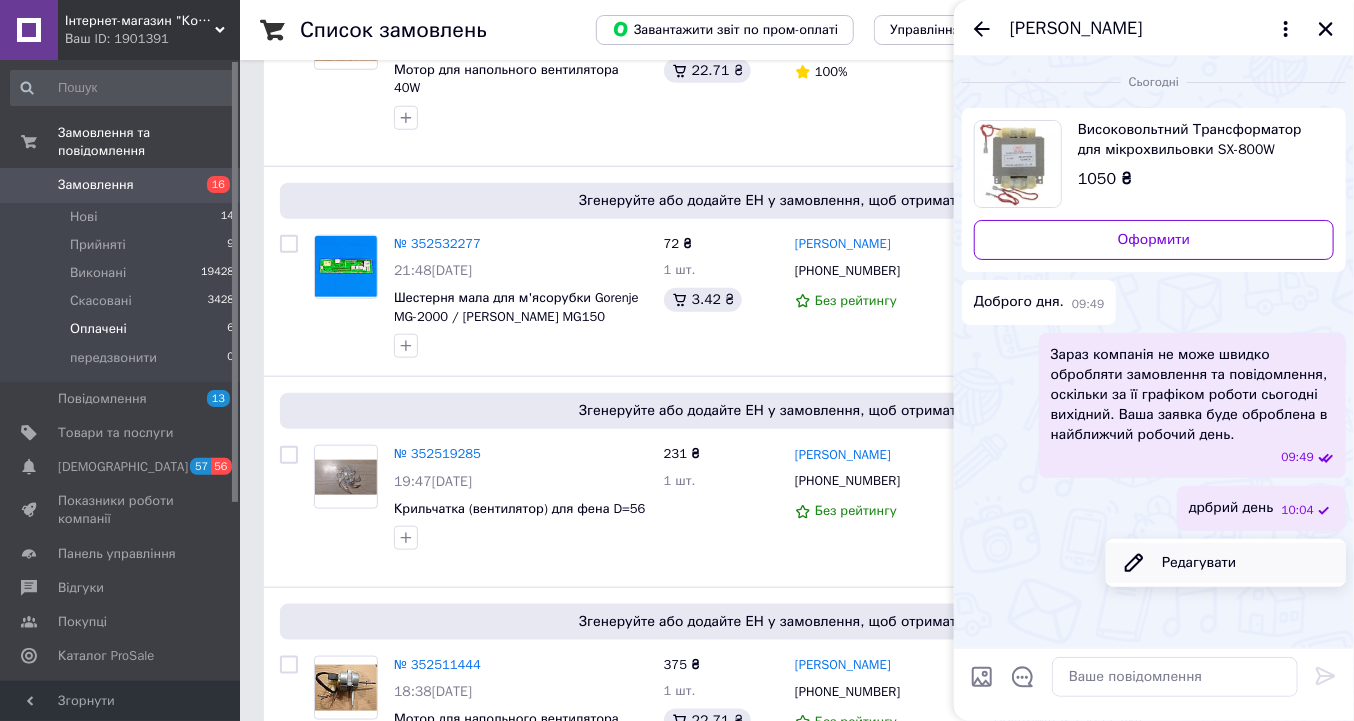 click on "Редагувати" at bounding box center [1226, 563] 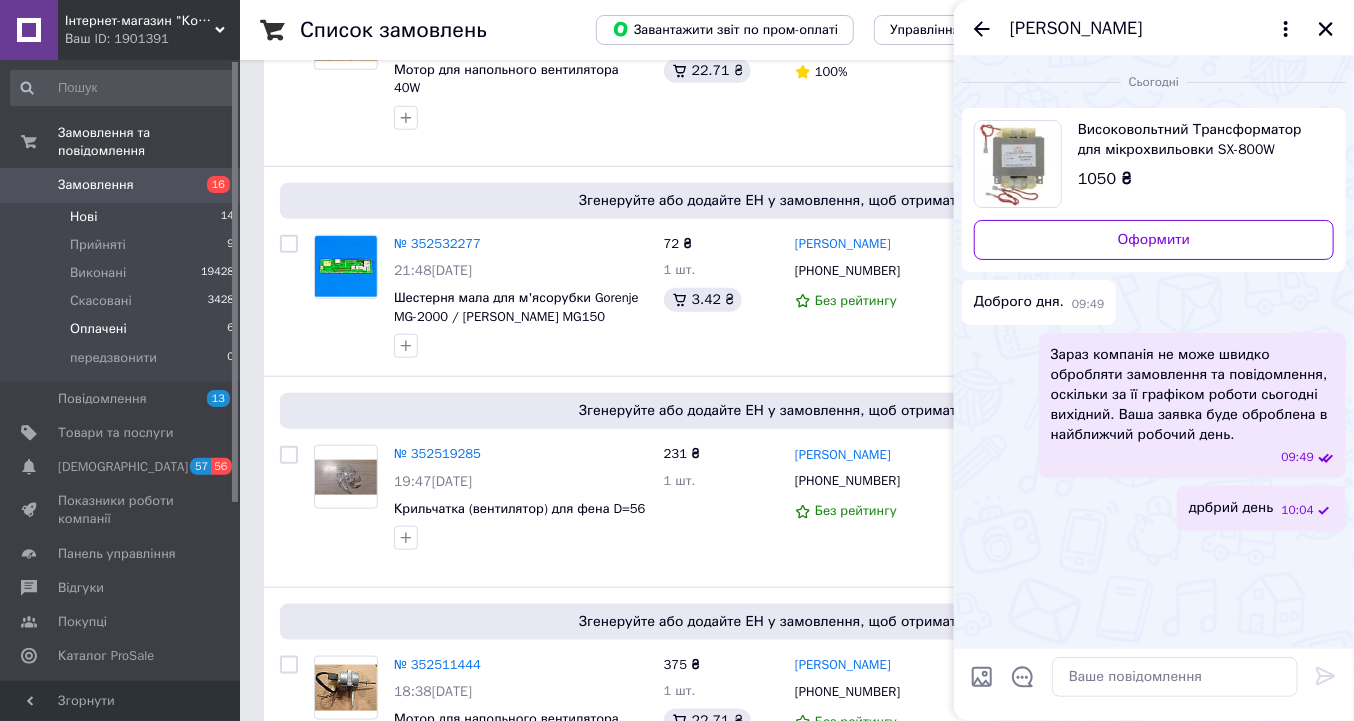 click on "Нові" at bounding box center (83, 217) 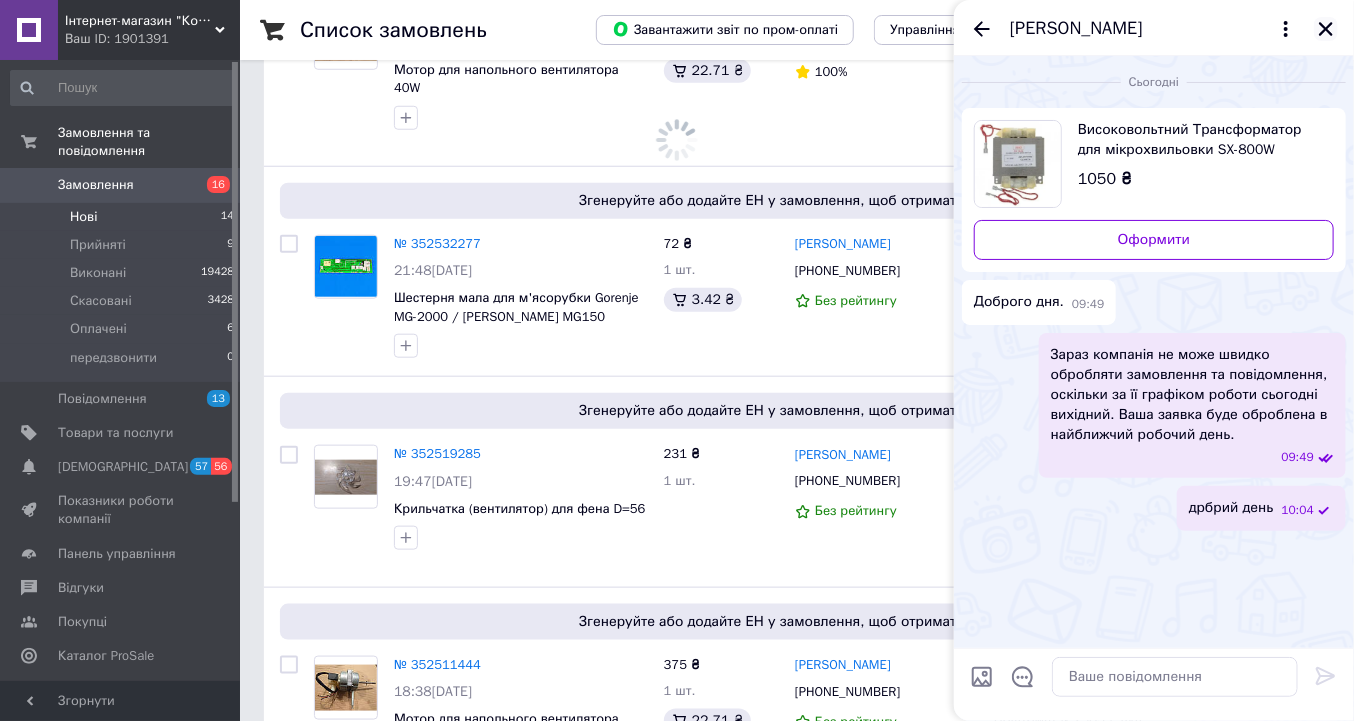 scroll, scrollTop: 0, scrollLeft: 0, axis: both 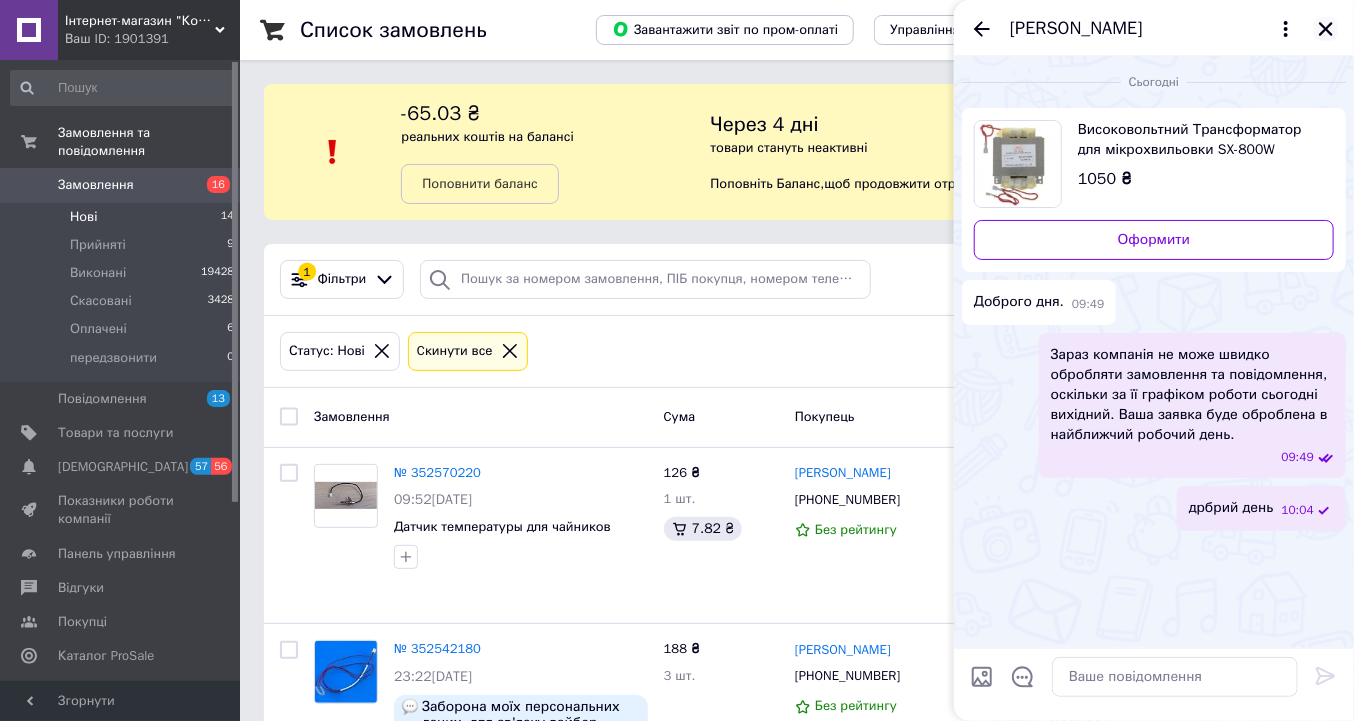 click 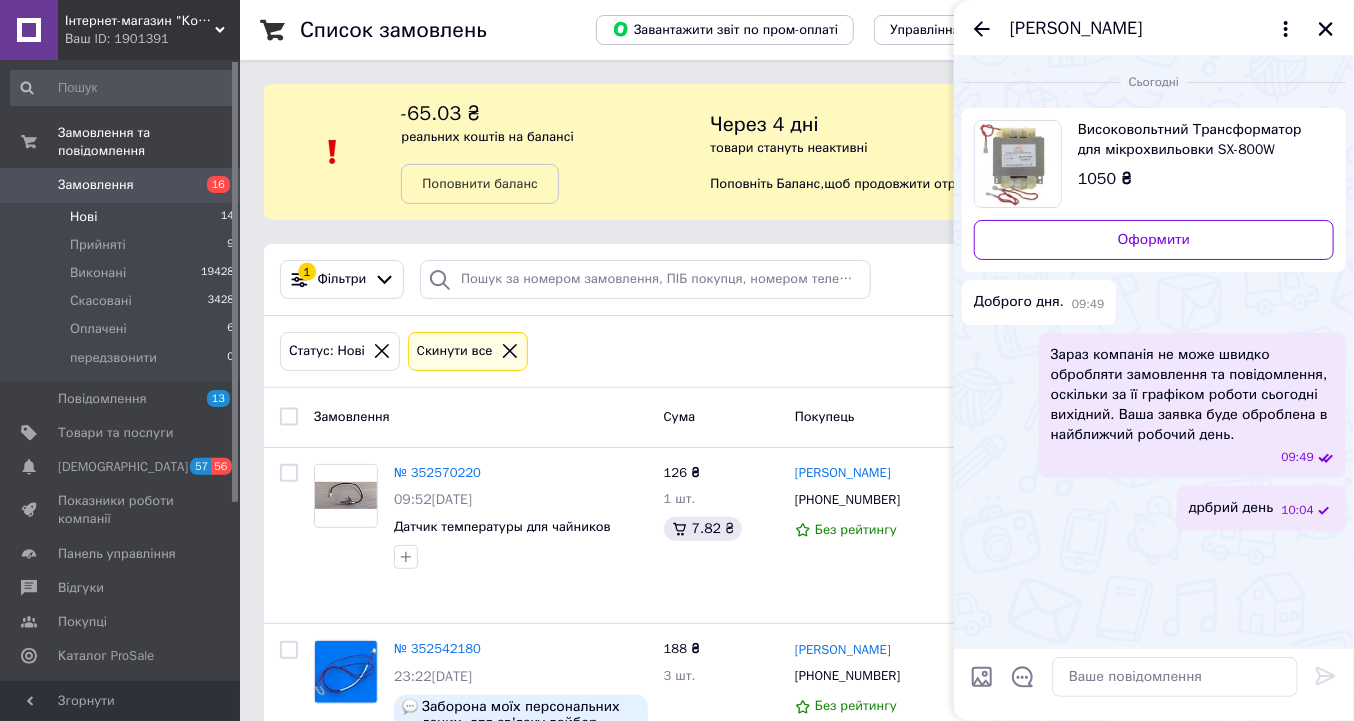 drag, startPoint x: 1326, startPoint y: 25, endPoint x: 1235, endPoint y: 20, distance: 91.13726 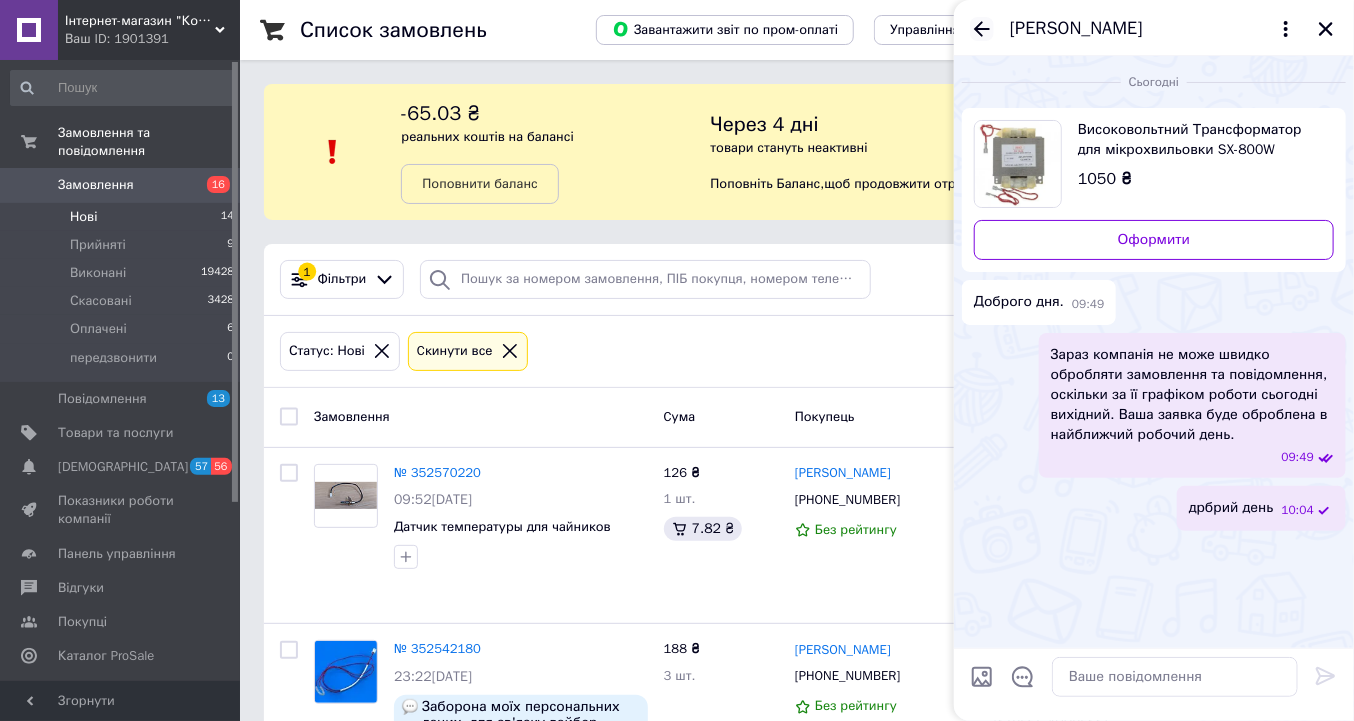 click 